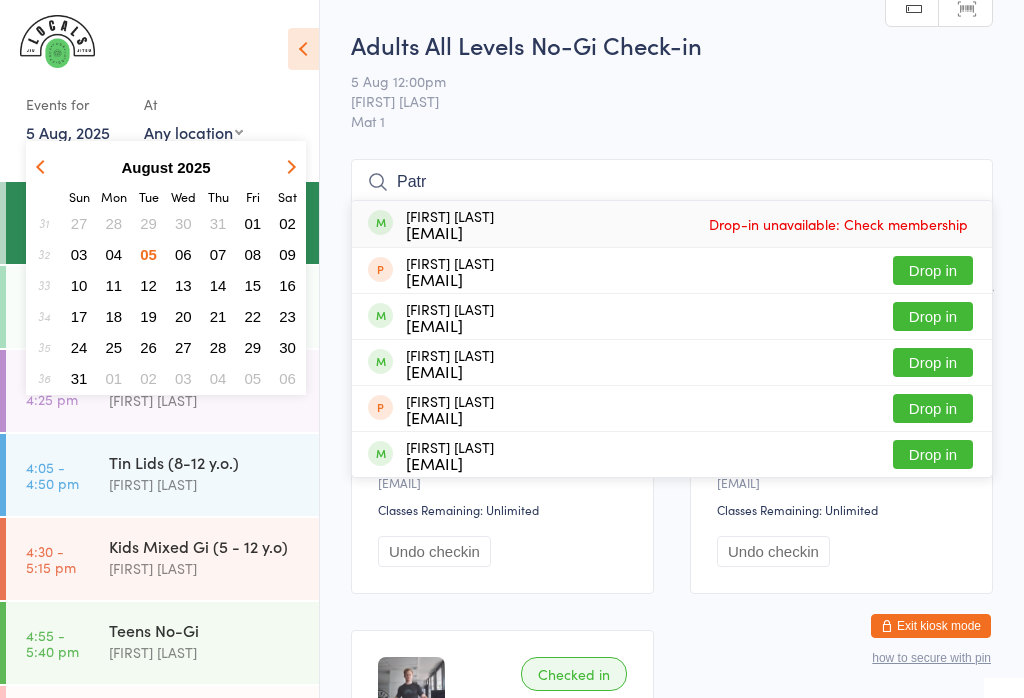 scroll, scrollTop: 161, scrollLeft: 0, axis: vertical 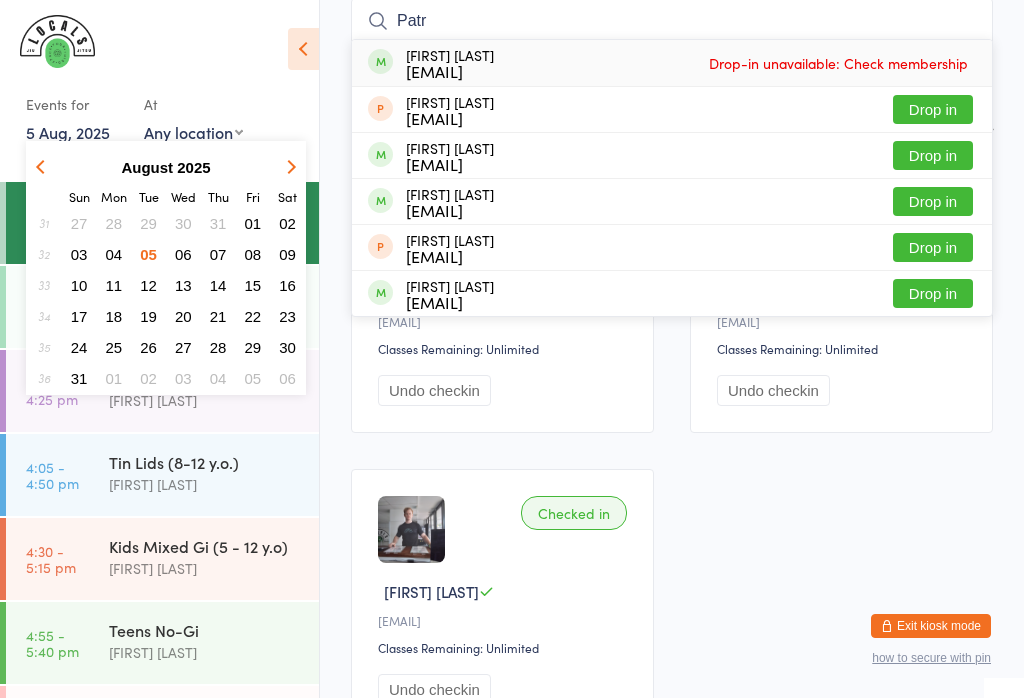 click on "05" at bounding box center (148, 254) 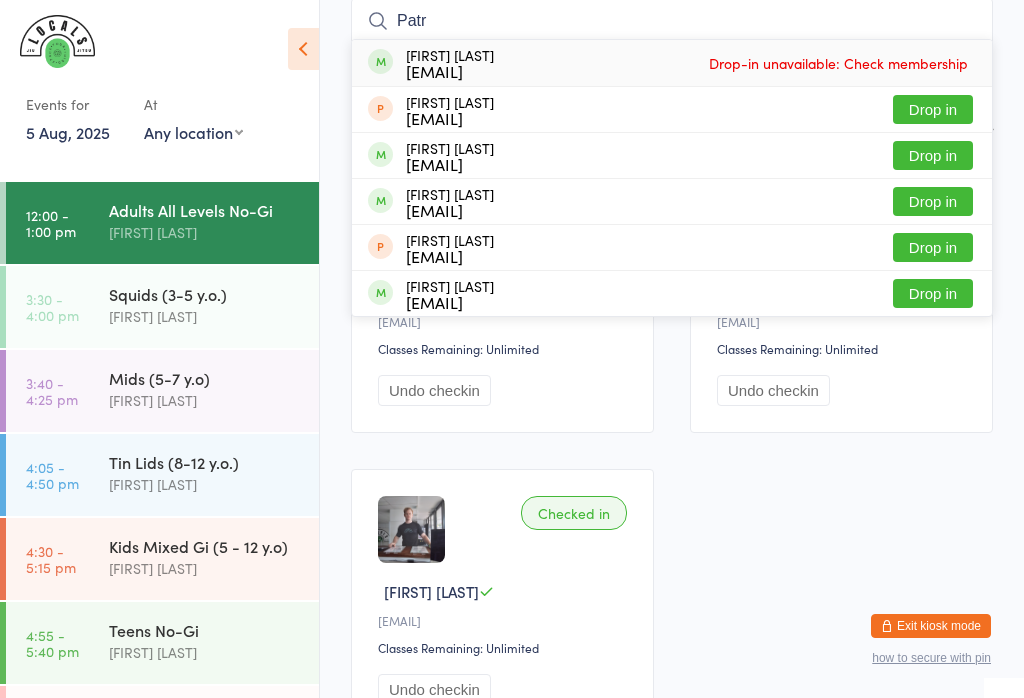 click on "[FIRST] [LAST]" at bounding box center (205, 316) 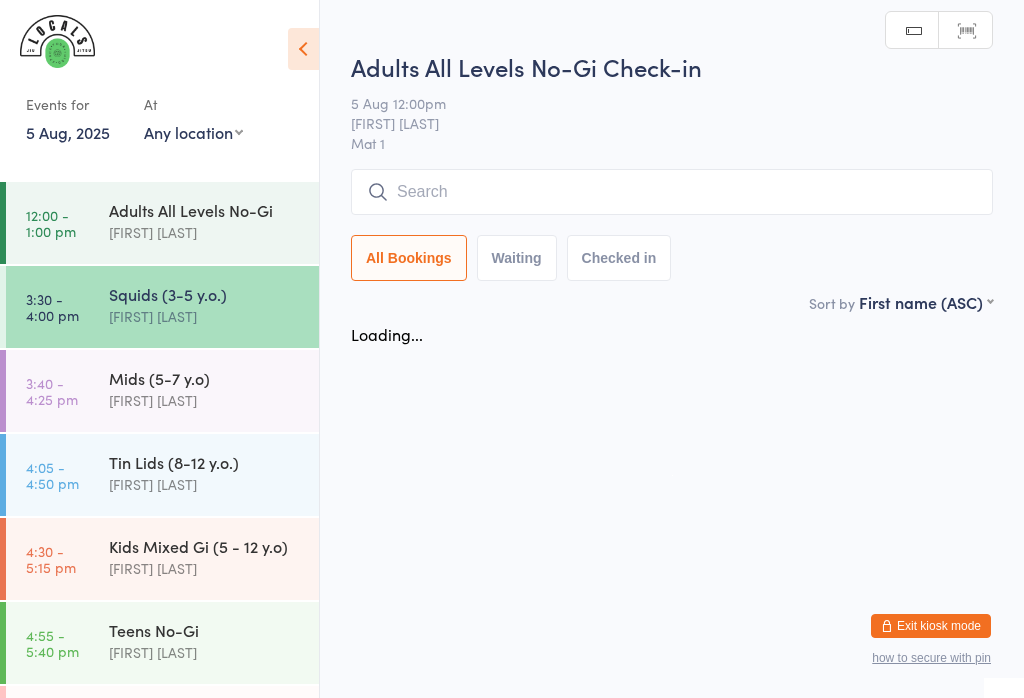 scroll, scrollTop: 0, scrollLeft: 0, axis: both 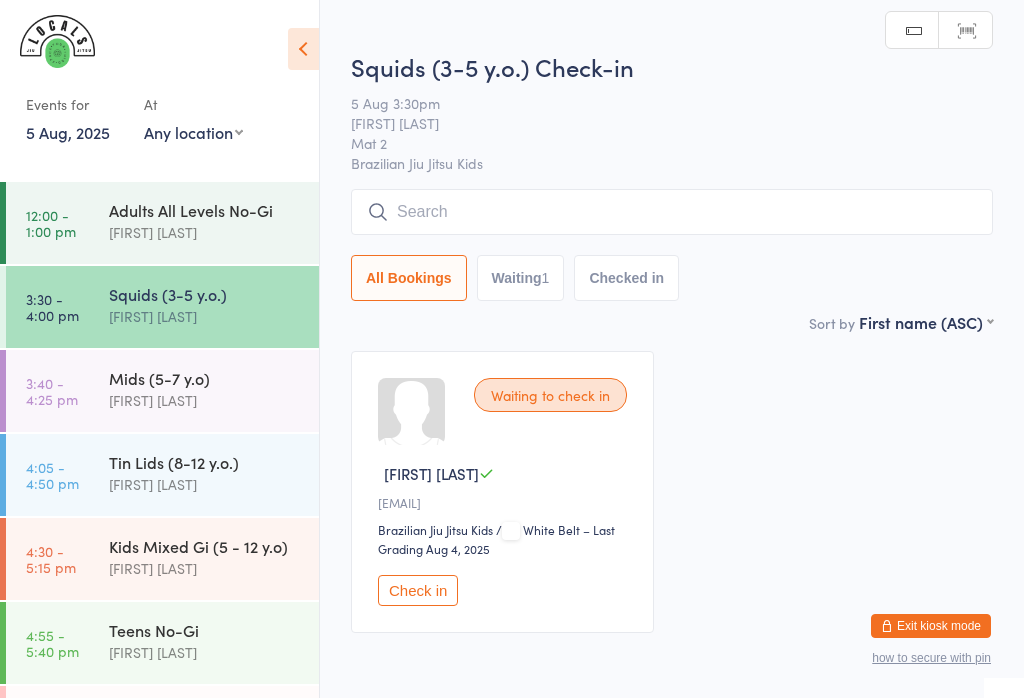 click on "Mids (5-7 y.o) [FIRST] [LAST]" at bounding box center (214, 389) 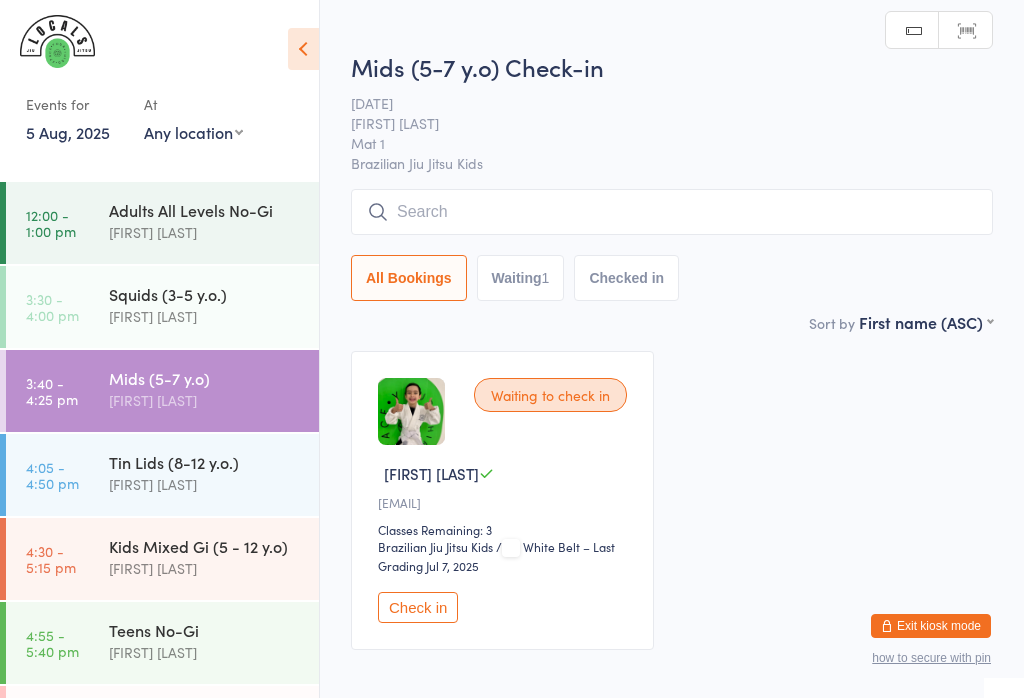 click on "[CLASS] [FIRST] [LAST]" at bounding box center (214, 473) 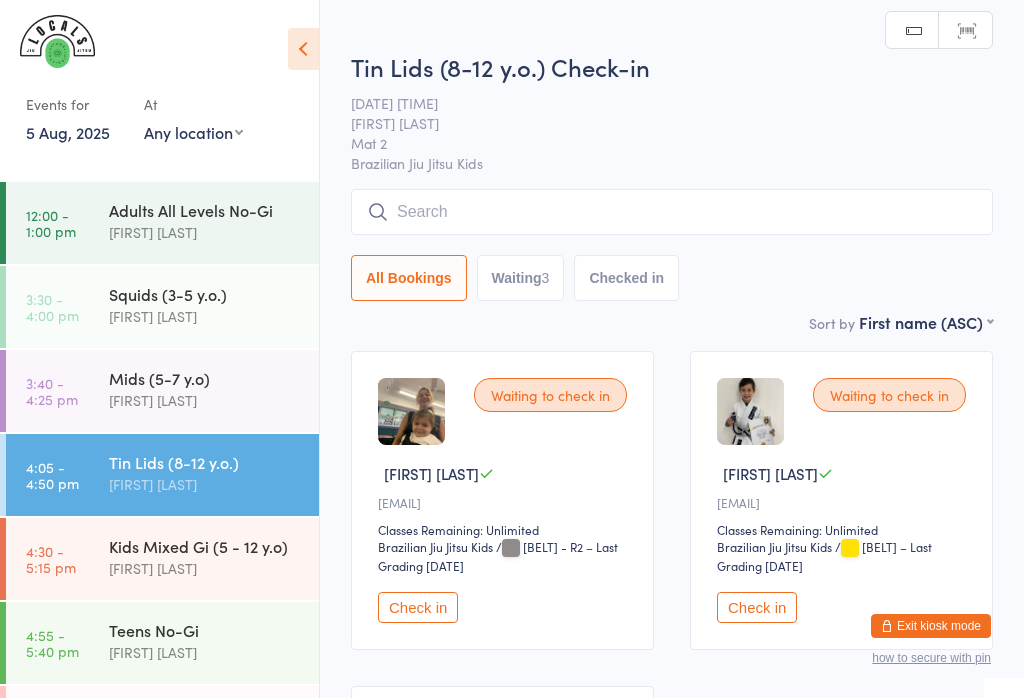 click on "[FIRST] [LAST]" at bounding box center [205, 400] 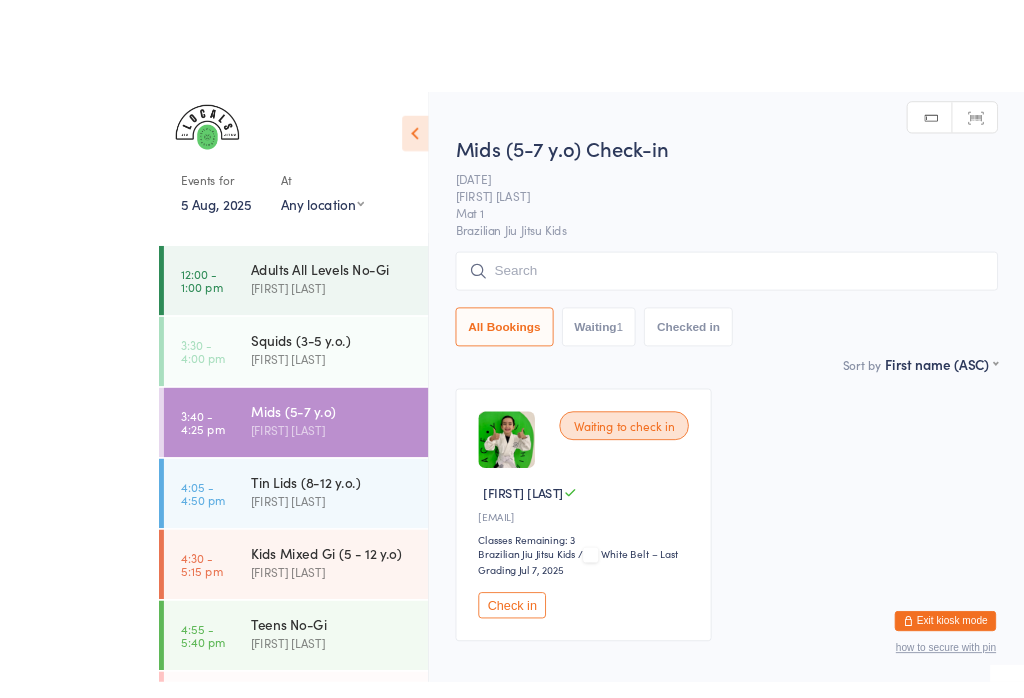 scroll, scrollTop: 13, scrollLeft: 0, axis: vertical 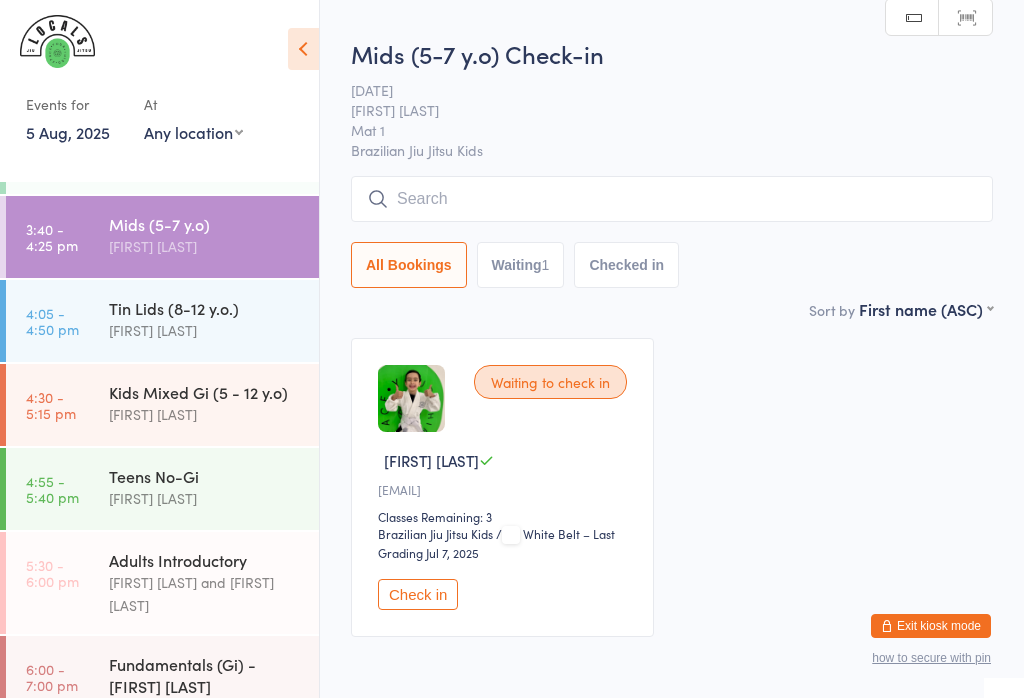 click on "Kids Mixed Gi (5 - 12 y.o)" at bounding box center (205, 392) 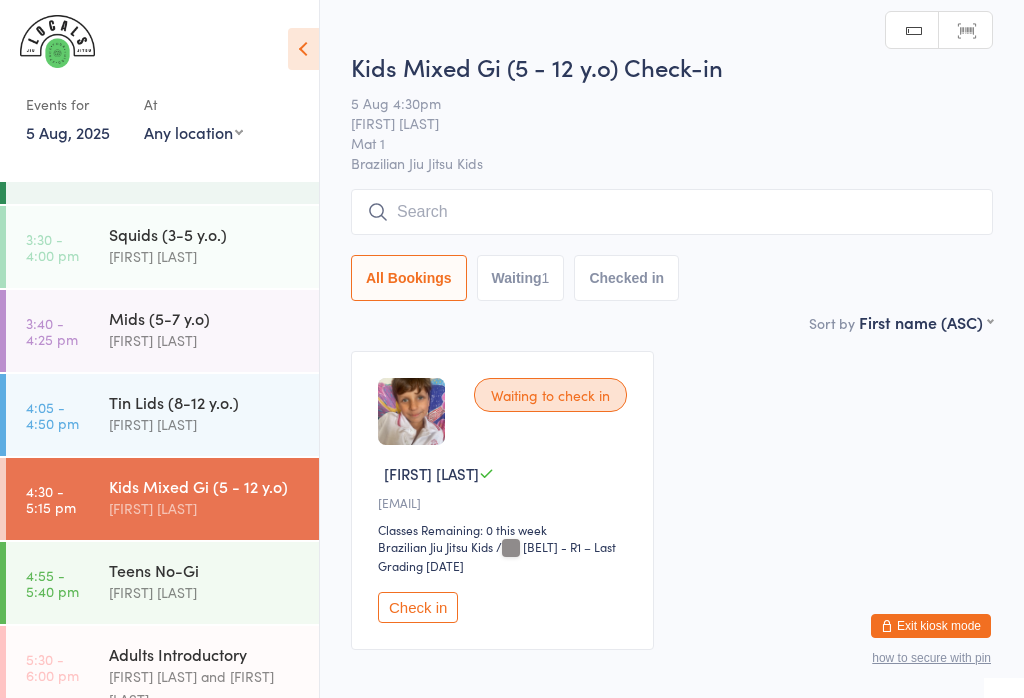 scroll, scrollTop: 55, scrollLeft: 0, axis: vertical 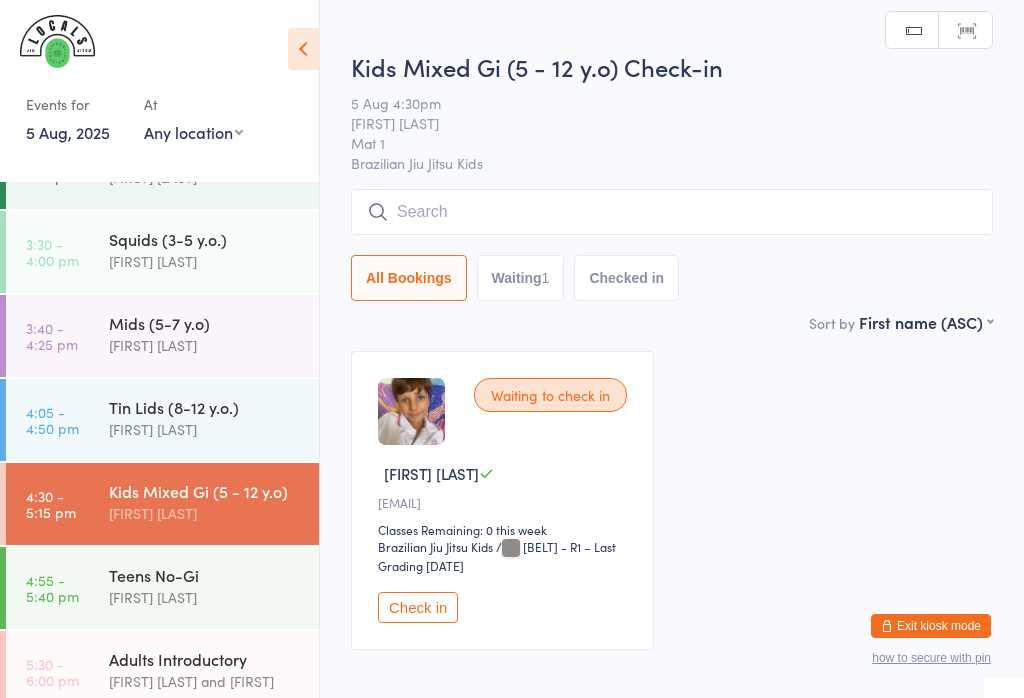 click on "[FIRST] [LAST]" at bounding box center [205, 345] 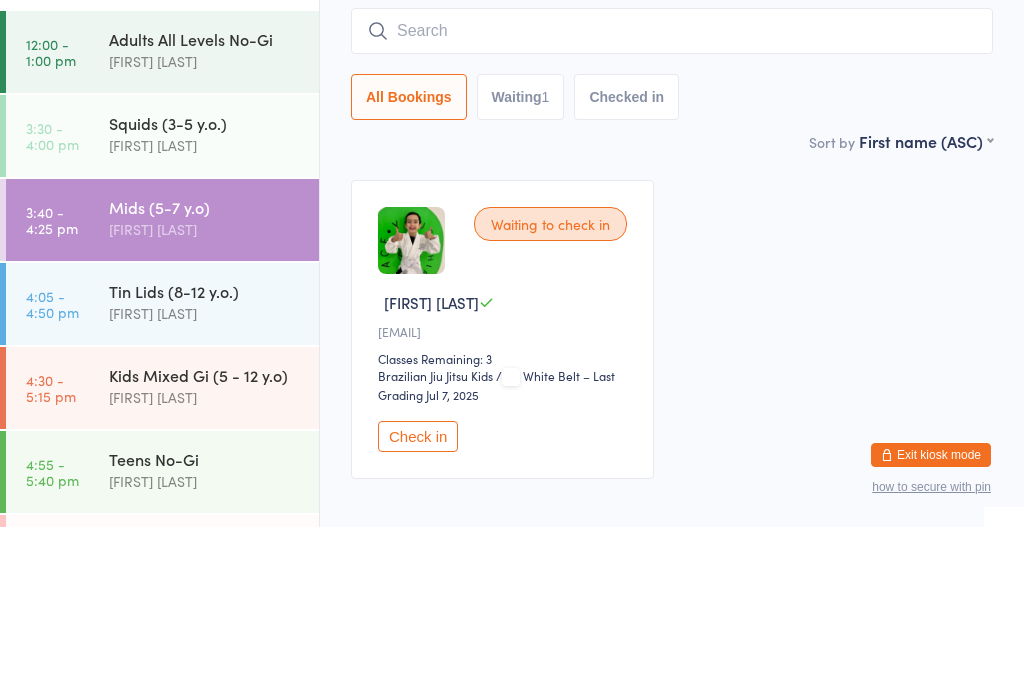 scroll, scrollTop: 0, scrollLeft: 0, axis: both 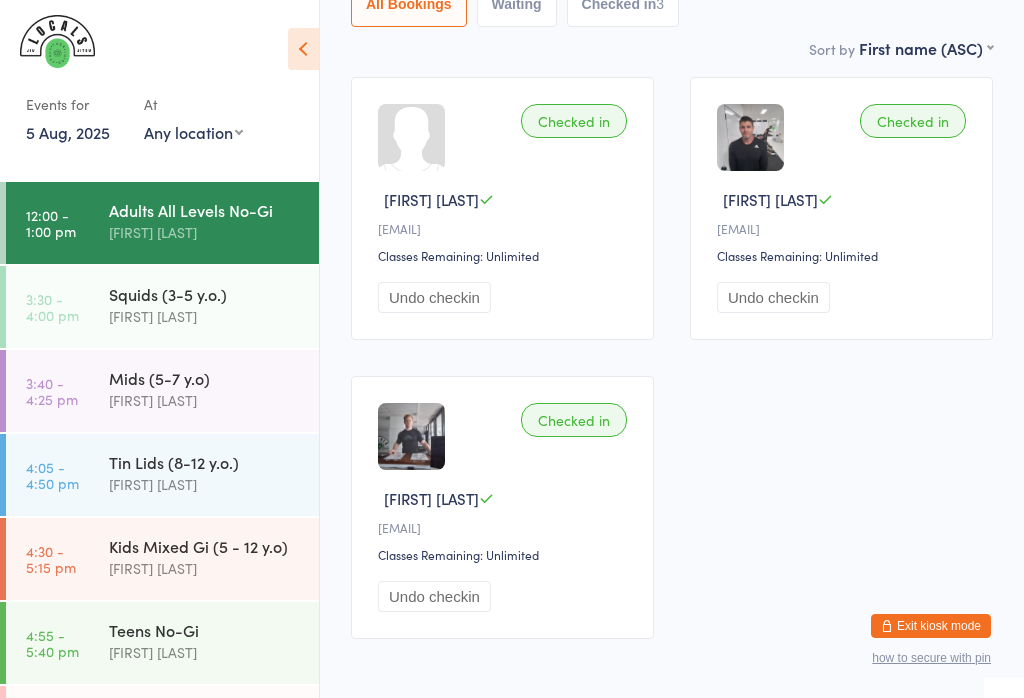click on "[FIRST] [LAST]" at bounding box center [205, 400] 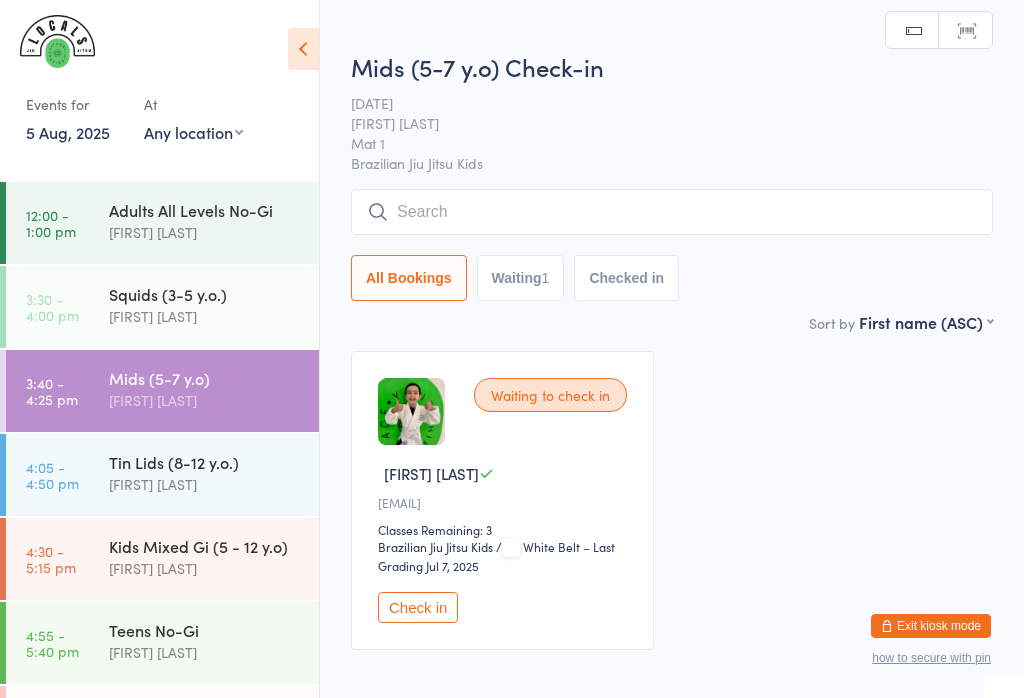 click at bounding box center (672, 212) 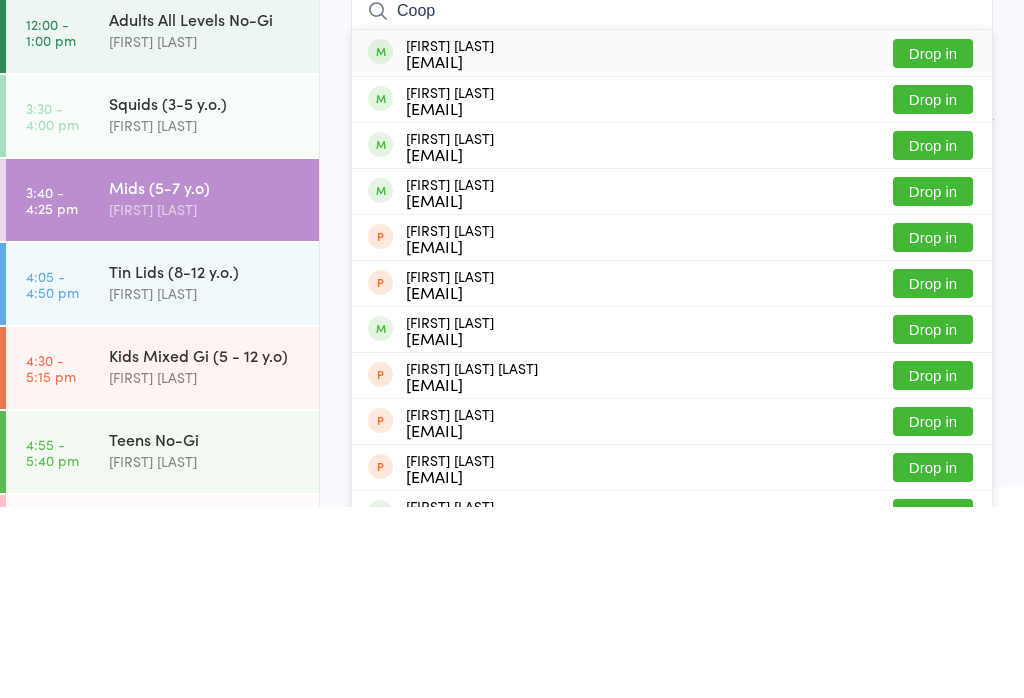 type on "Coop" 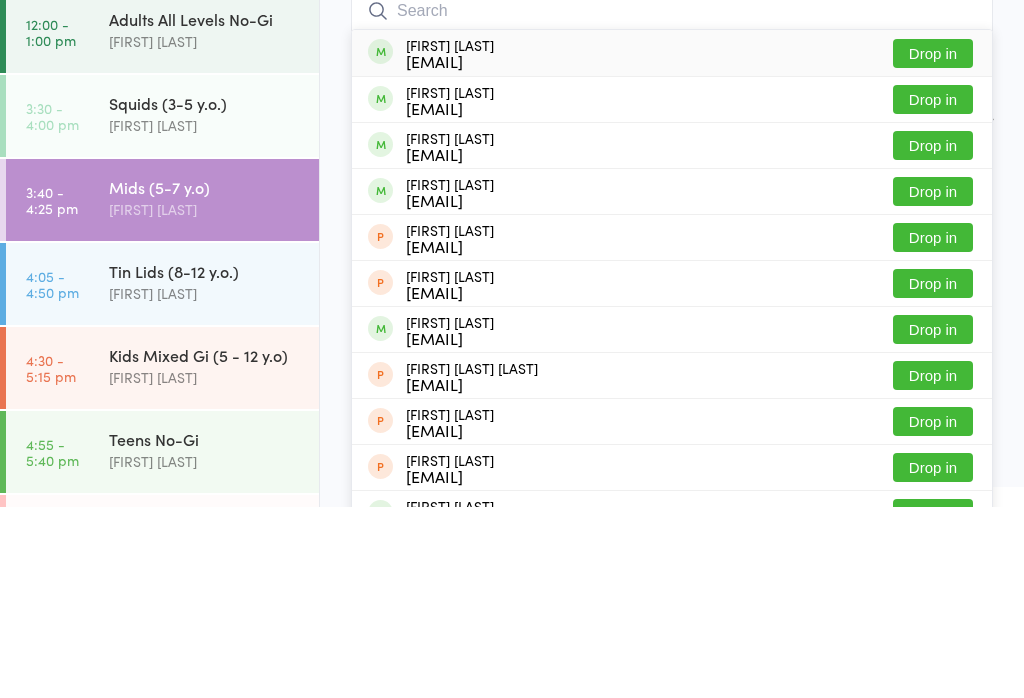 scroll, scrollTop: 104, scrollLeft: 0, axis: vertical 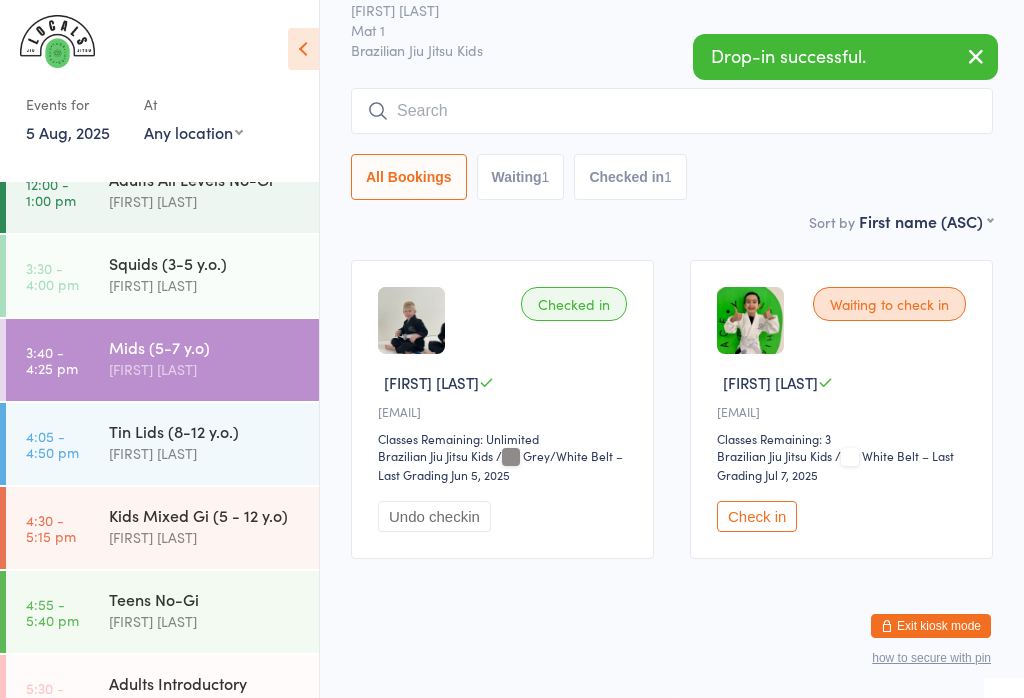 click on "Kids Mixed Gi (5 - 12 y.o)" at bounding box center (205, 515) 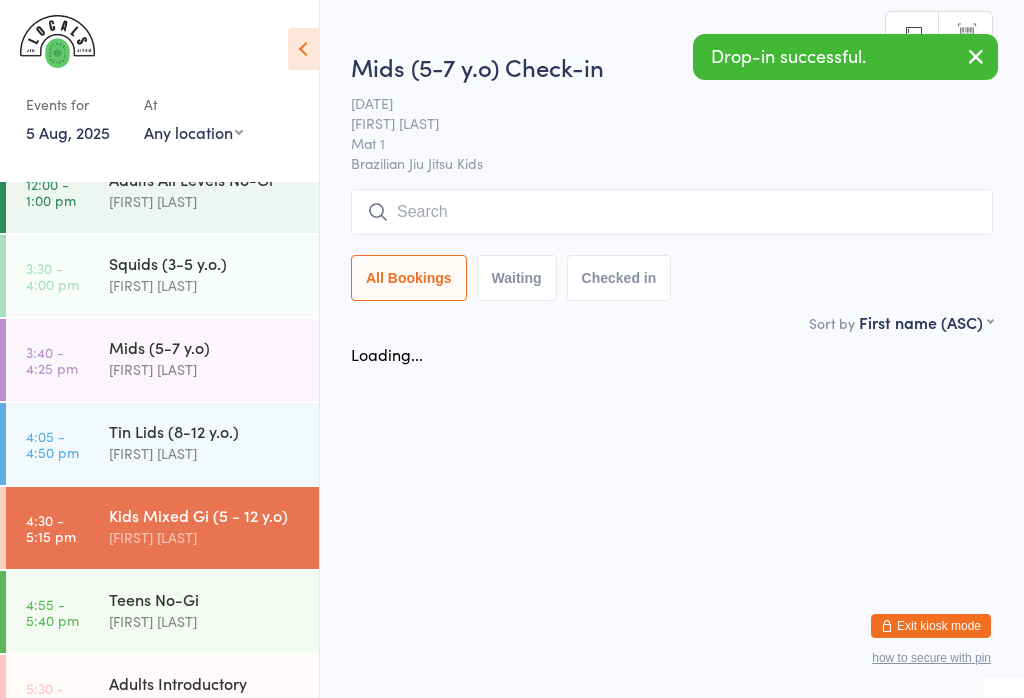scroll, scrollTop: 0, scrollLeft: 0, axis: both 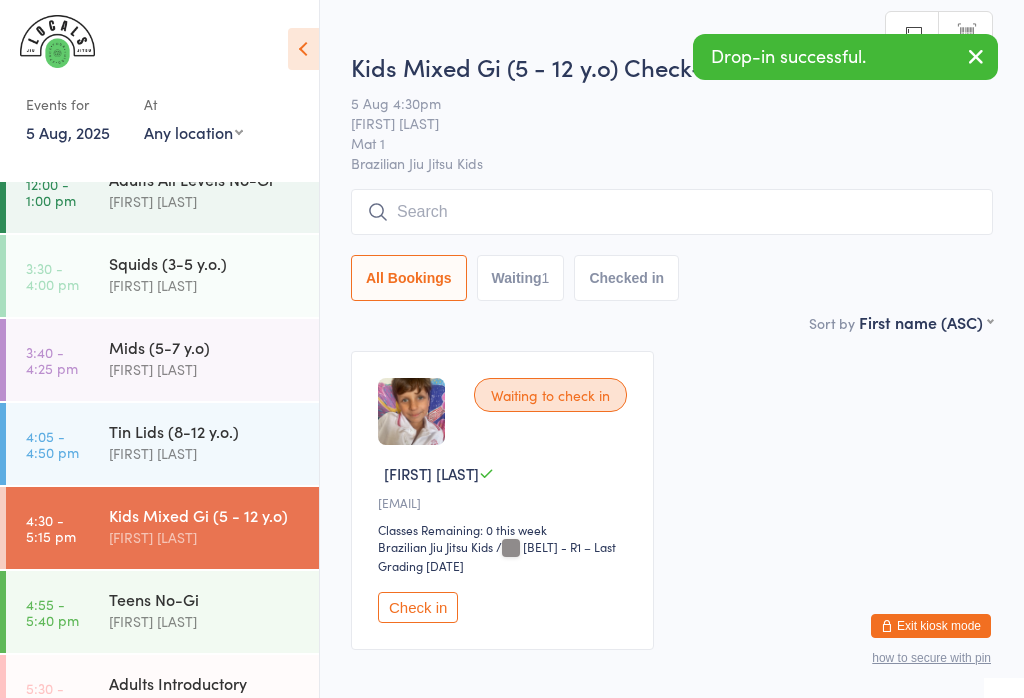 click at bounding box center (672, 212) 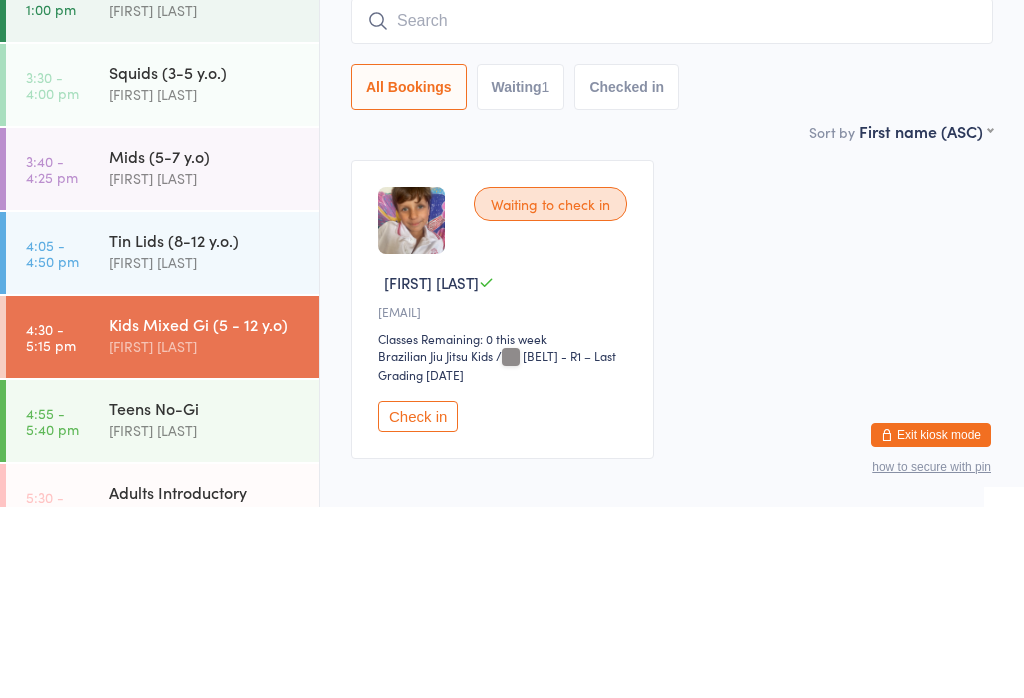 click on "Mids (5-7 y.o)" at bounding box center (205, 347) 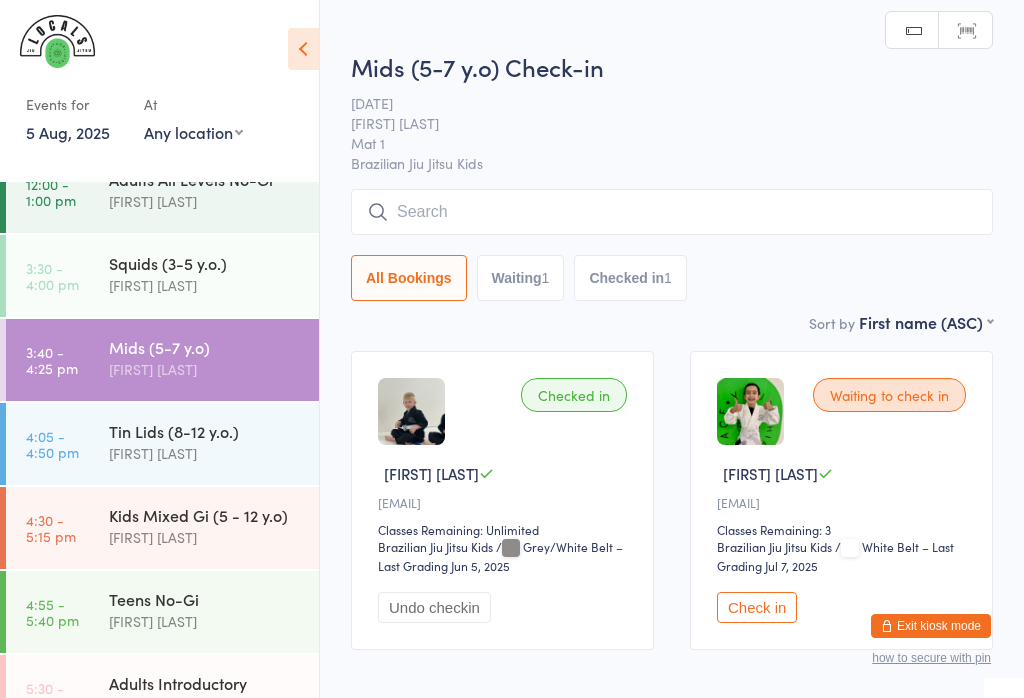 click on "Kids Mixed Gi (5 - 12 y.o)" at bounding box center (205, 515) 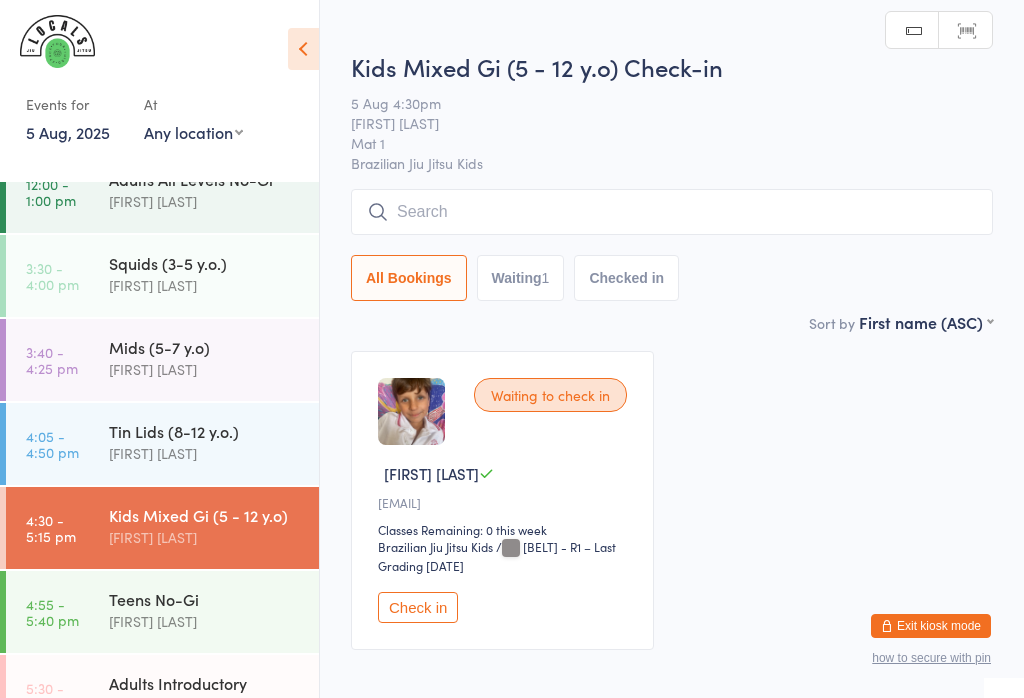 click at bounding box center (672, 212) 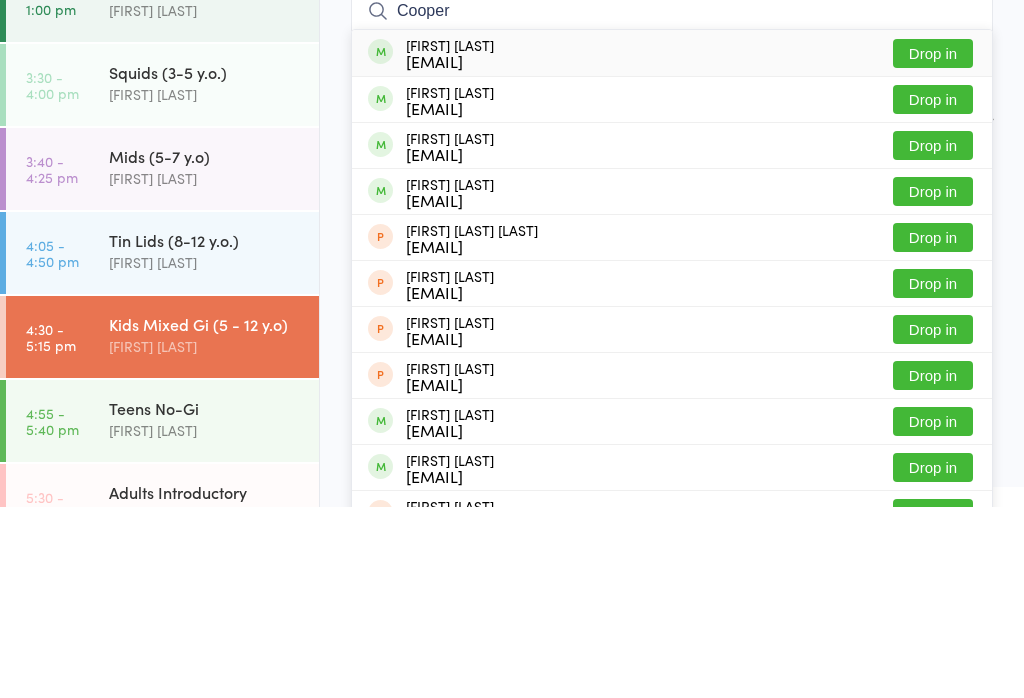 type on "Cooper" 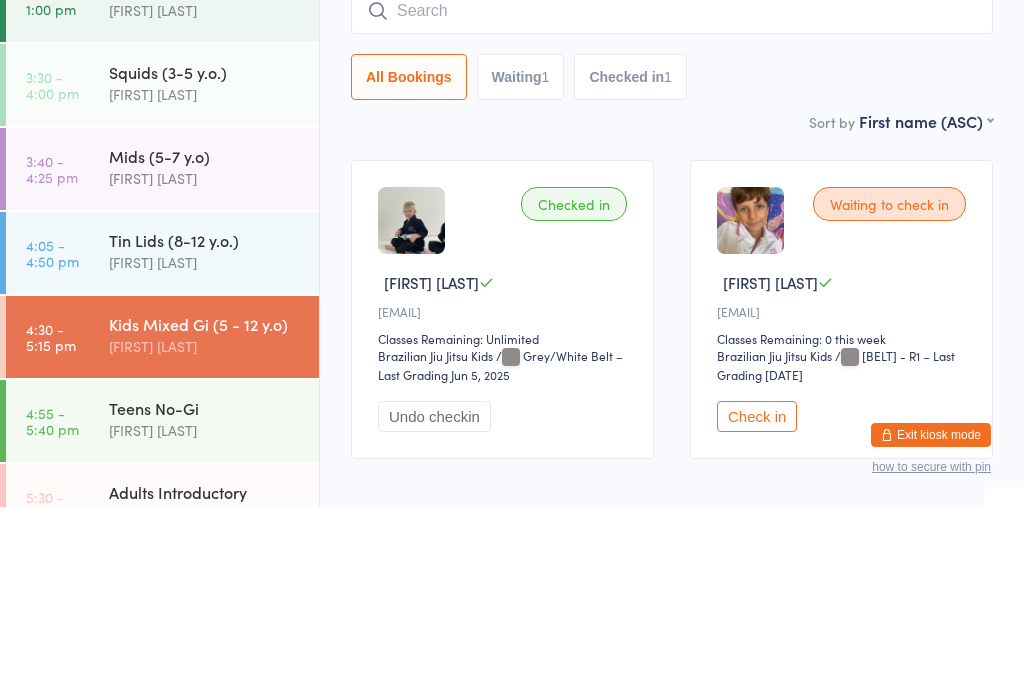 click on "[FIRST] [LAST]" at bounding box center [205, 369] 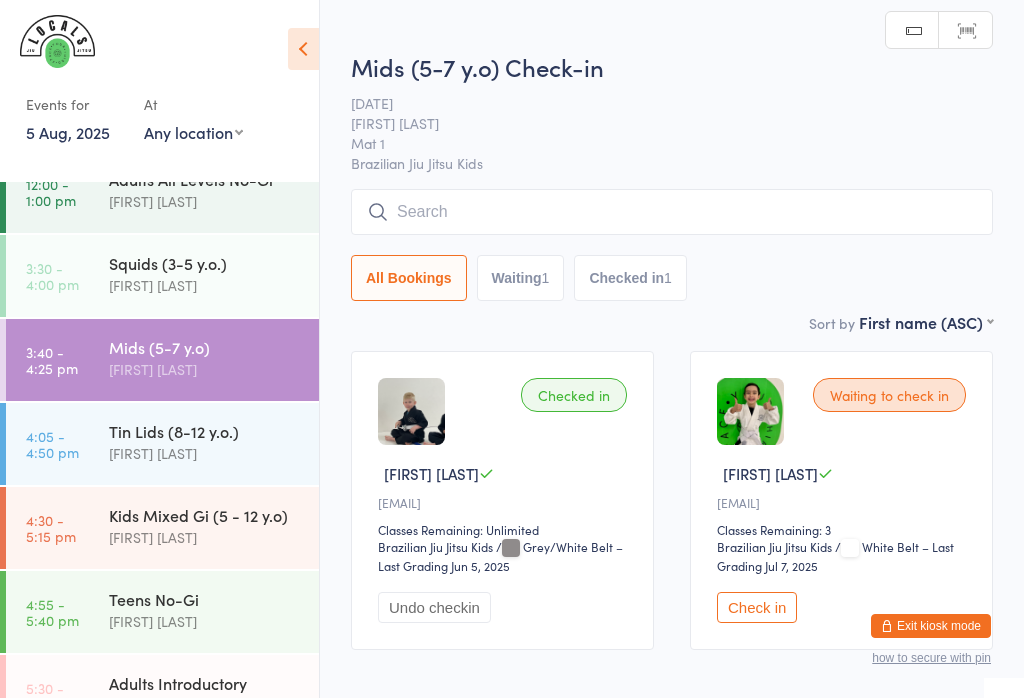 click at bounding box center (672, 212) 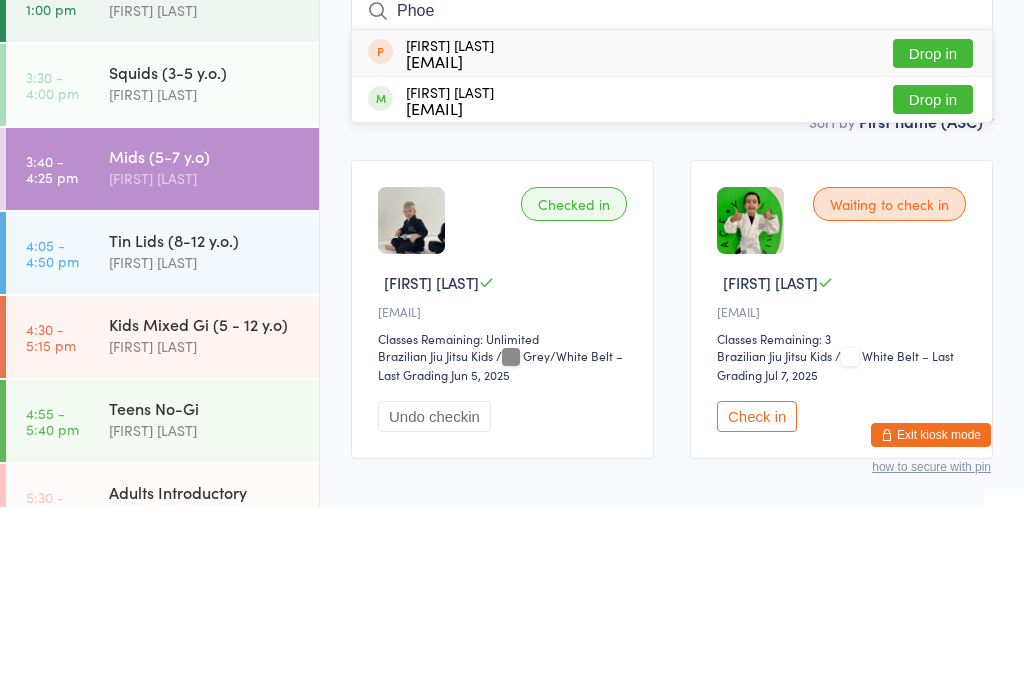 click on "First name (ASC) First name (DESC) Last name (ASC) Last name (DESC) Check in time (ASC) Check in time (DESC) Rank (ASC) Rank (DESC)" at bounding box center (926, 309) 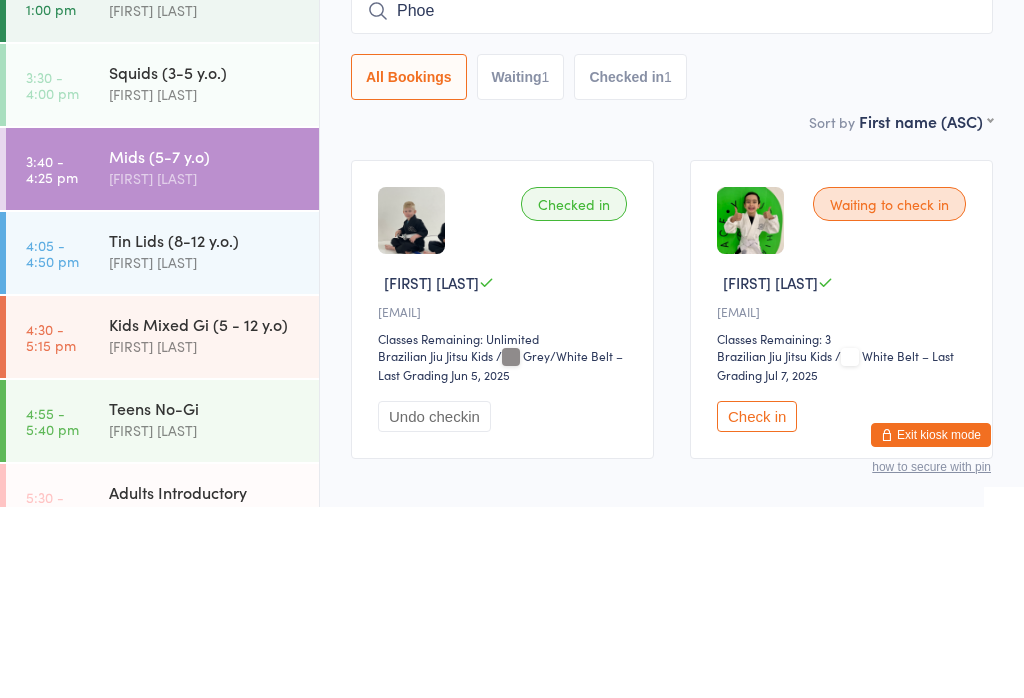 scroll, scrollTop: 104, scrollLeft: 0, axis: vertical 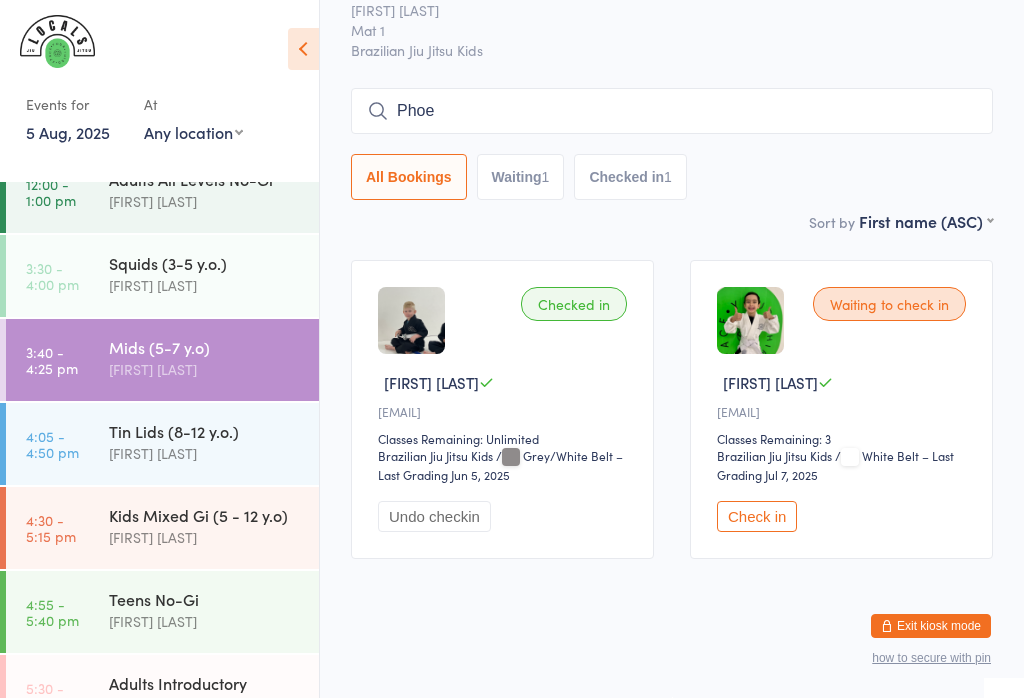 click on "Checked in [FIRST] [LAST] Classes Remaining: Unlimited Brazilian Jiu Jitsu Kids Brazilian Jiu Jitsu Kids / Grey/White Belt – Last Grading [DATE] Undo checkin Waiting to check in [FIRST] [LAST] Classes Remaining: 3 Brazilian Jiu Jitsu Kids Brazilian Jiu Jitsu Kids / White Belt – Last Grading [DATE] Check in" at bounding box center (672, 409) 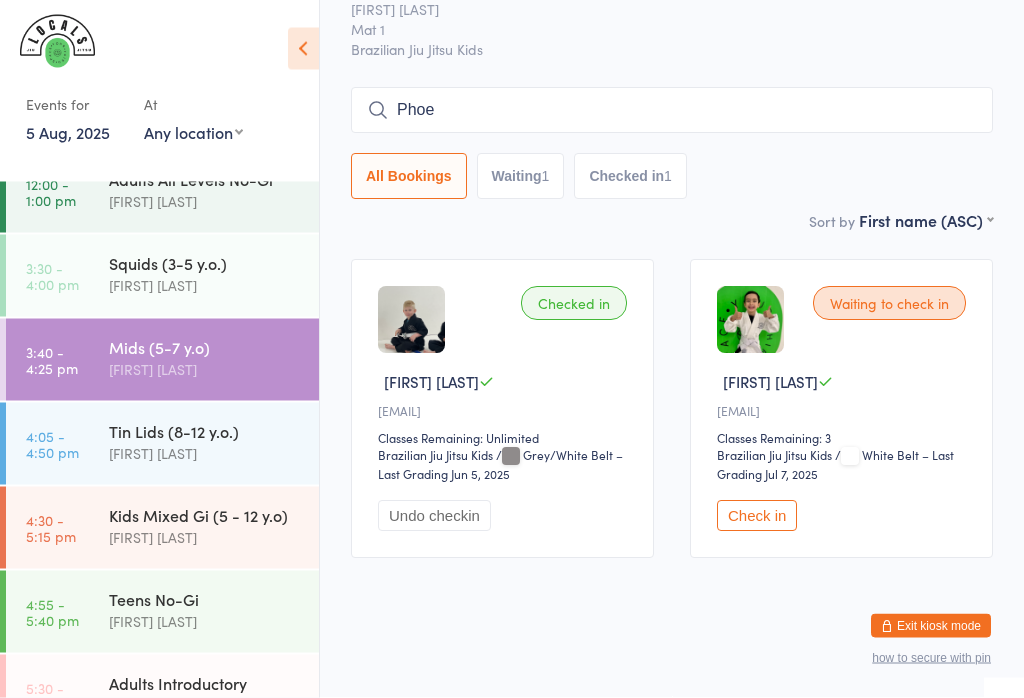 click on "Phoe" at bounding box center (672, 111) 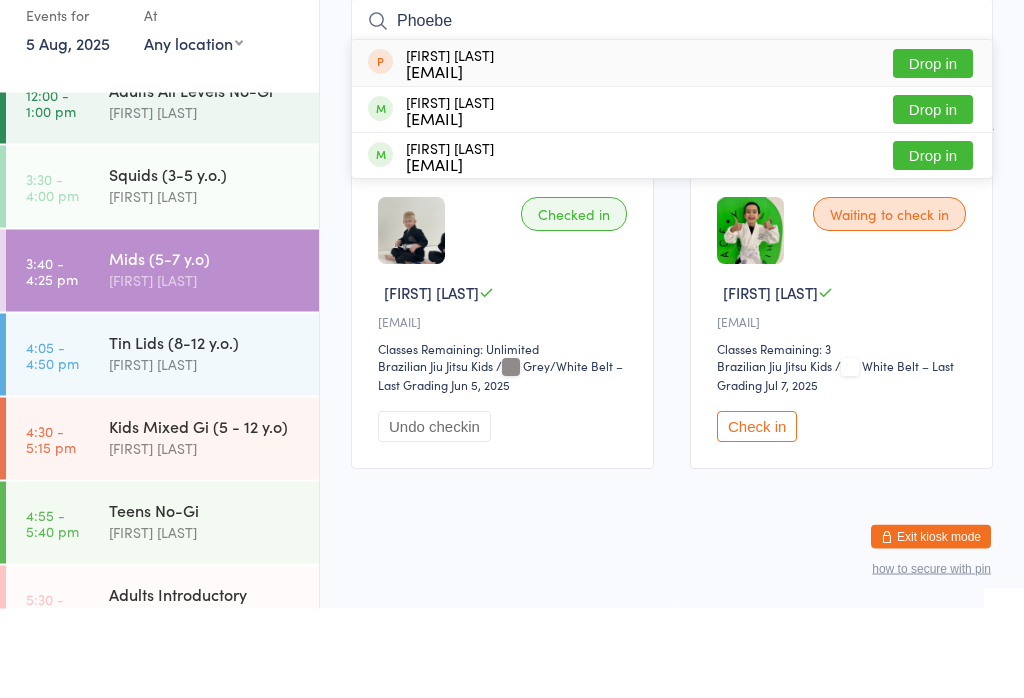 type on "Phoebe" 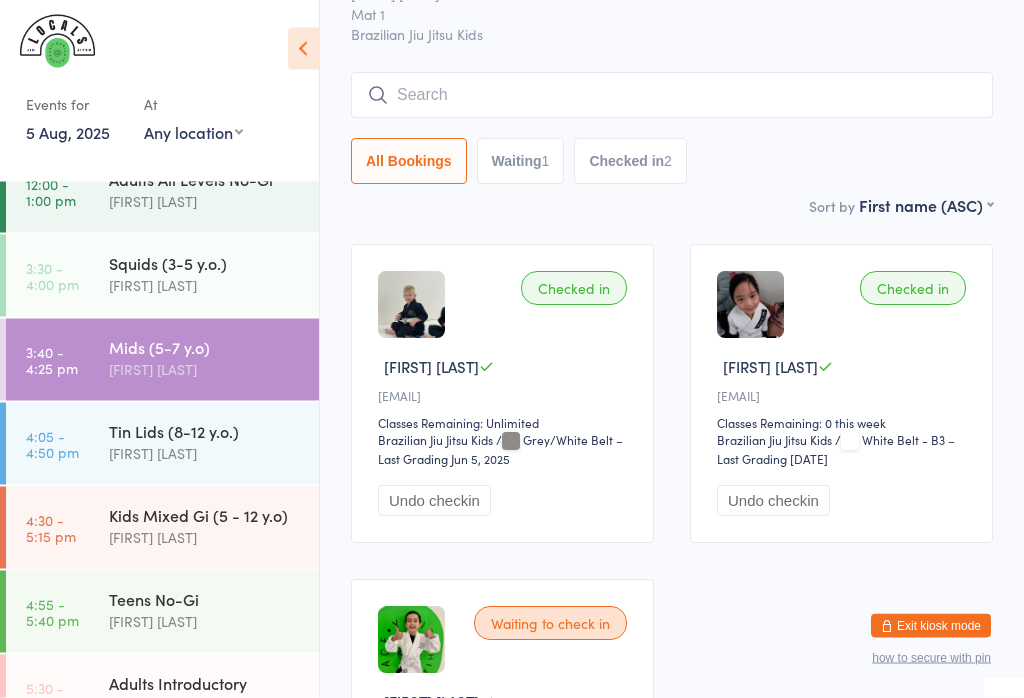 scroll, scrollTop: 0, scrollLeft: 0, axis: both 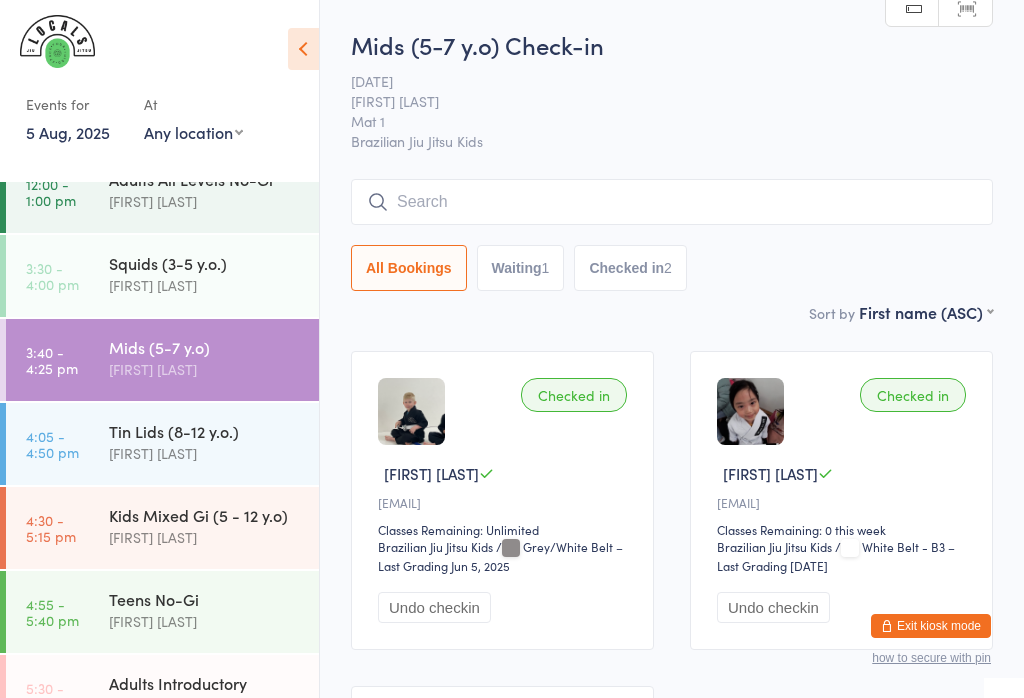 click at bounding box center (672, 202) 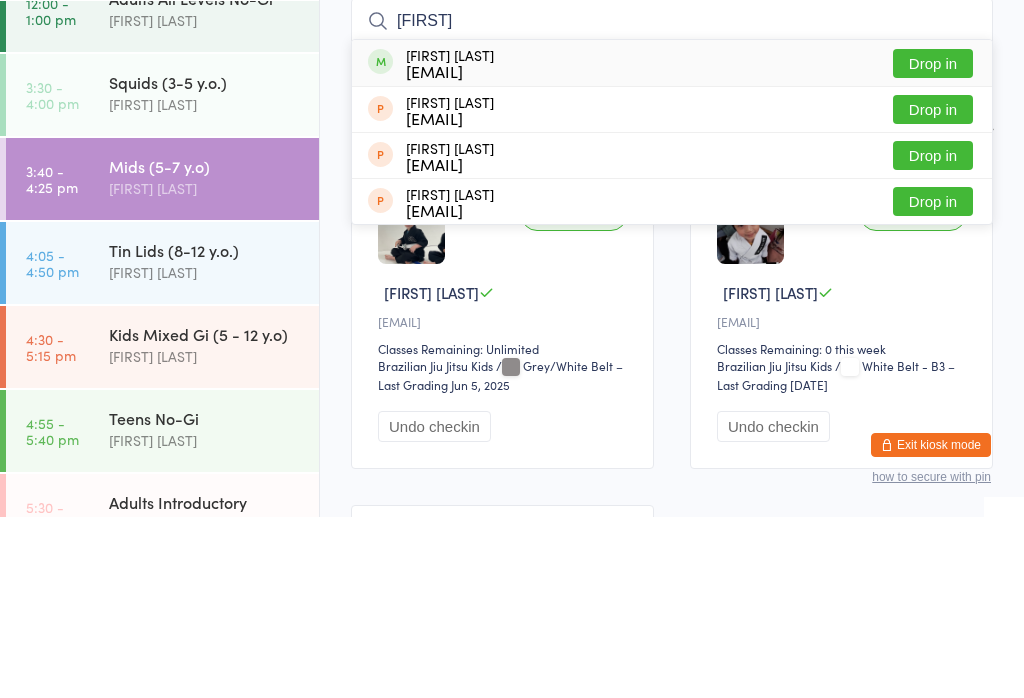 type on "[FIRST]" 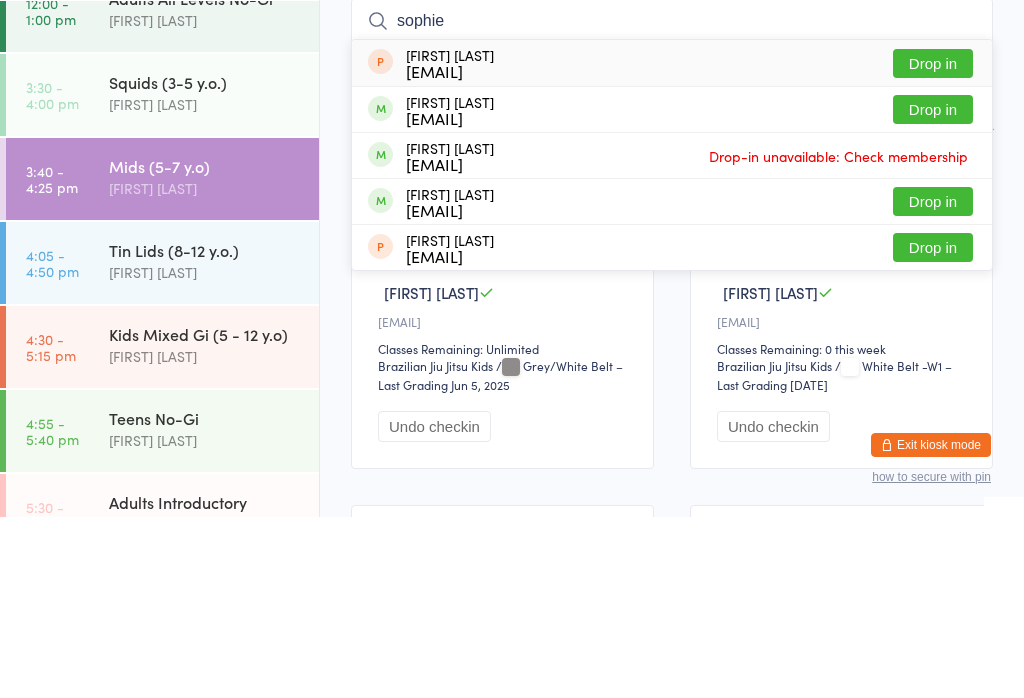 type on "sophie" 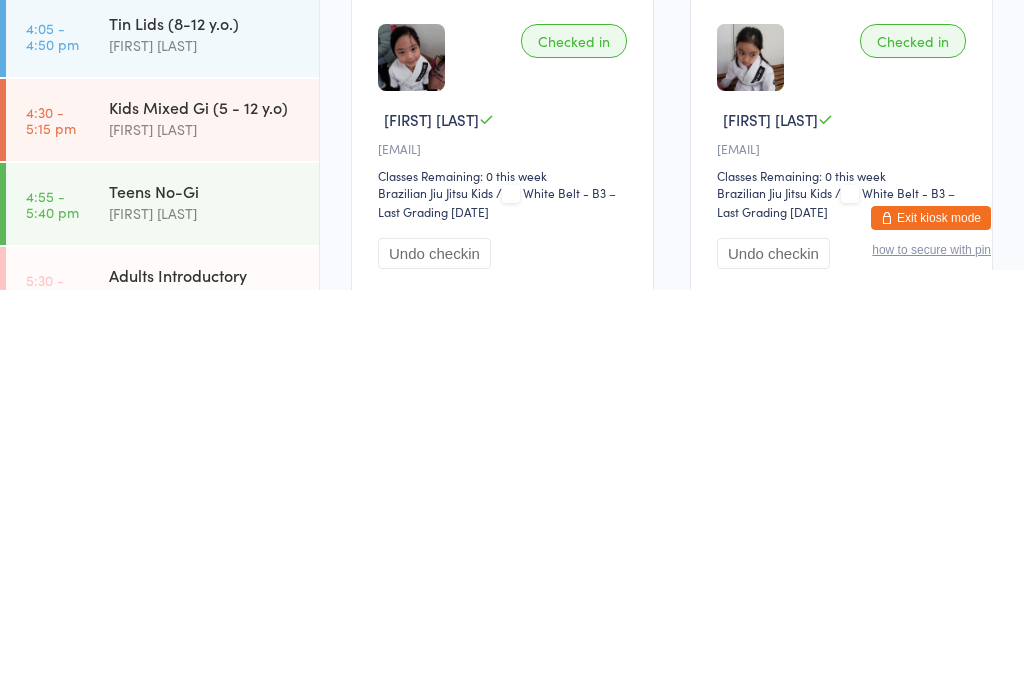 scroll, scrollTop: 690, scrollLeft: 0, axis: vertical 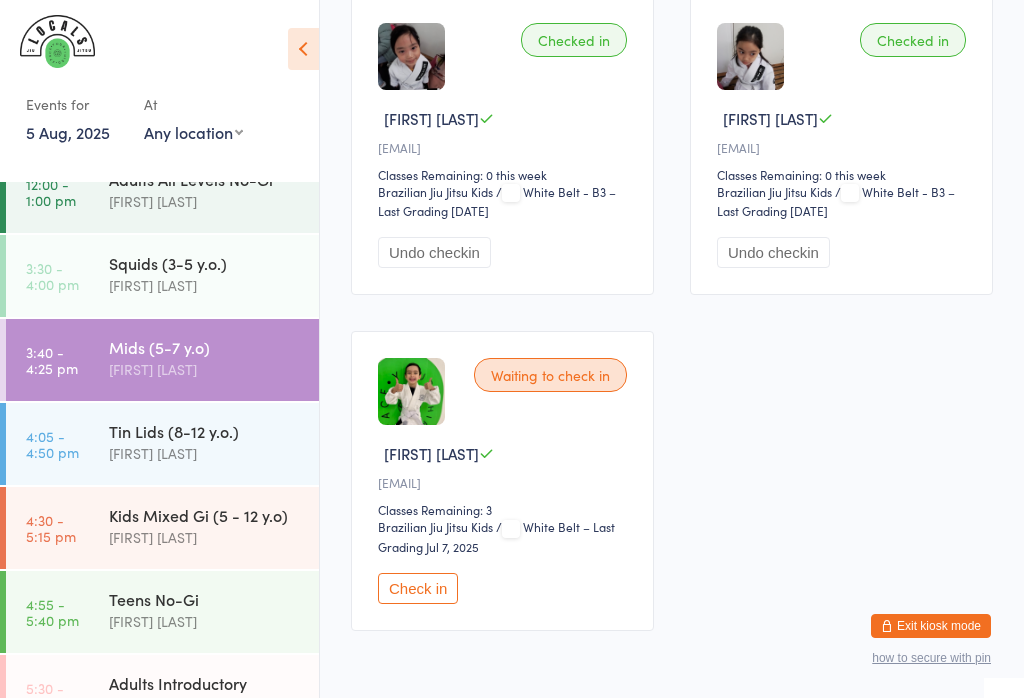 click on "Check in" at bounding box center [418, 588] 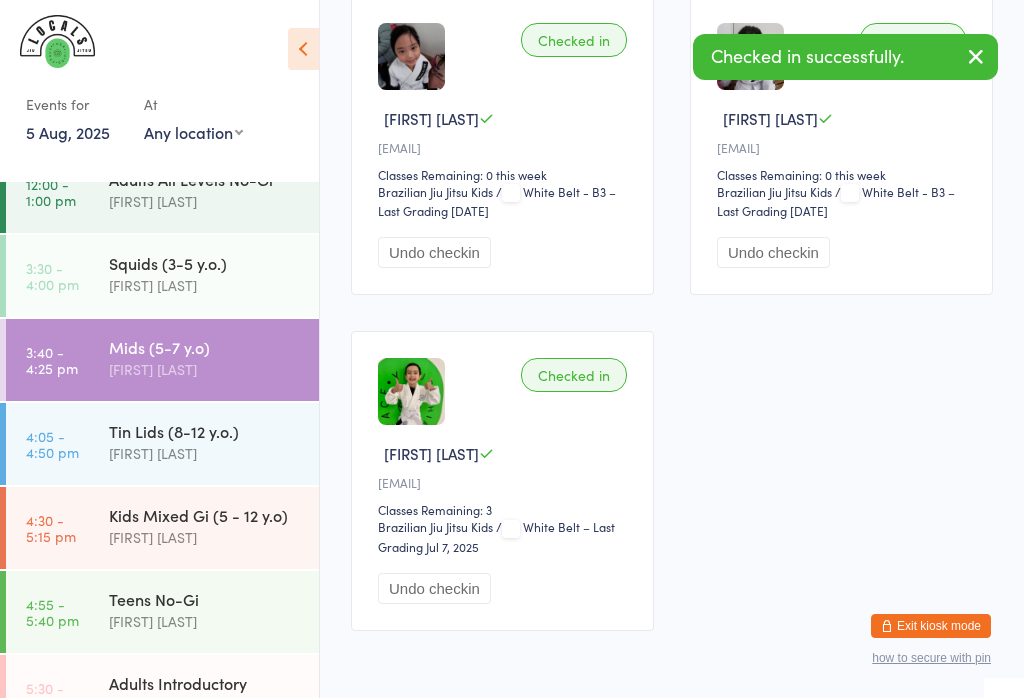 click on "[FIRST] [LAST]" at bounding box center [205, 453] 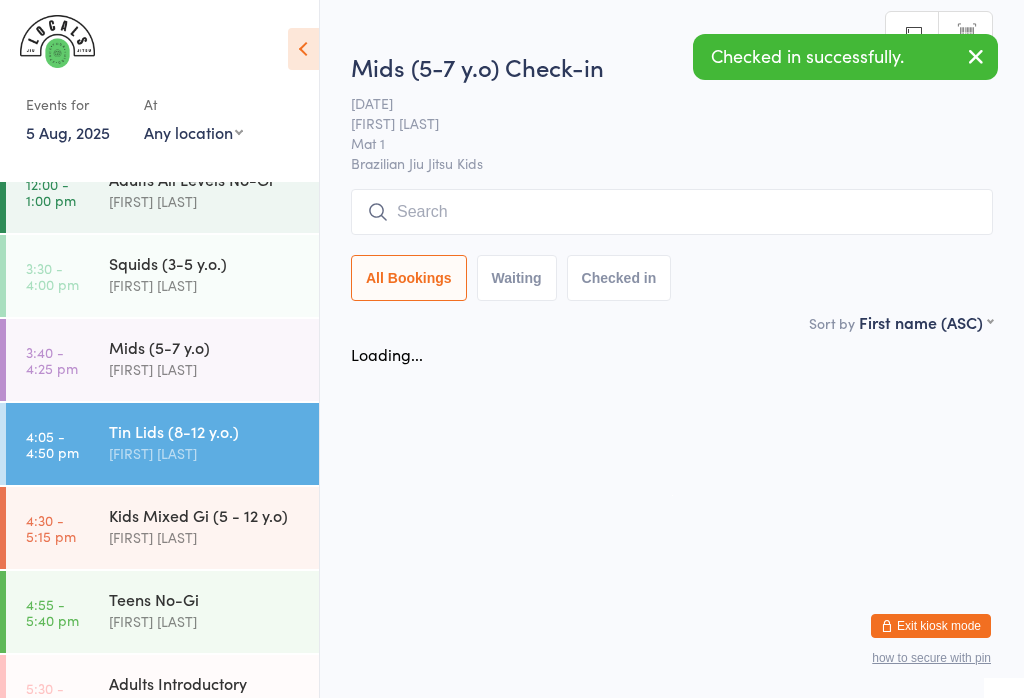 scroll, scrollTop: 0, scrollLeft: 0, axis: both 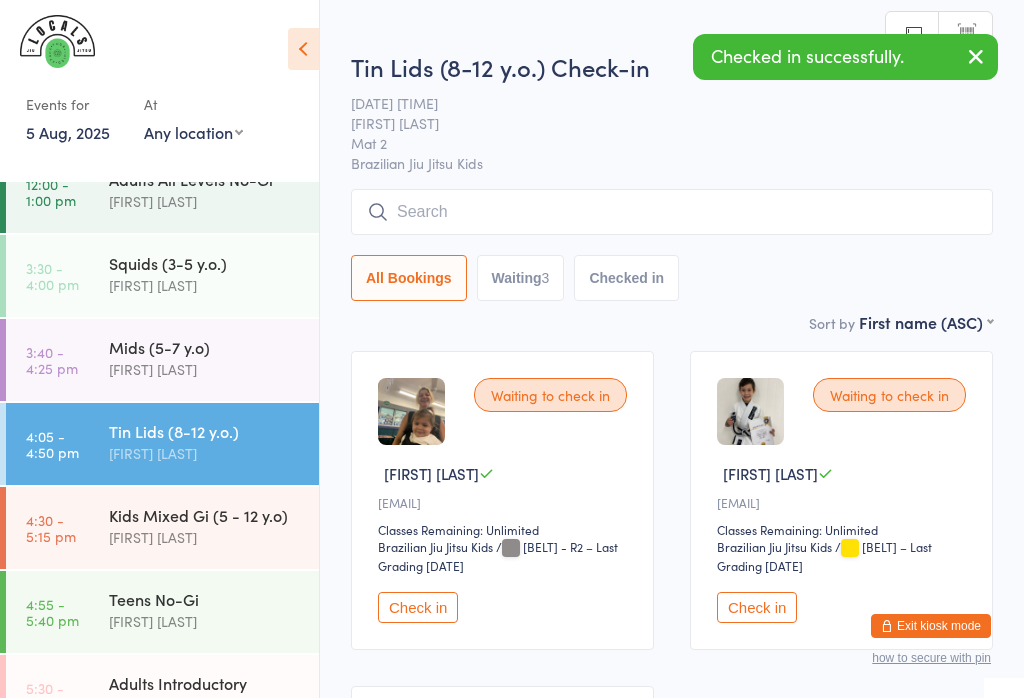 click on "Check in" at bounding box center (757, 607) 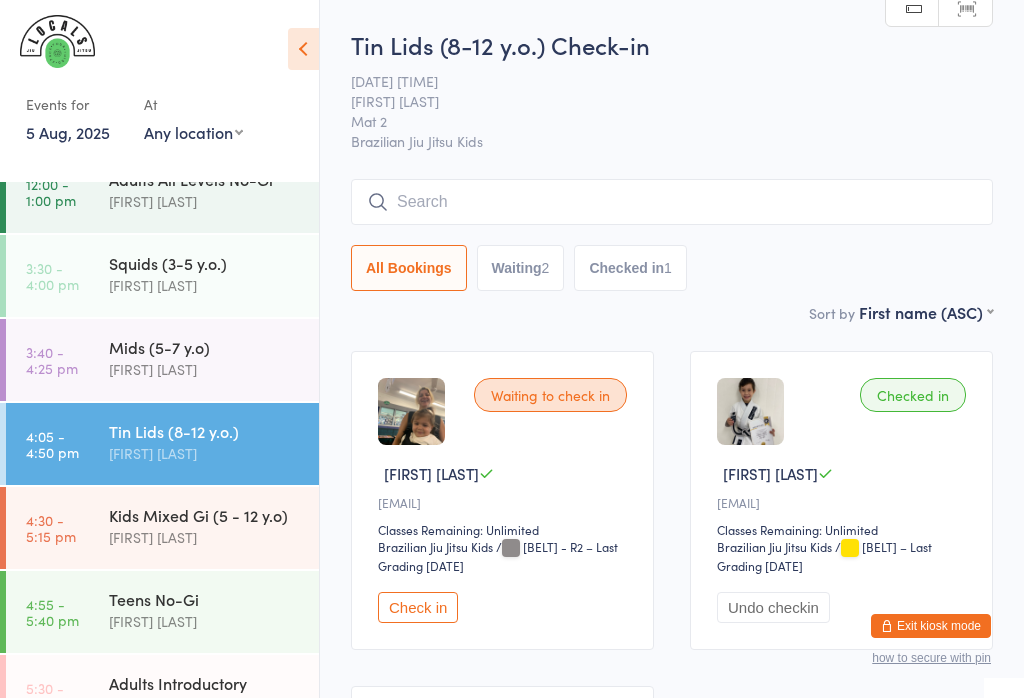 click on "Mids (5-7 y.o)" at bounding box center (205, 347) 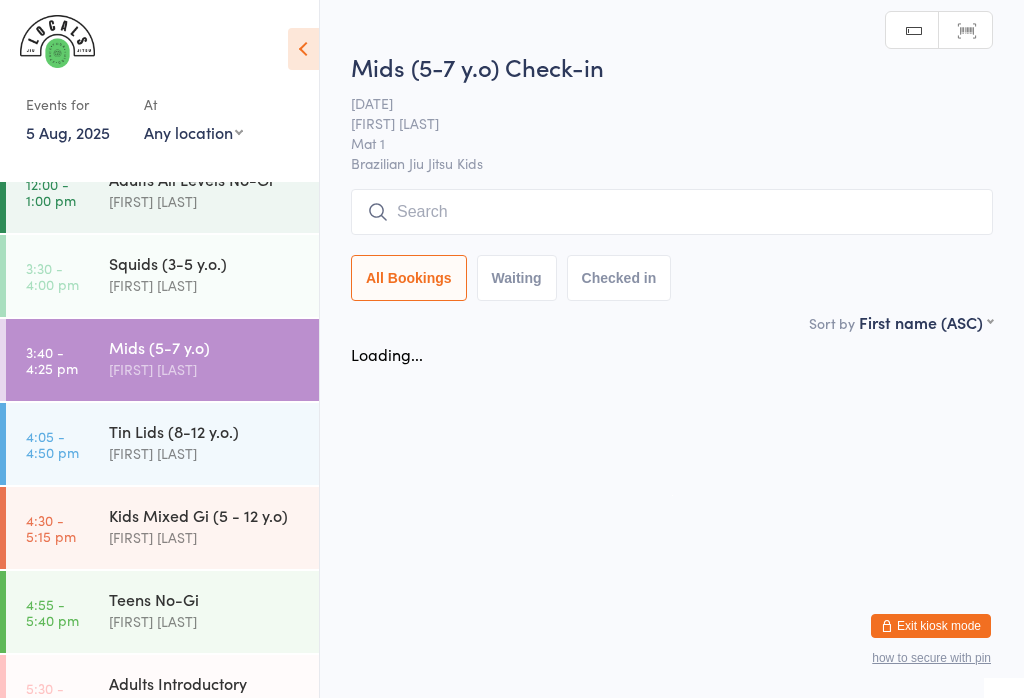 click at bounding box center (672, 212) 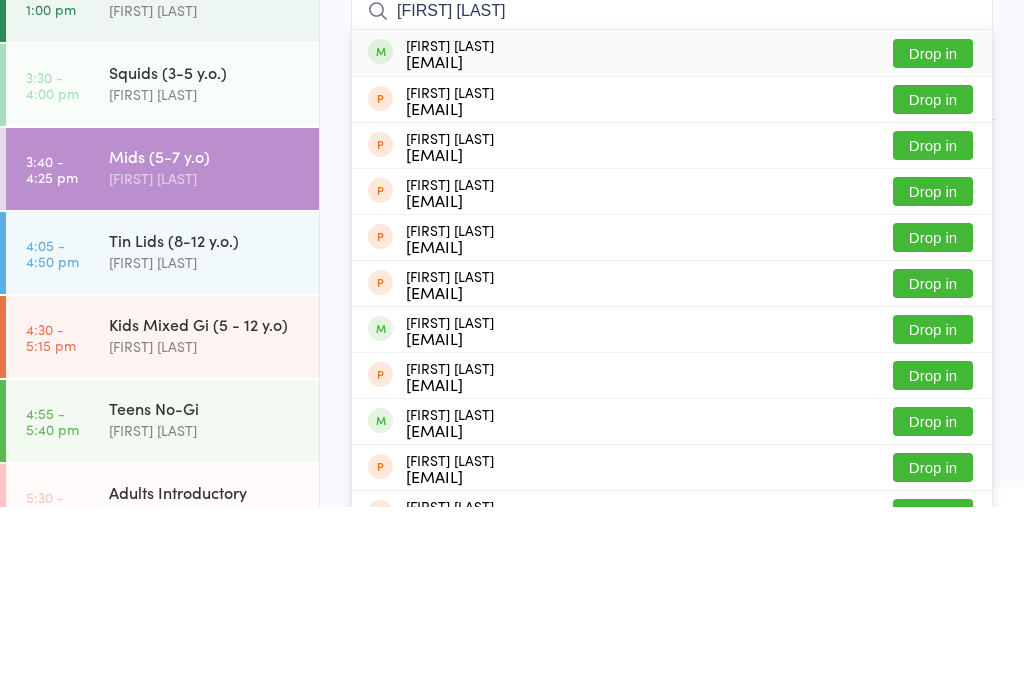 type on "[FIRST] [LAST]" 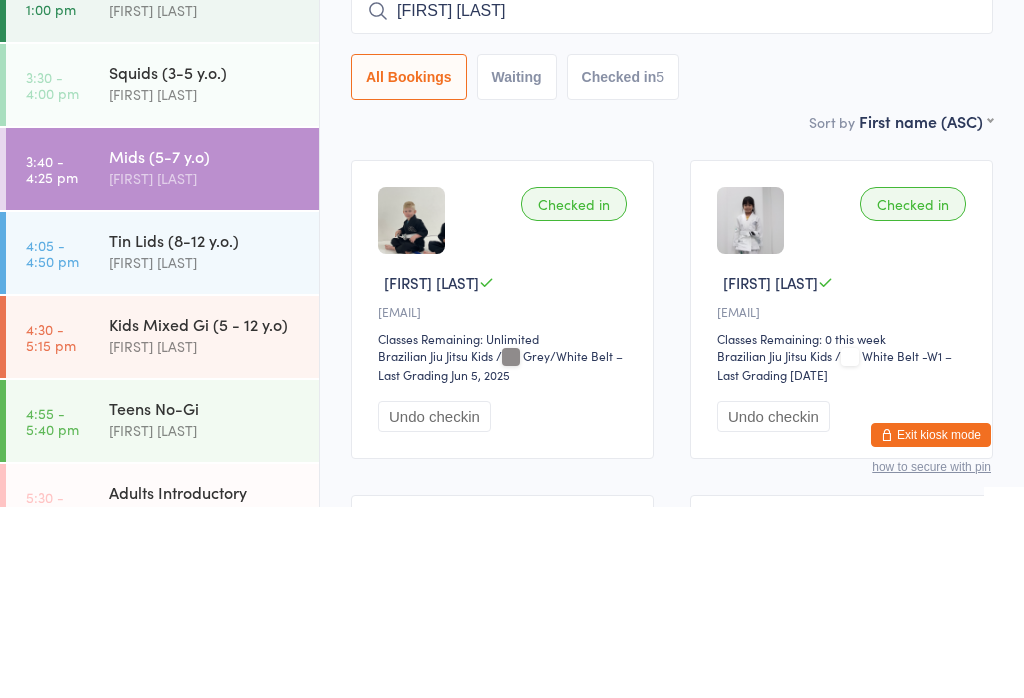 type 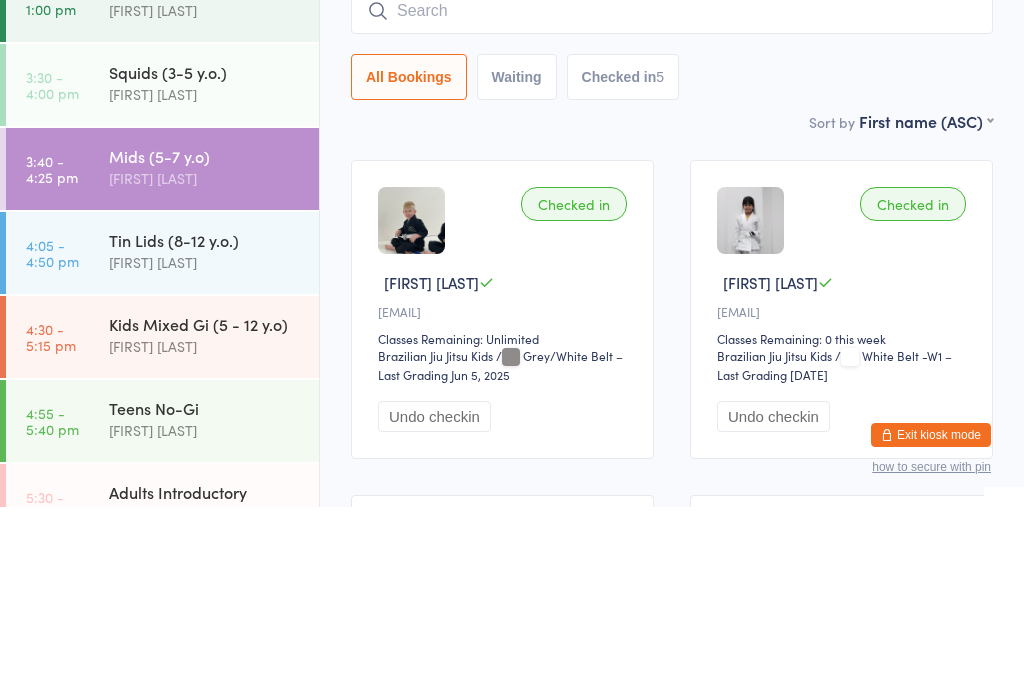 scroll, scrollTop: 191, scrollLeft: 0, axis: vertical 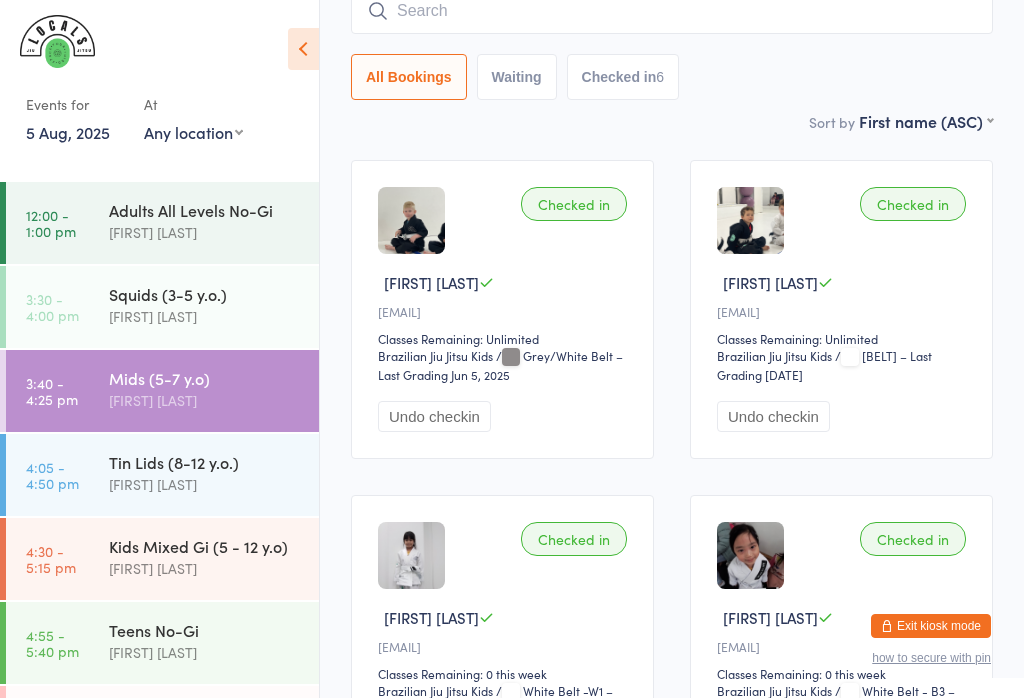click on "Squids (3-5 y.o.)" at bounding box center (205, 294) 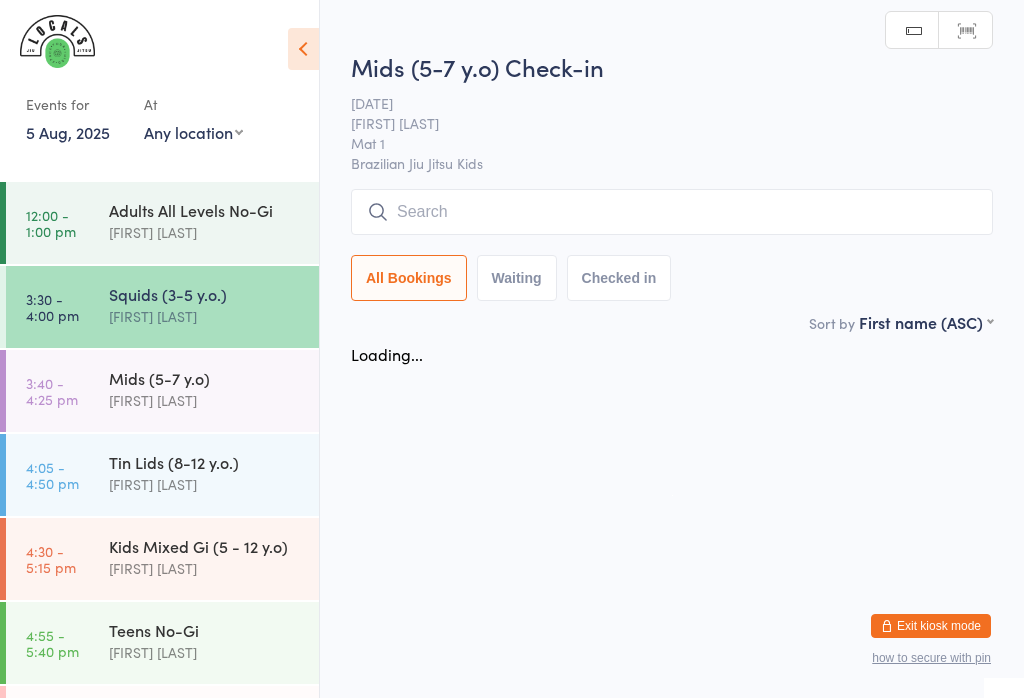 scroll, scrollTop: 0, scrollLeft: 0, axis: both 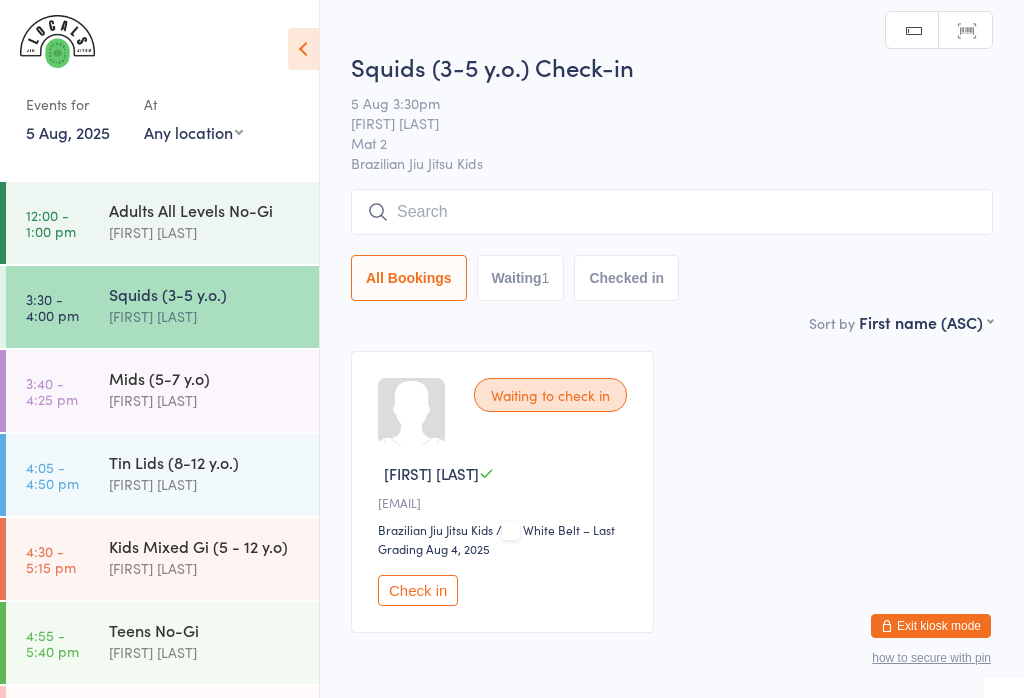 click at bounding box center [672, 212] 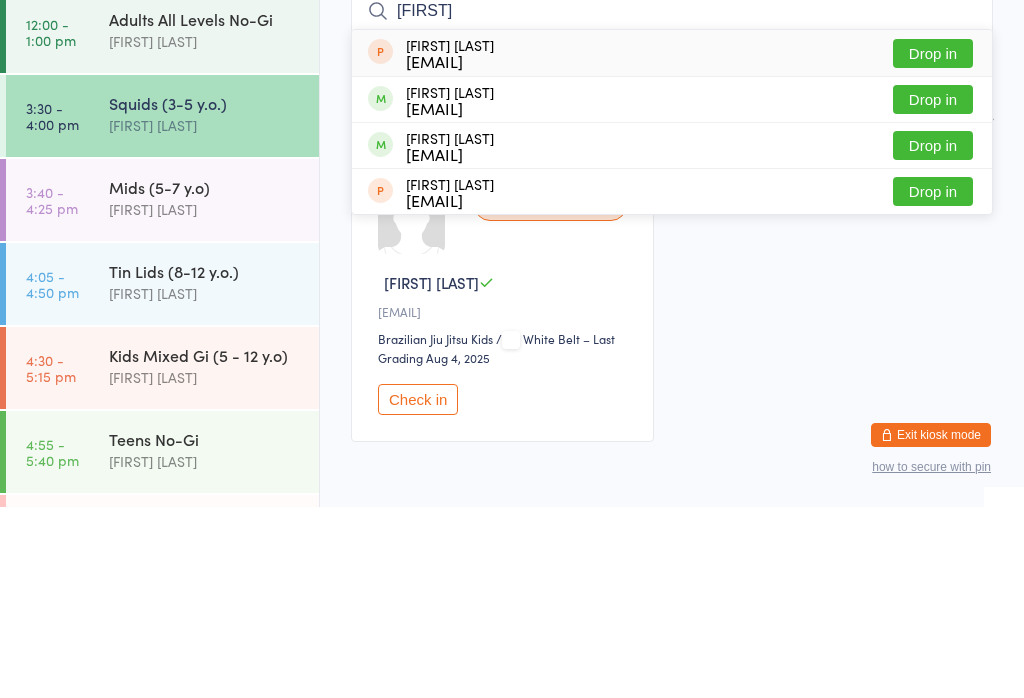 type on "[FIRST]" 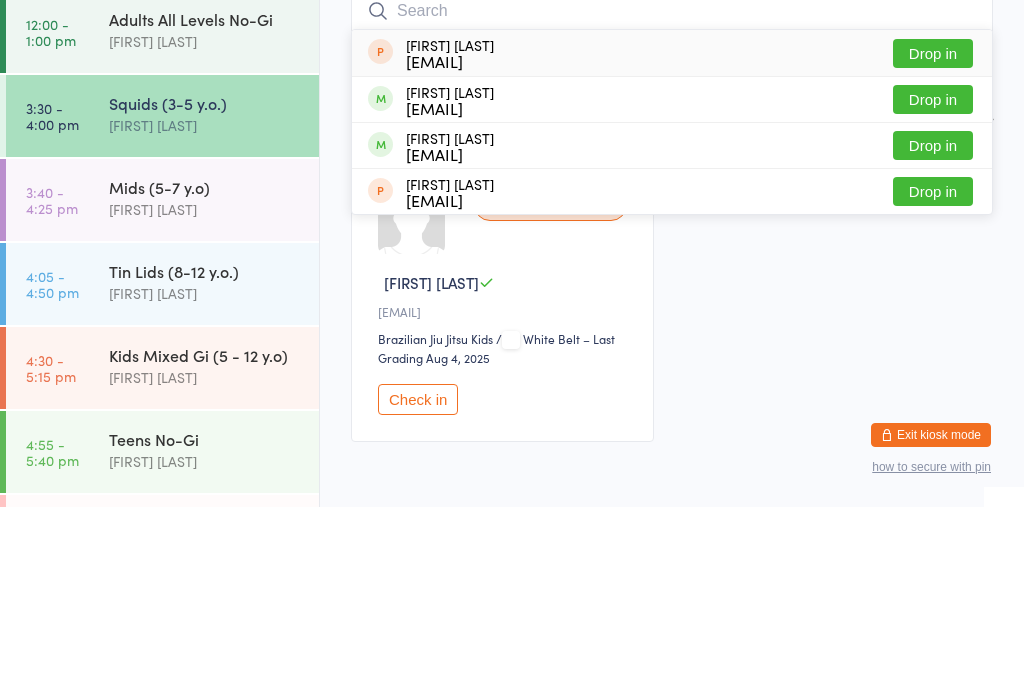 scroll, scrollTop: 86, scrollLeft: 0, axis: vertical 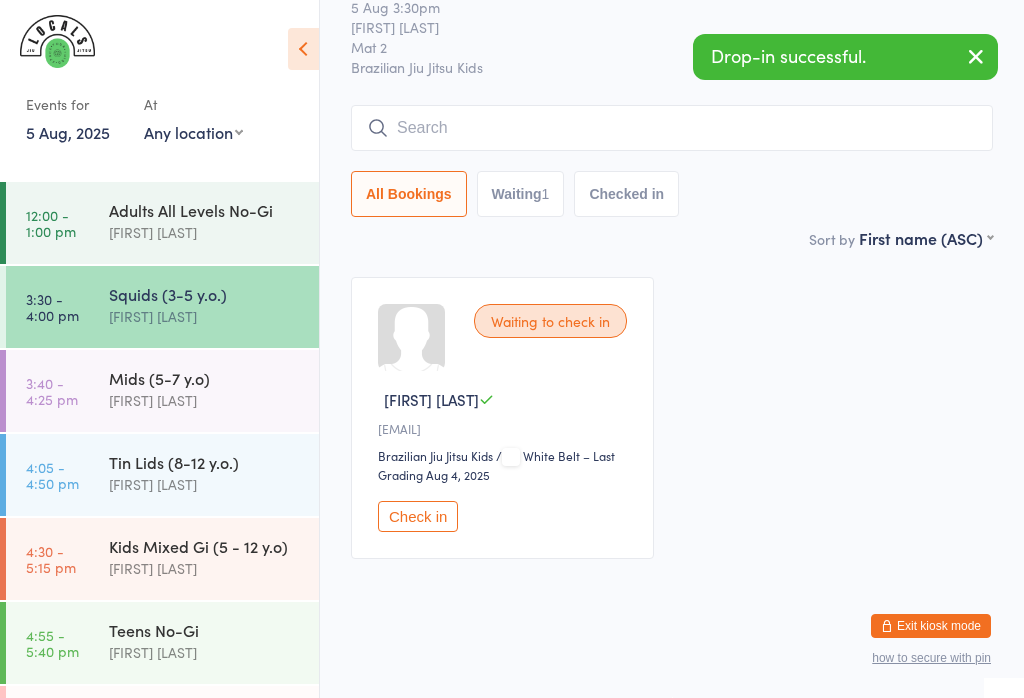 click at bounding box center (672, 128) 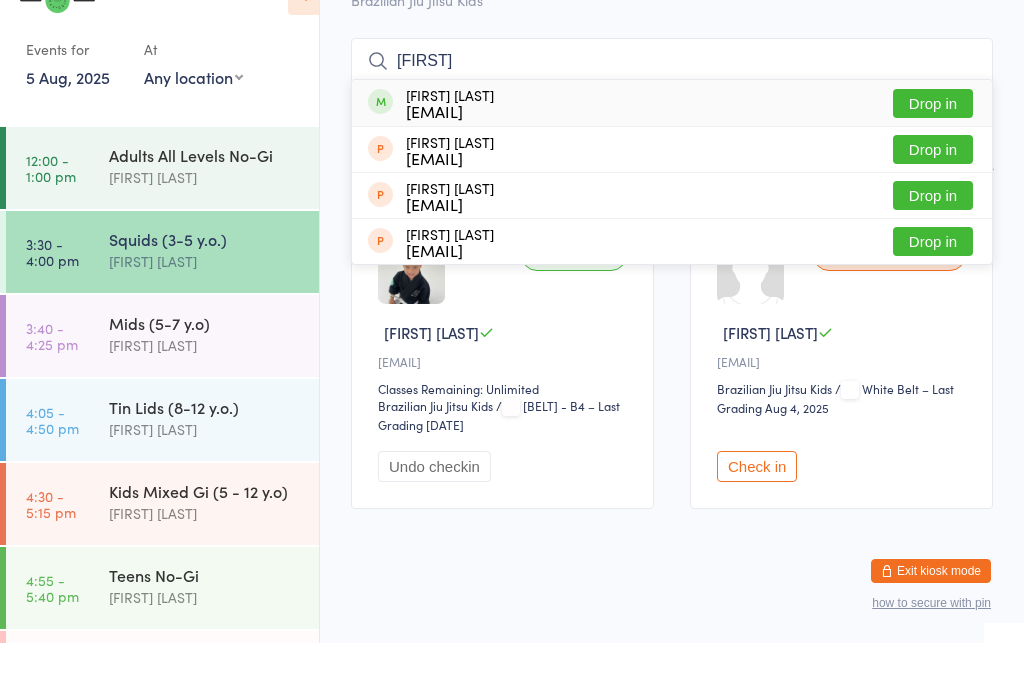 type on "[FIRST]" 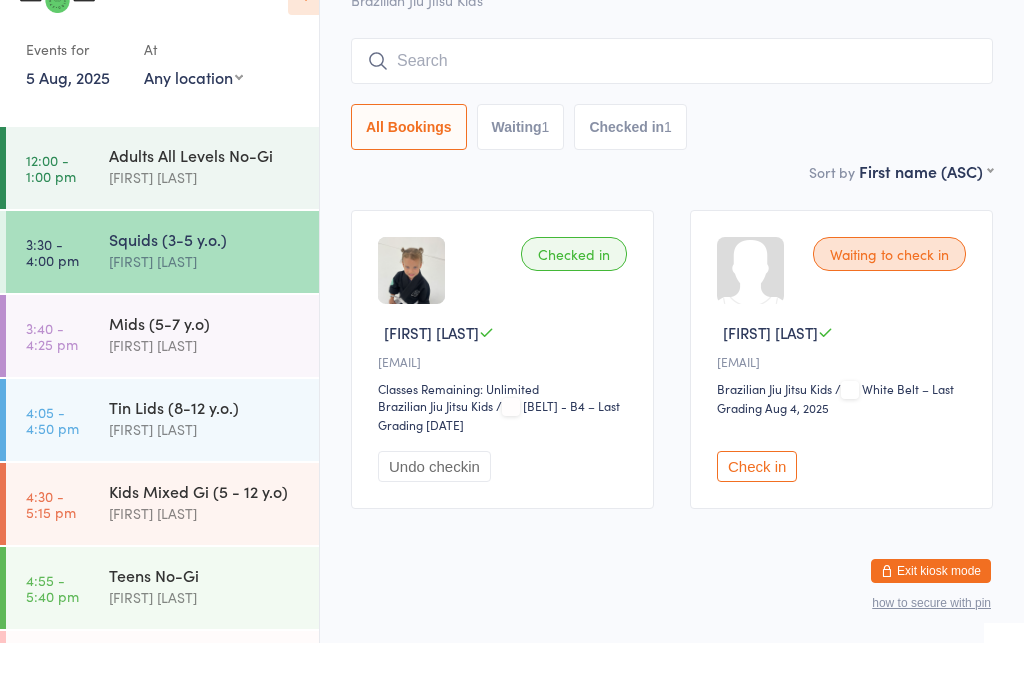 scroll, scrollTop: 104, scrollLeft: 0, axis: vertical 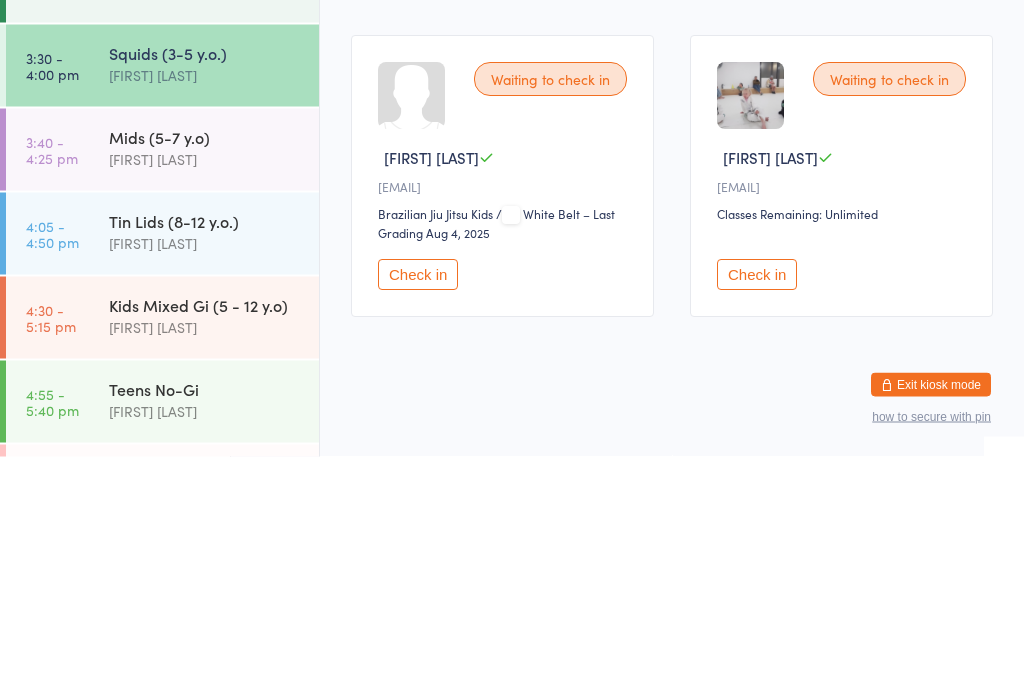 click on "Check in" at bounding box center [757, 516] 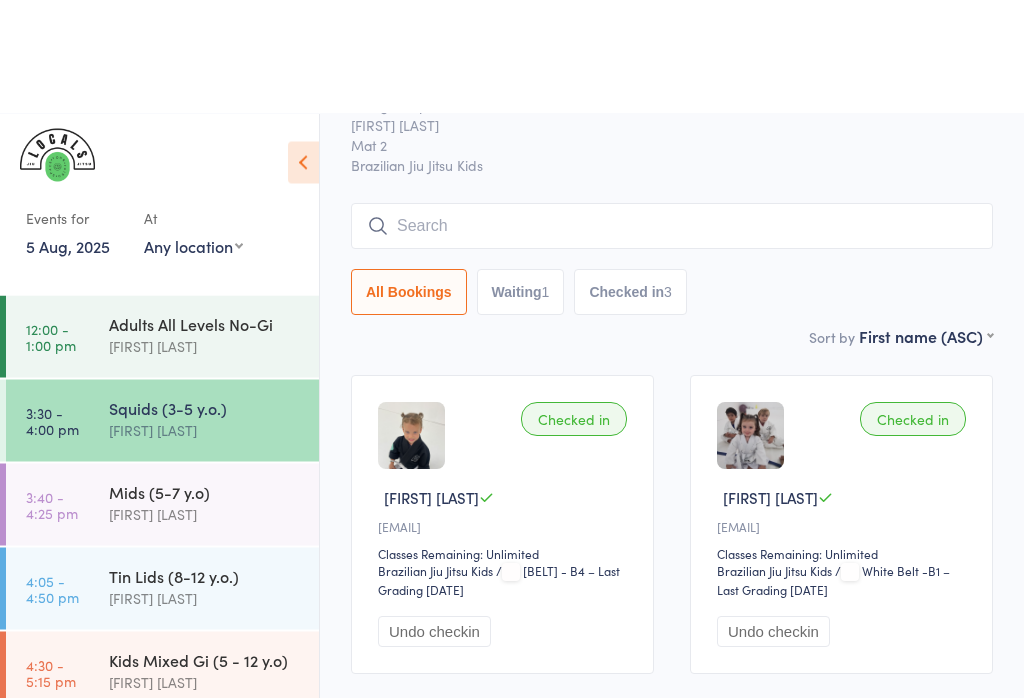 scroll, scrollTop: 0, scrollLeft: 0, axis: both 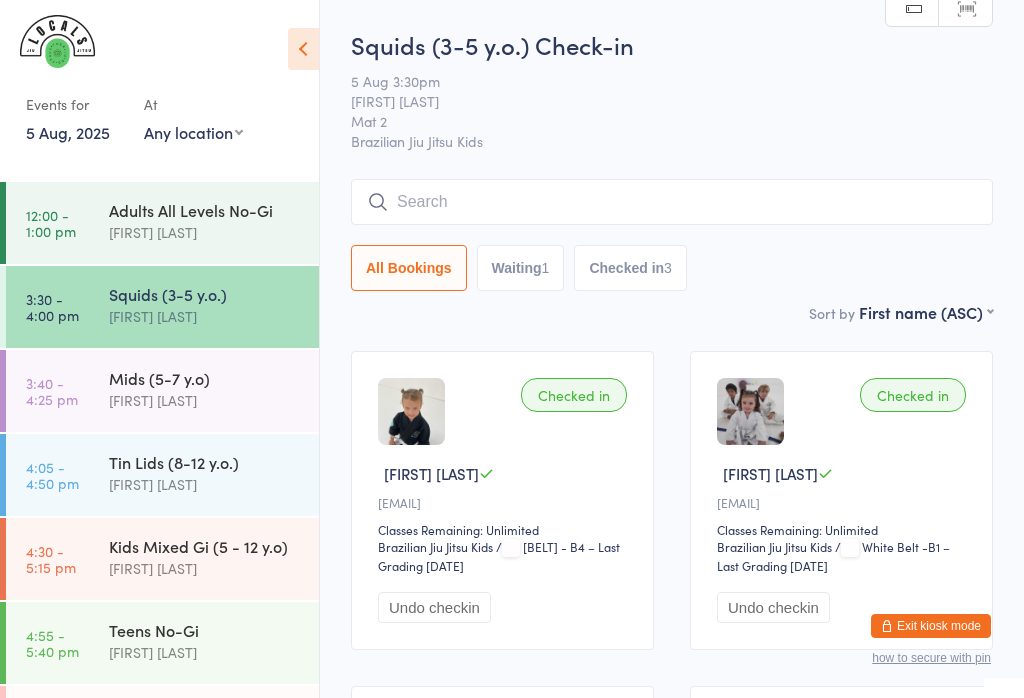 click at bounding box center (672, 202) 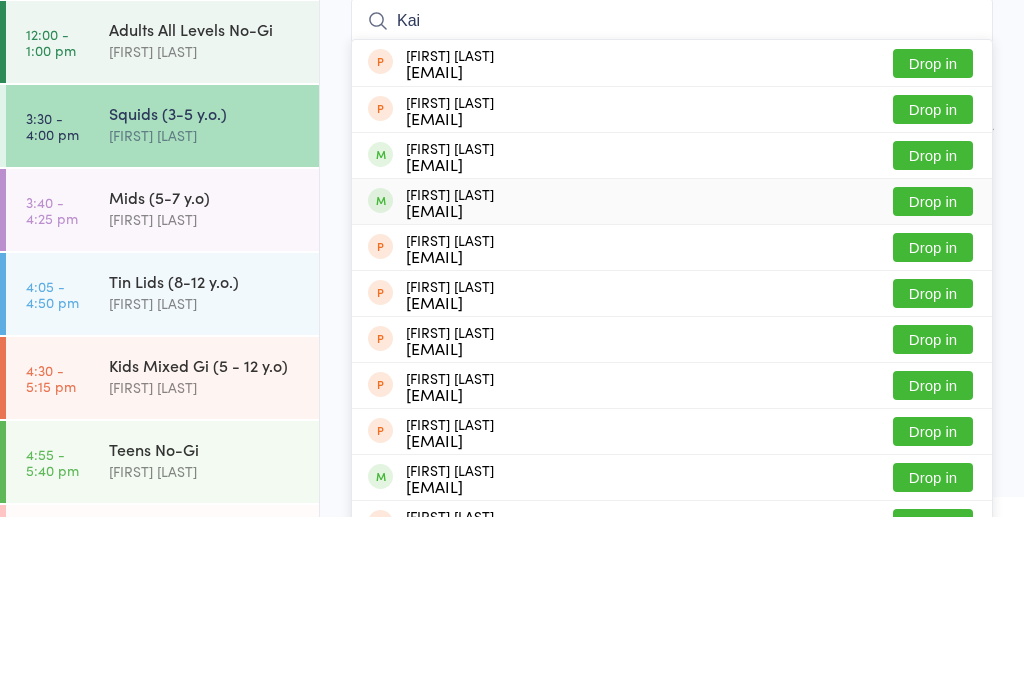 type on "Kai" 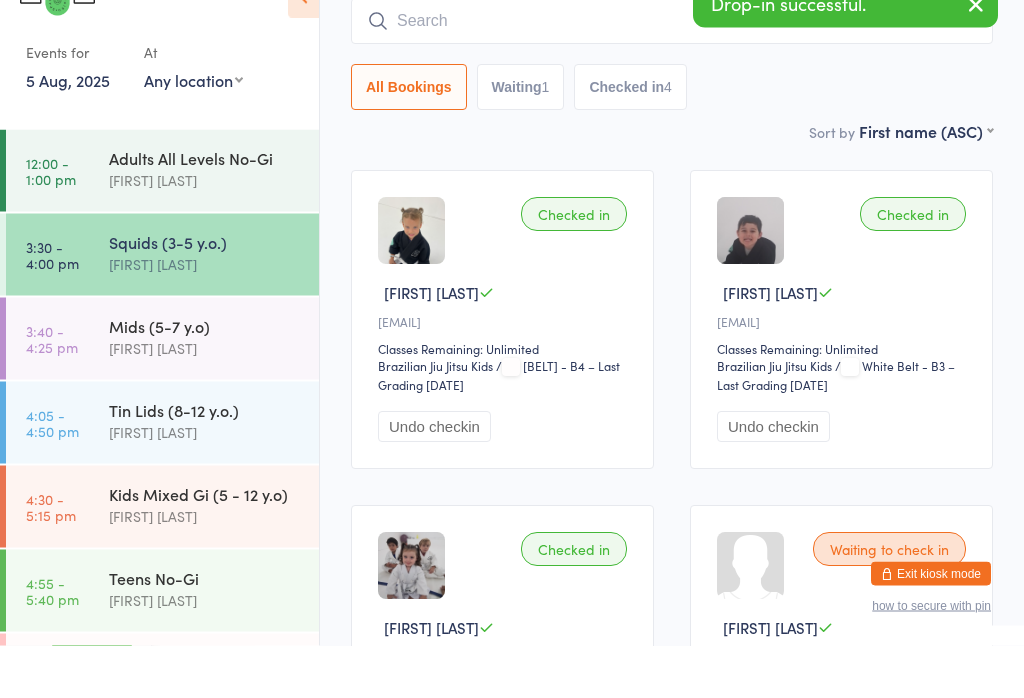 scroll, scrollTop: 141, scrollLeft: 0, axis: vertical 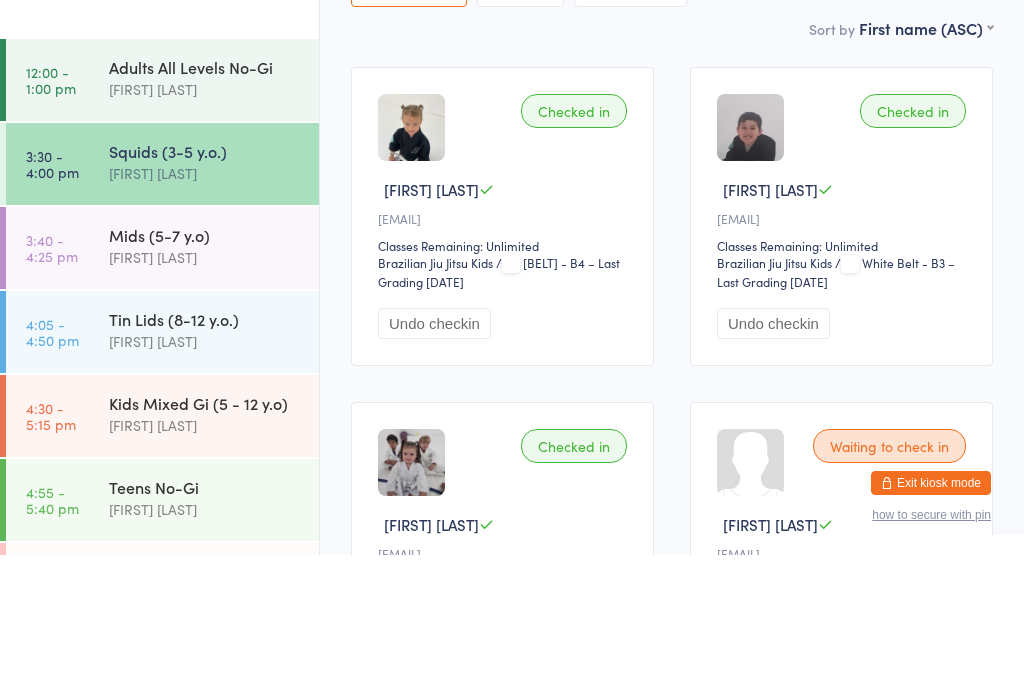 click at bounding box center [750, 270] 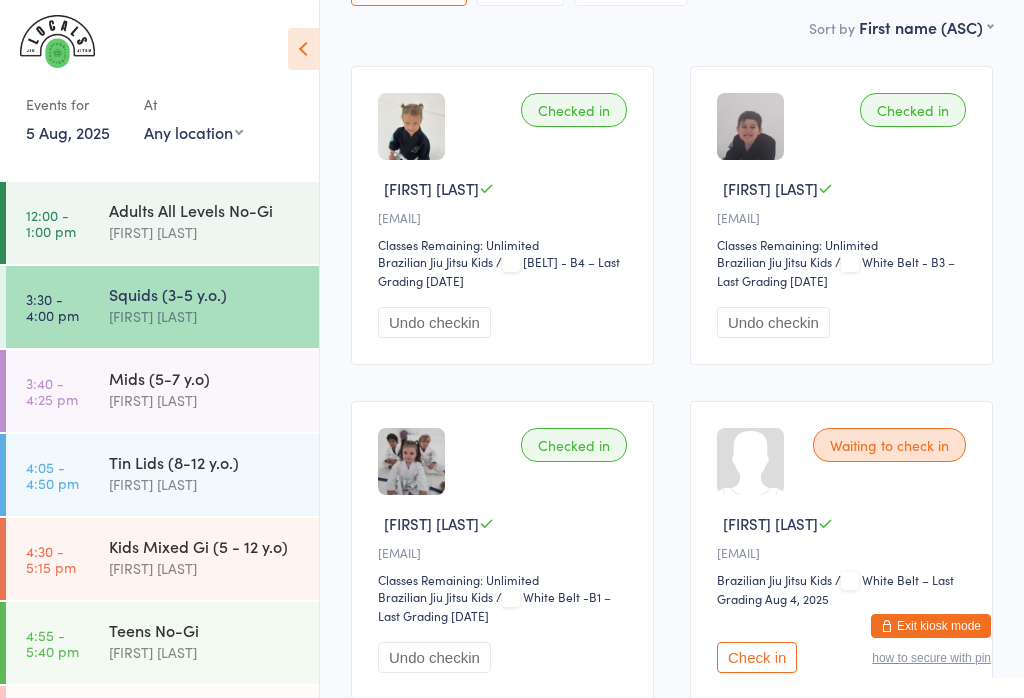 click on "Checked in" at bounding box center [913, 110] 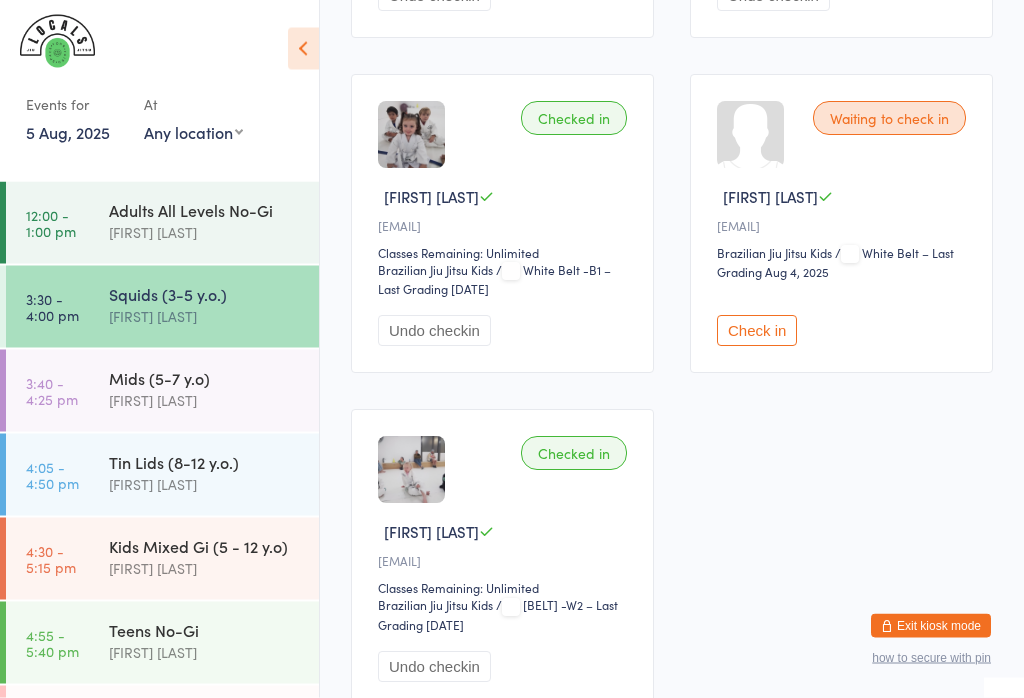 scroll, scrollTop: 637, scrollLeft: 0, axis: vertical 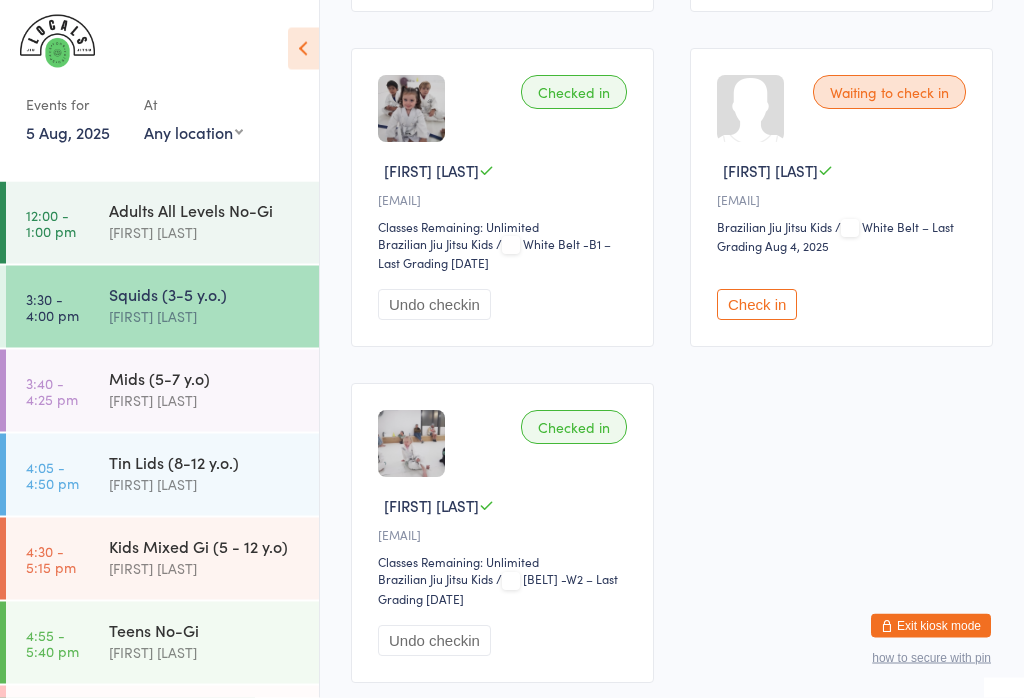 click on "[TIME] - [TIME] [CLASS] [FIRST] [LAST]" at bounding box center (162, 391) 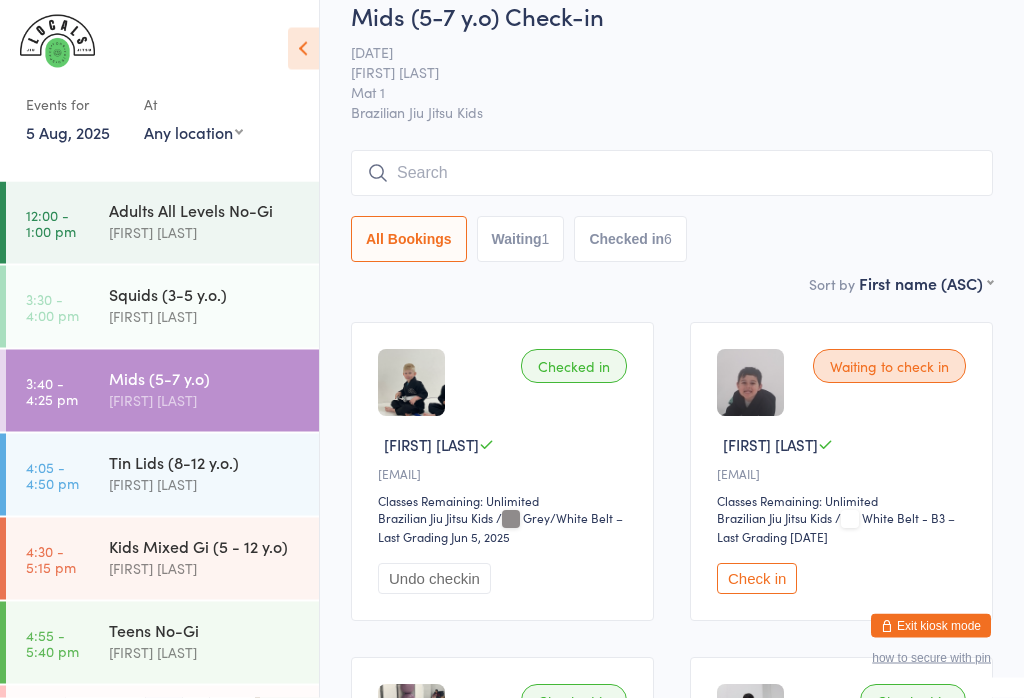 scroll, scrollTop: 0, scrollLeft: 0, axis: both 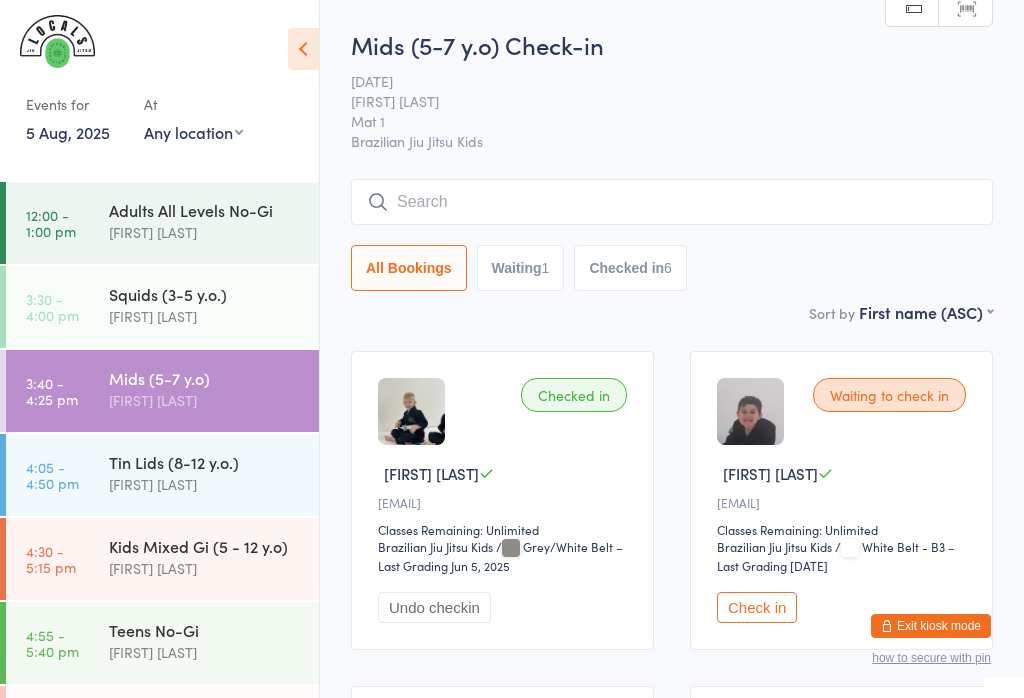 click at bounding box center [672, 202] 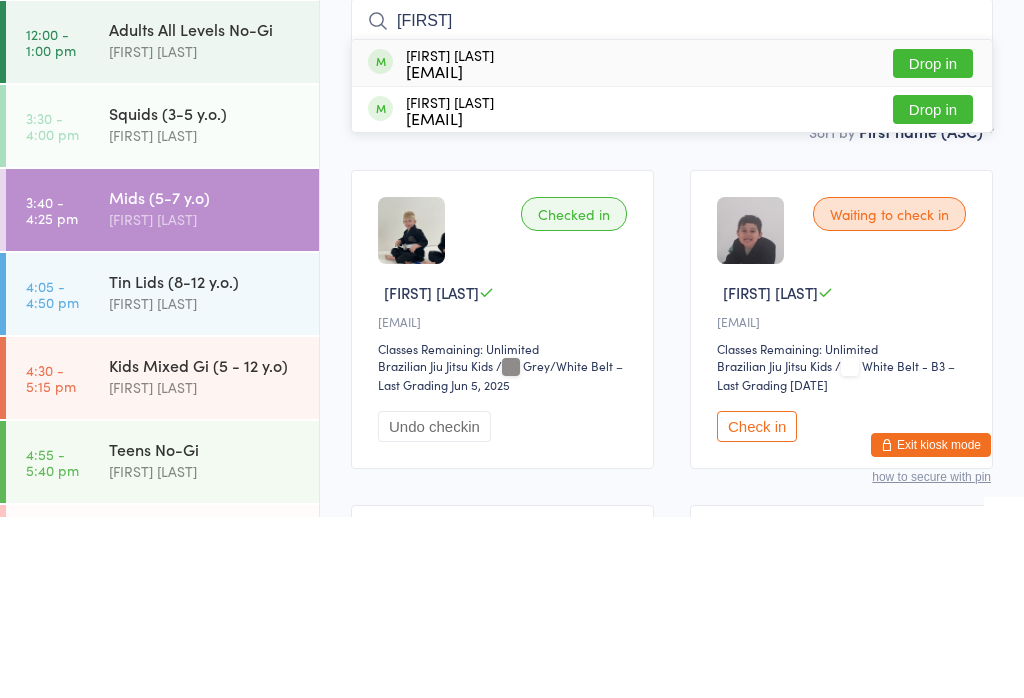 type on "[FIRST]" 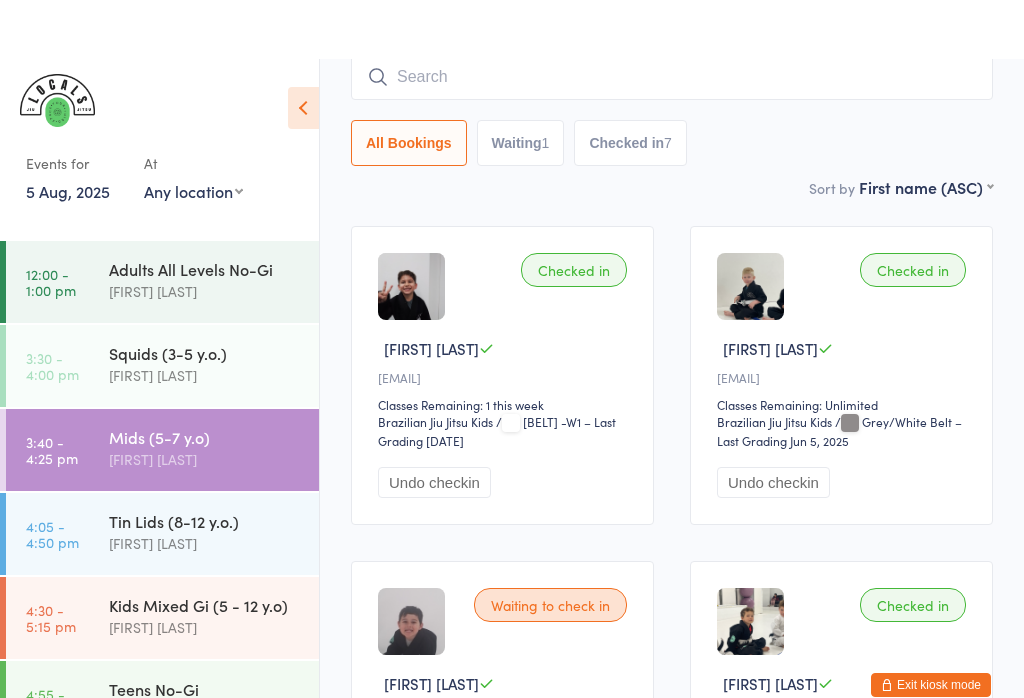 scroll, scrollTop: 0, scrollLeft: 0, axis: both 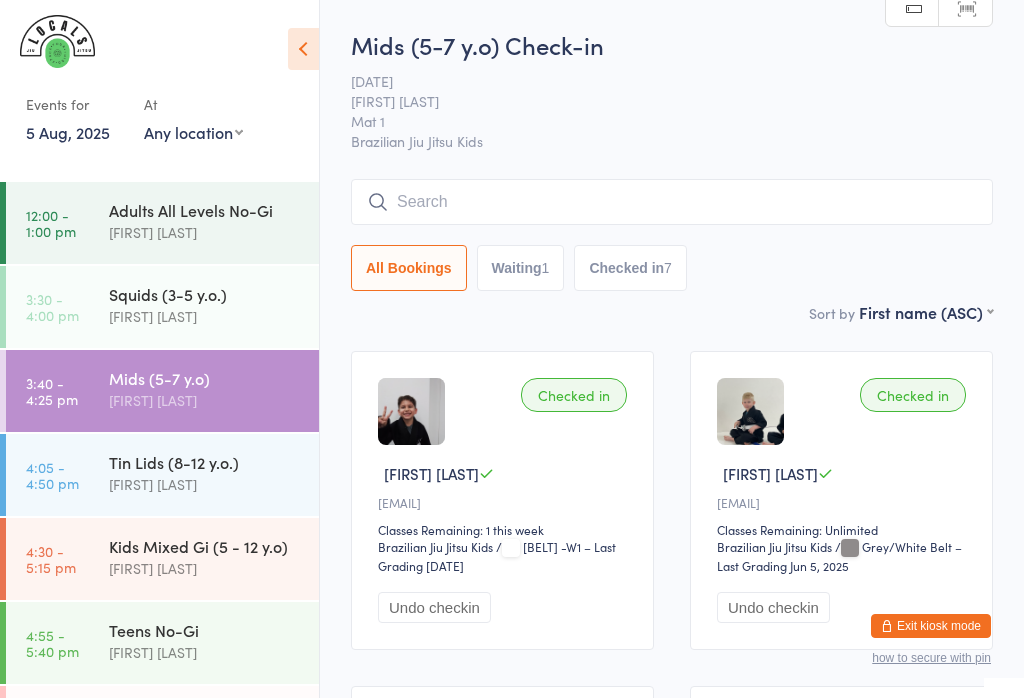 click at bounding box center [672, 202] 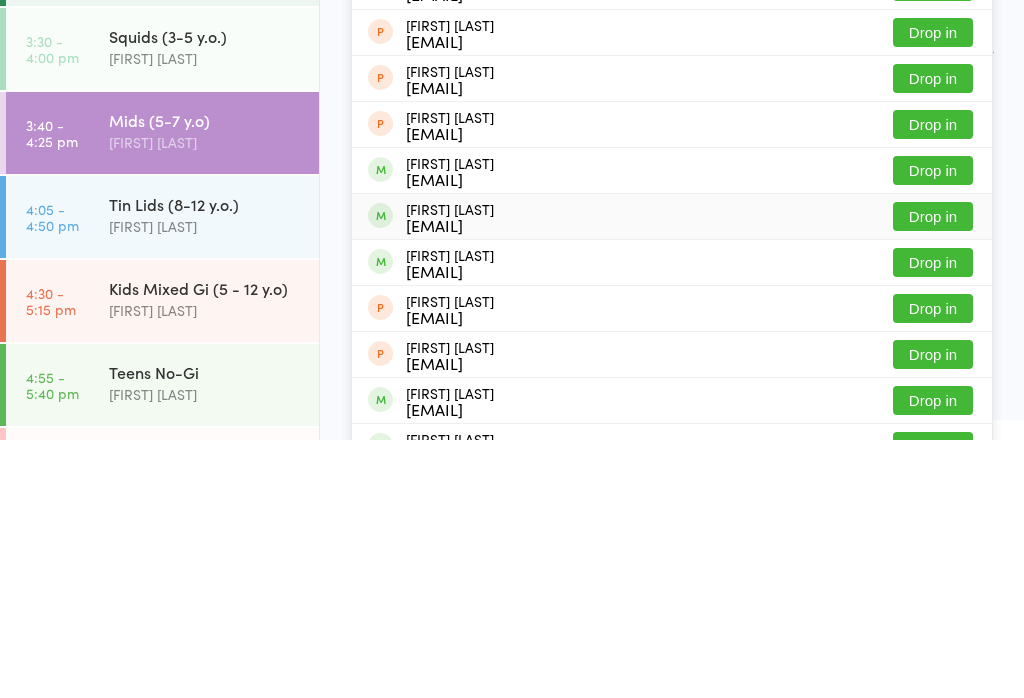 type on "Luca" 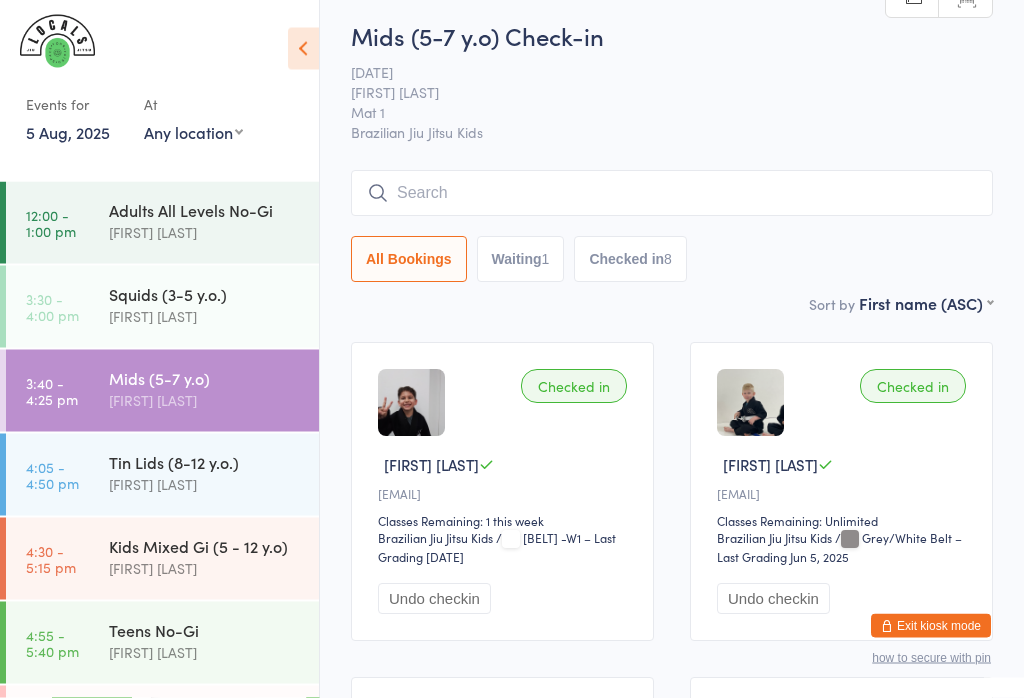 scroll, scrollTop: 0, scrollLeft: 0, axis: both 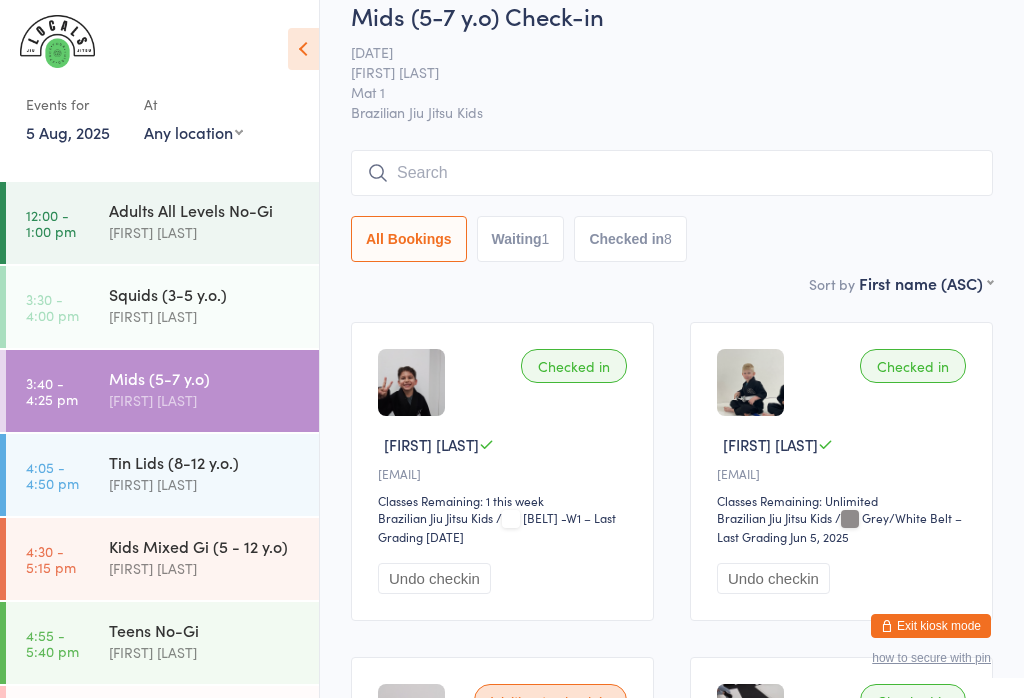 click at bounding box center [672, 173] 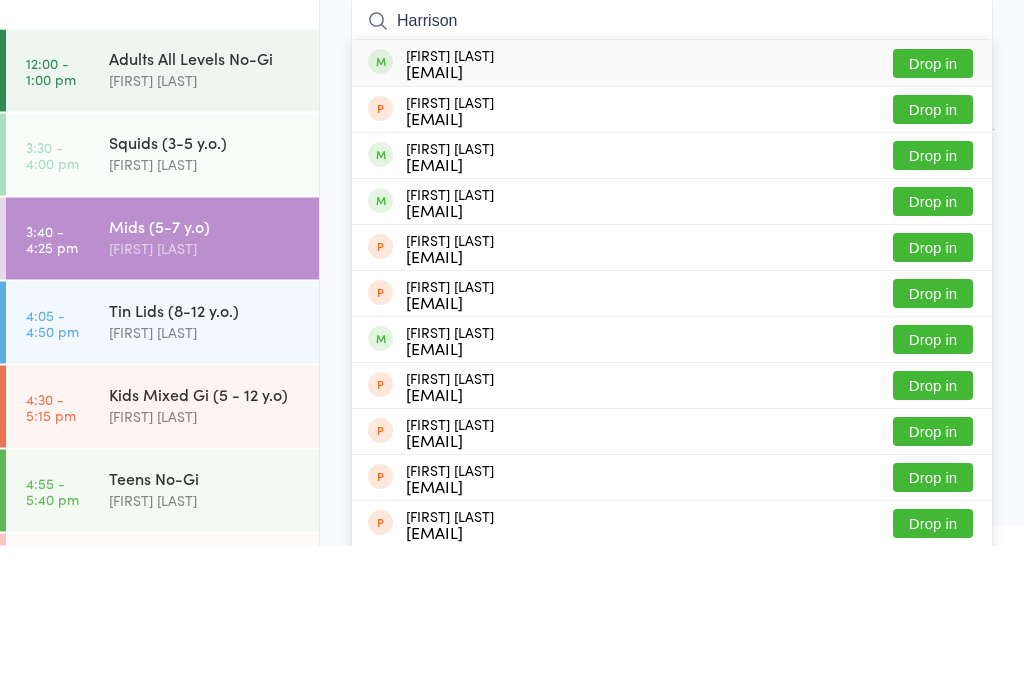 type on "Harrison" 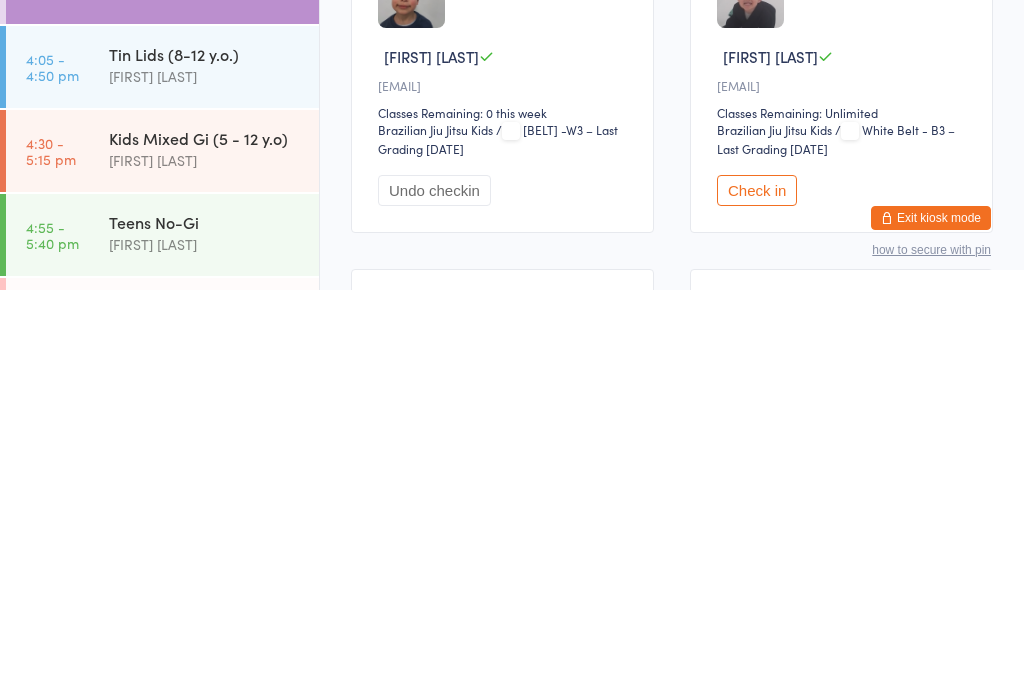 scroll, scrollTop: 0, scrollLeft: 0, axis: both 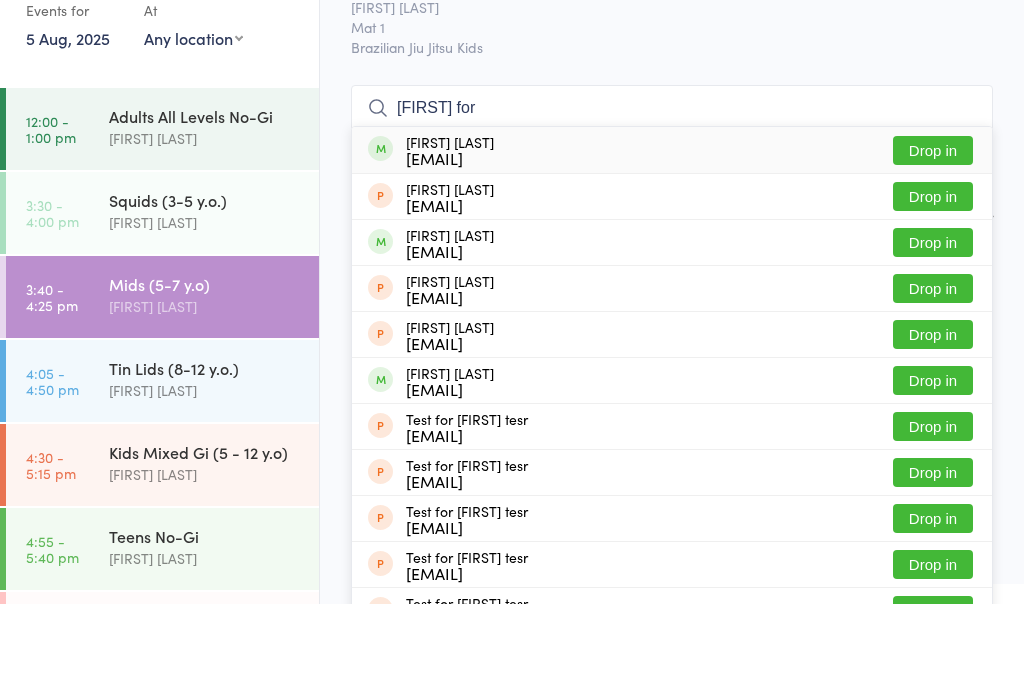 type on "[FIRST] for" 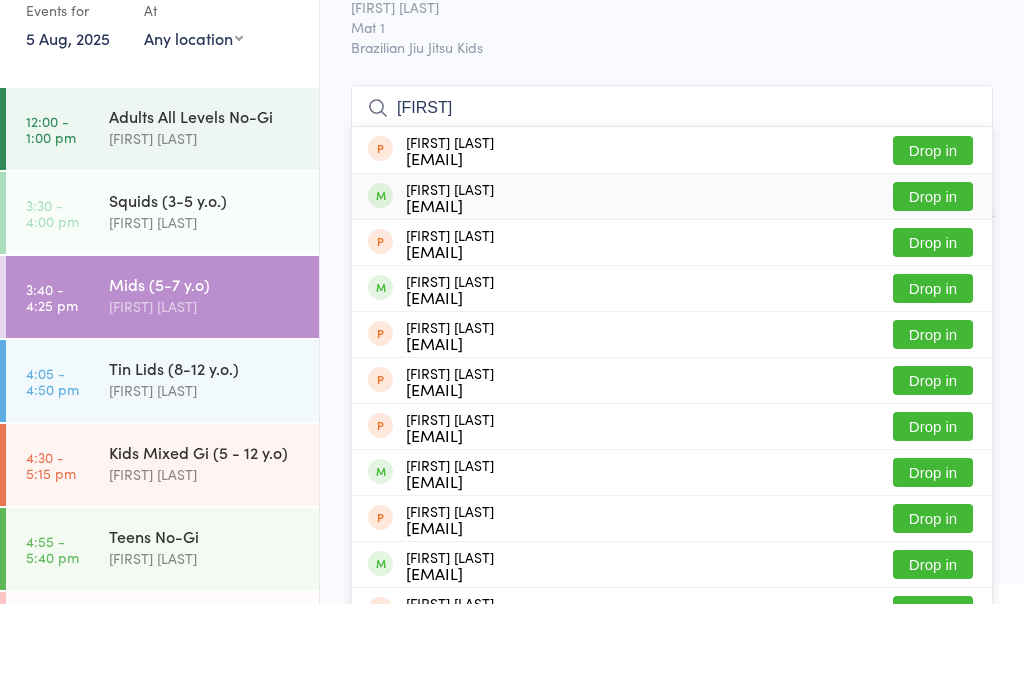 type on "[FIRST]" 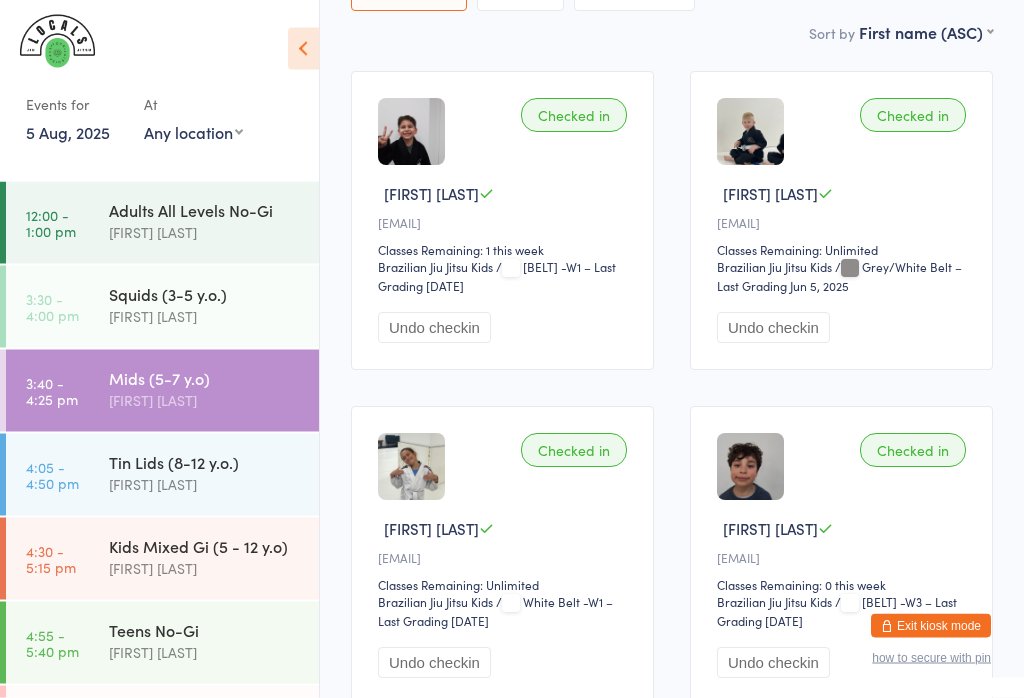 scroll, scrollTop: 277, scrollLeft: 0, axis: vertical 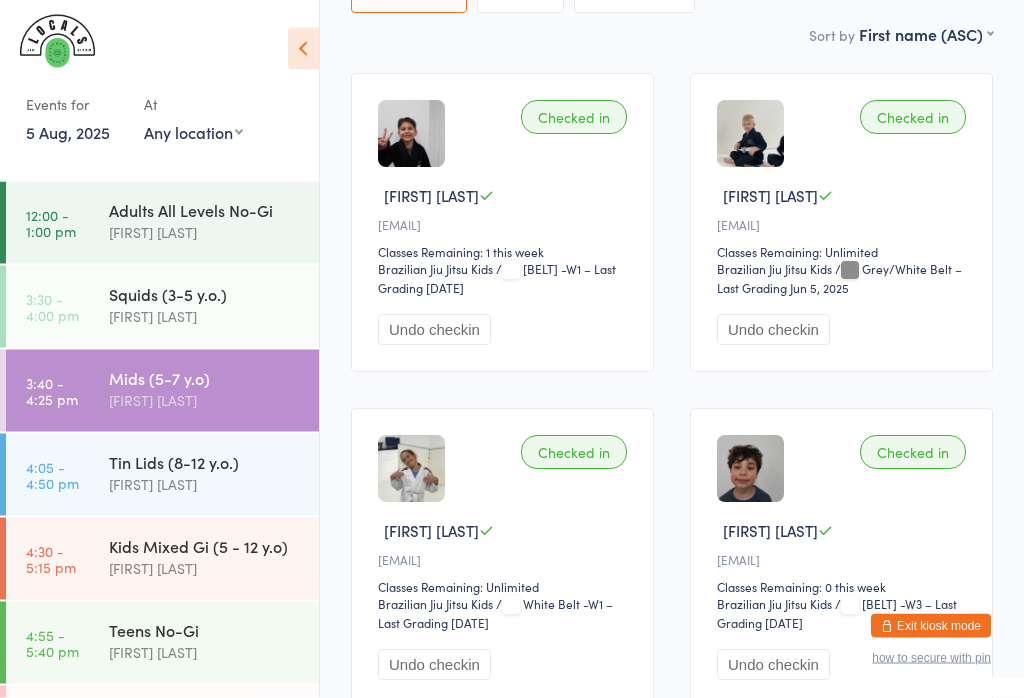 click on "[FIRST] [LAST]" at bounding box center [205, 484] 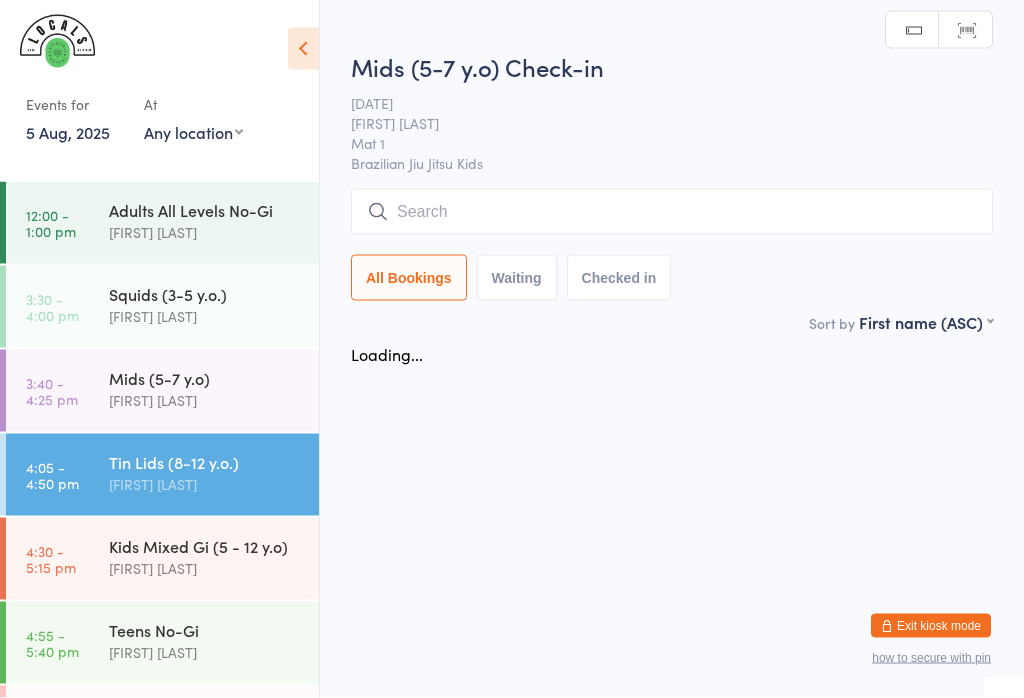 scroll, scrollTop: 0, scrollLeft: 0, axis: both 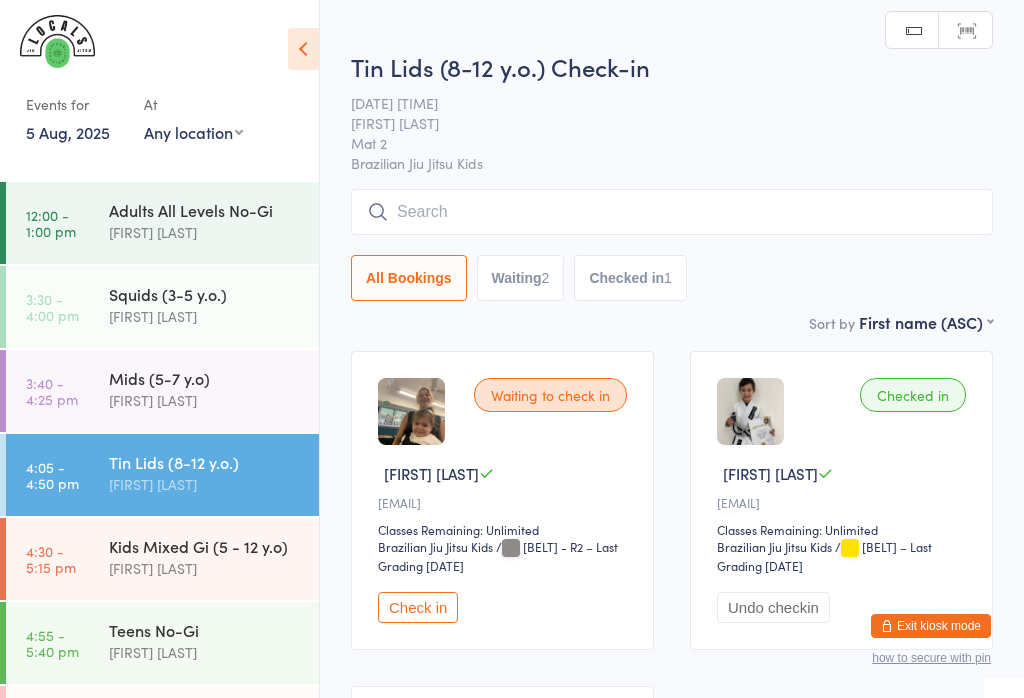 click on "Tin Lids (8-12 y.o.) Check-in [DATE] [FIRST] [LAST] Mat 2 Brazilian Jiu Jitsu Kids Manual search Scanner input All Bookings Waiting 2 Checked in 1" at bounding box center (672, 180) 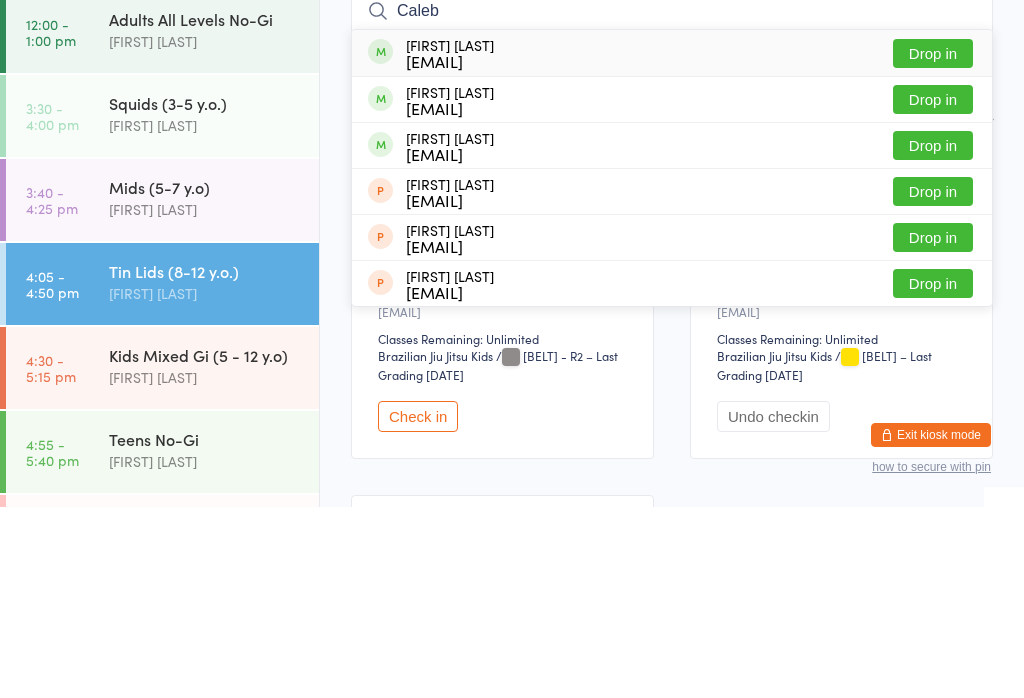 type on "Caleb" 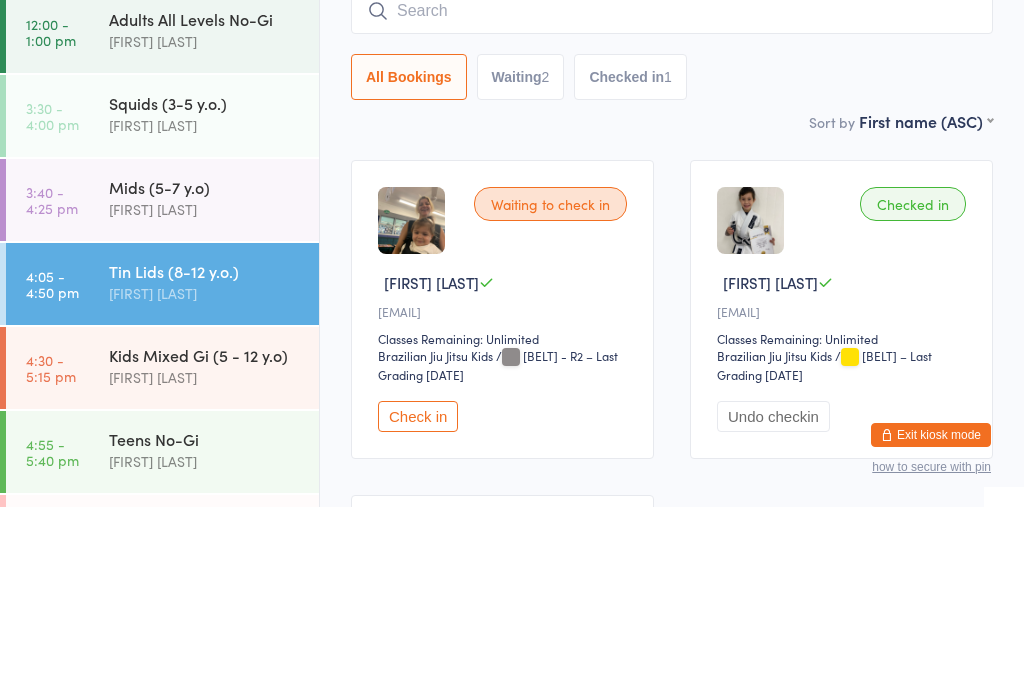 scroll, scrollTop: 191, scrollLeft: 0, axis: vertical 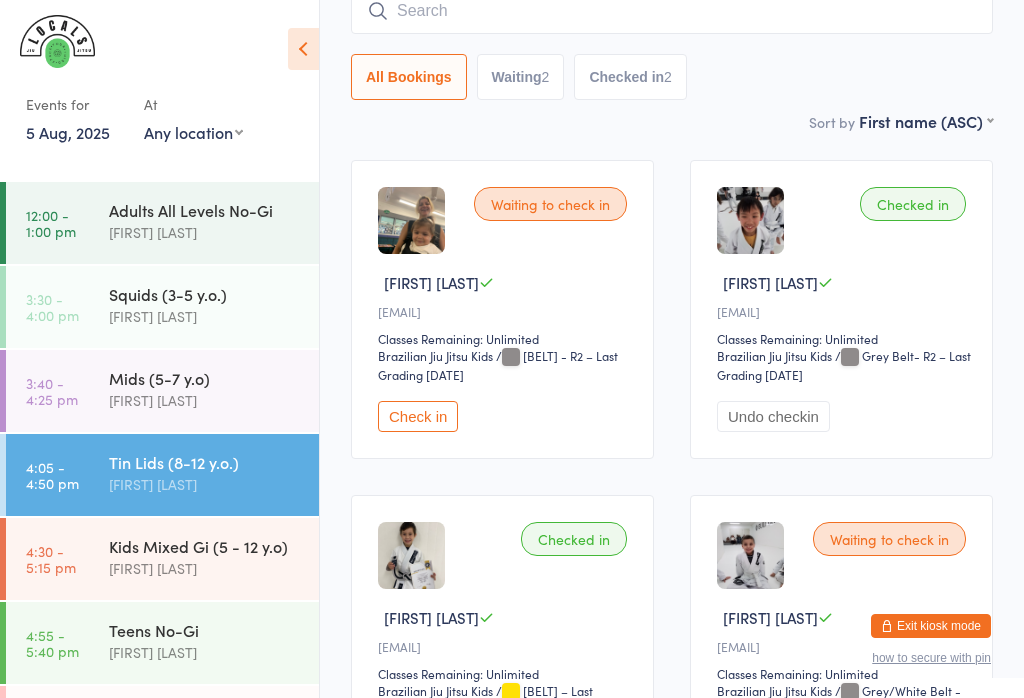 click at bounding box center (672, 11) 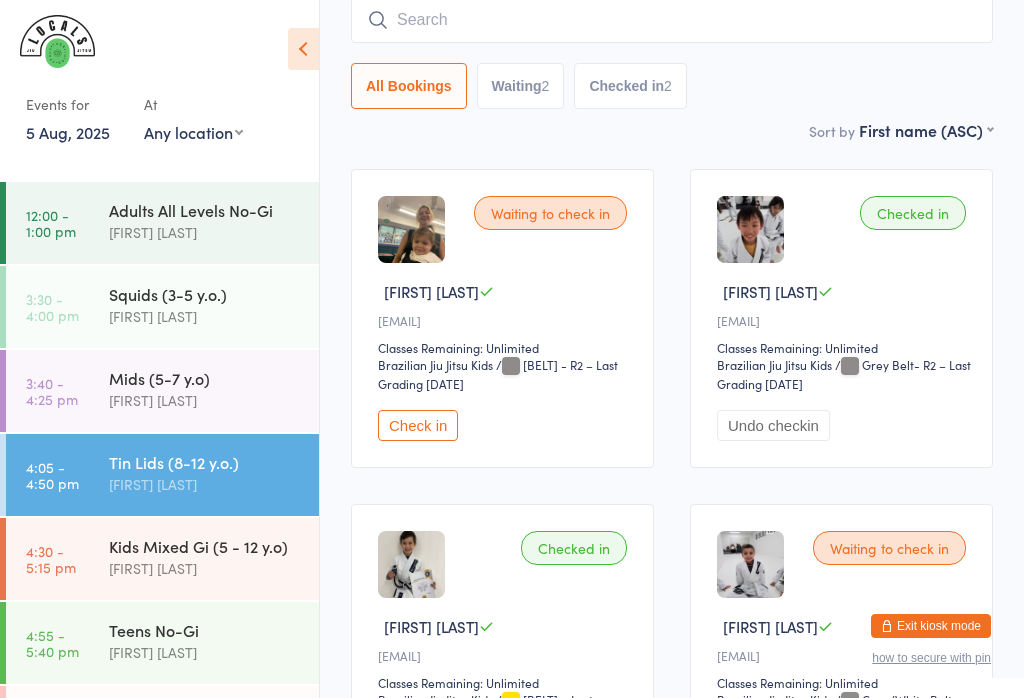 scroll, scrollTop: 181, scrollLeft: 0, axis: vertical 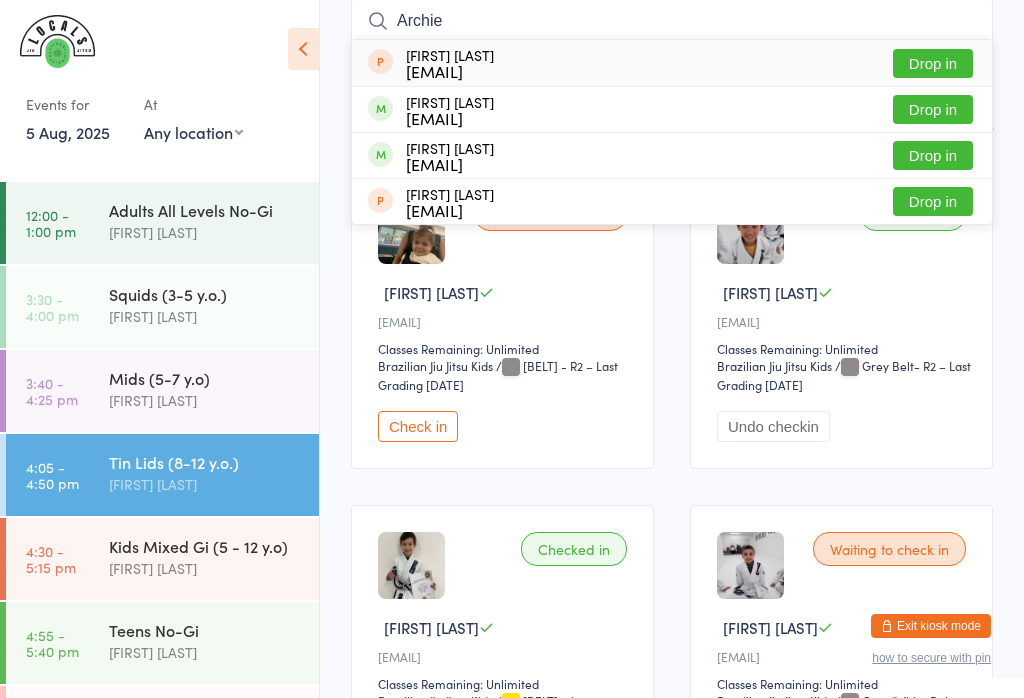 type on "Archie" 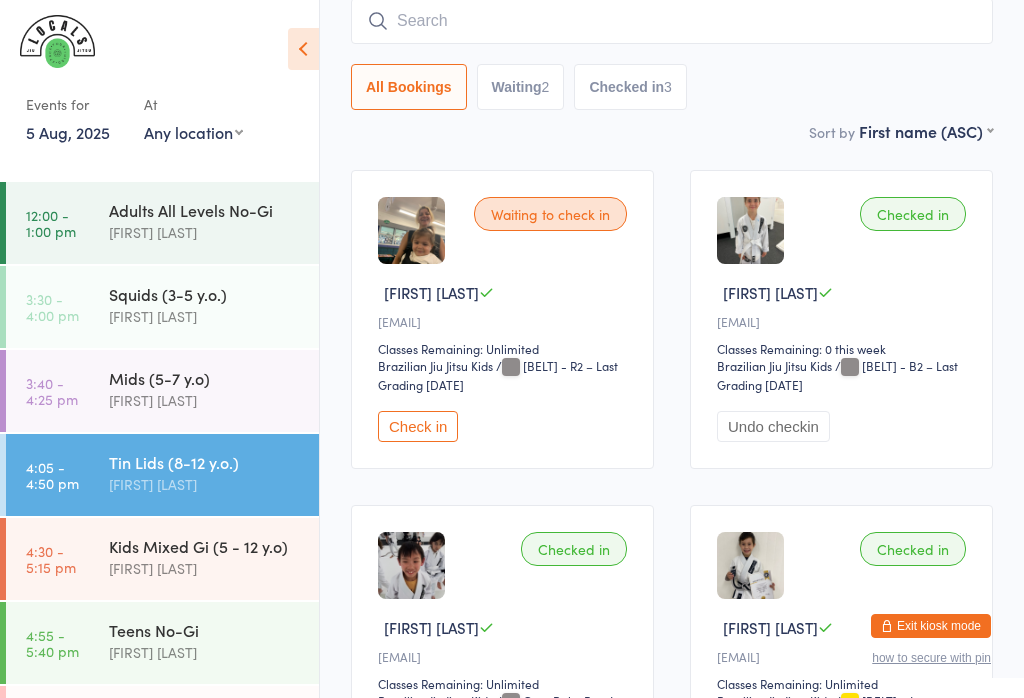 click at bounding box center [672, 21] 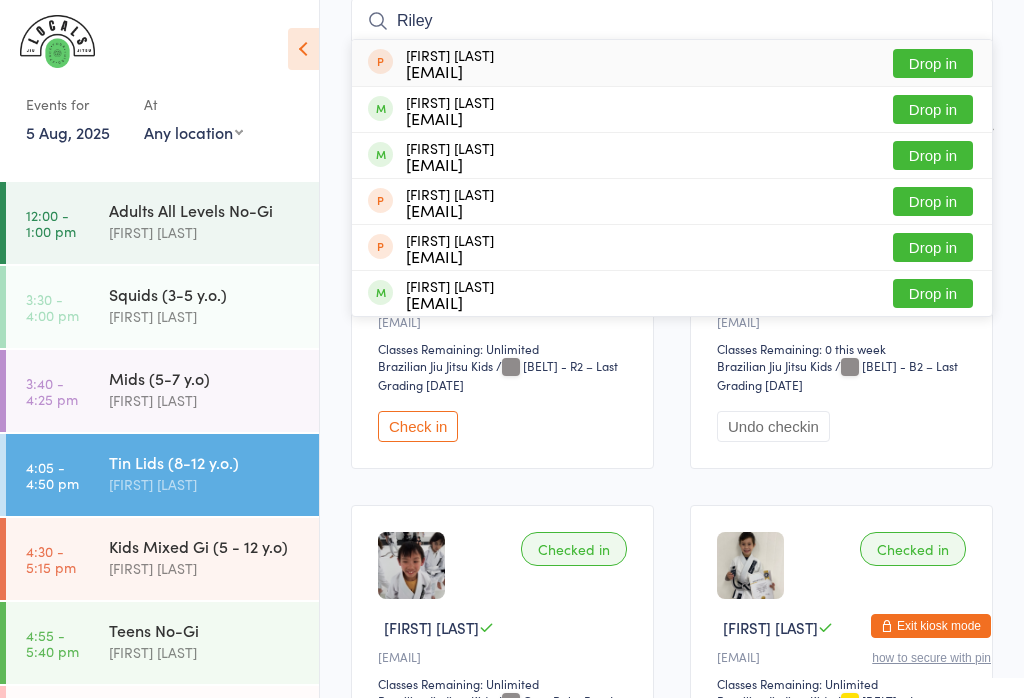 type on "Riley" 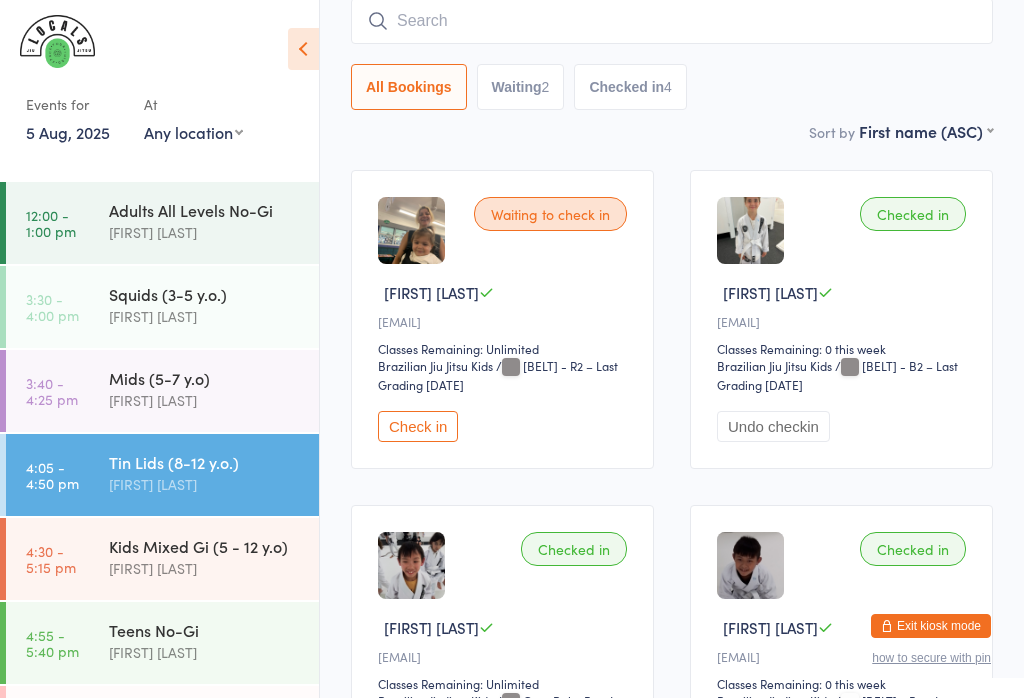 click at bounding box center (672, 21) 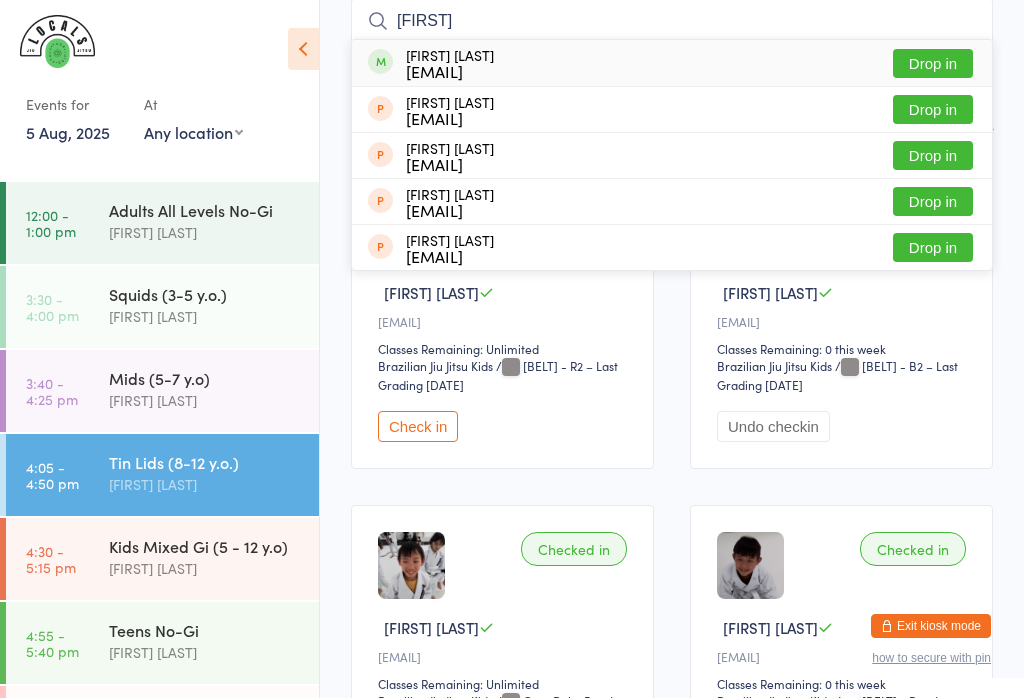 type on "[FIRST]" 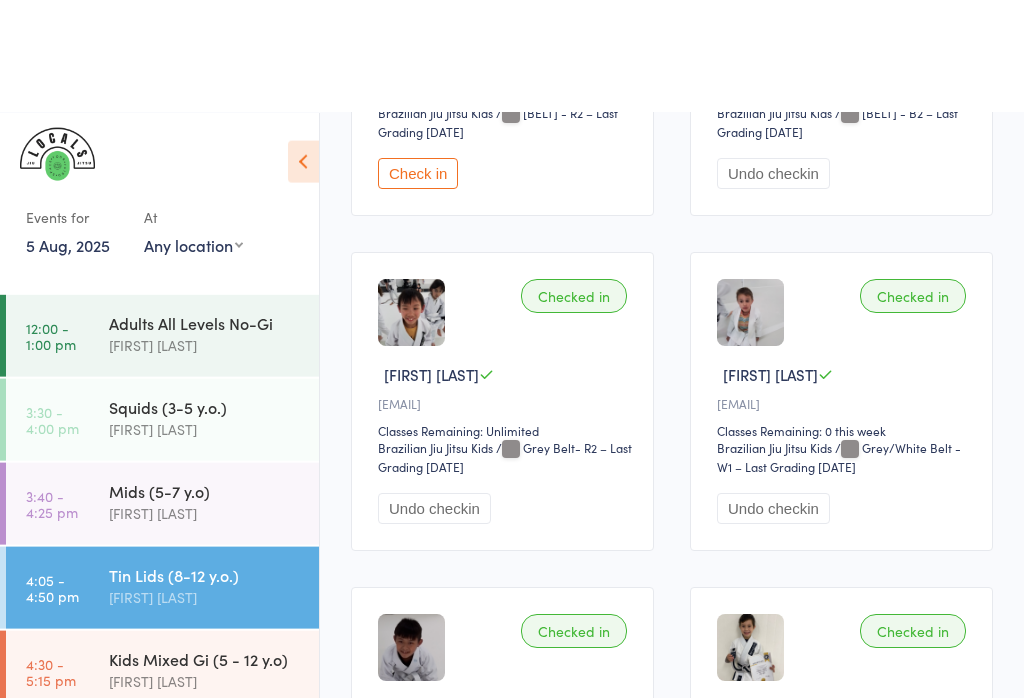scroll, scrollTop: 0, scrollLeft: 0, axis: both 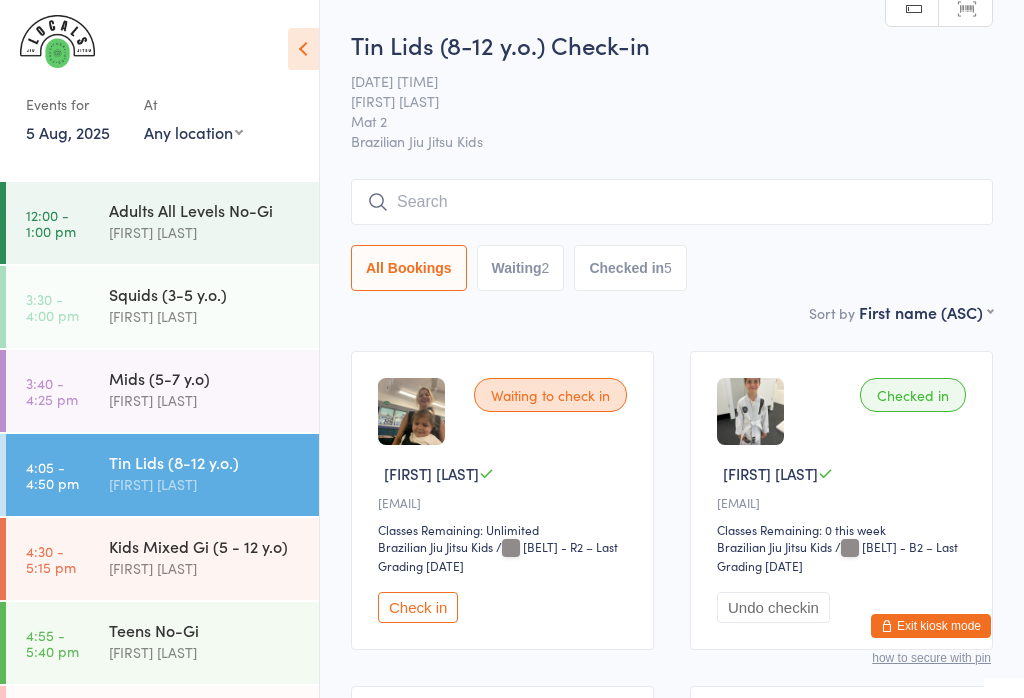 click at bounding box center [672, 202] 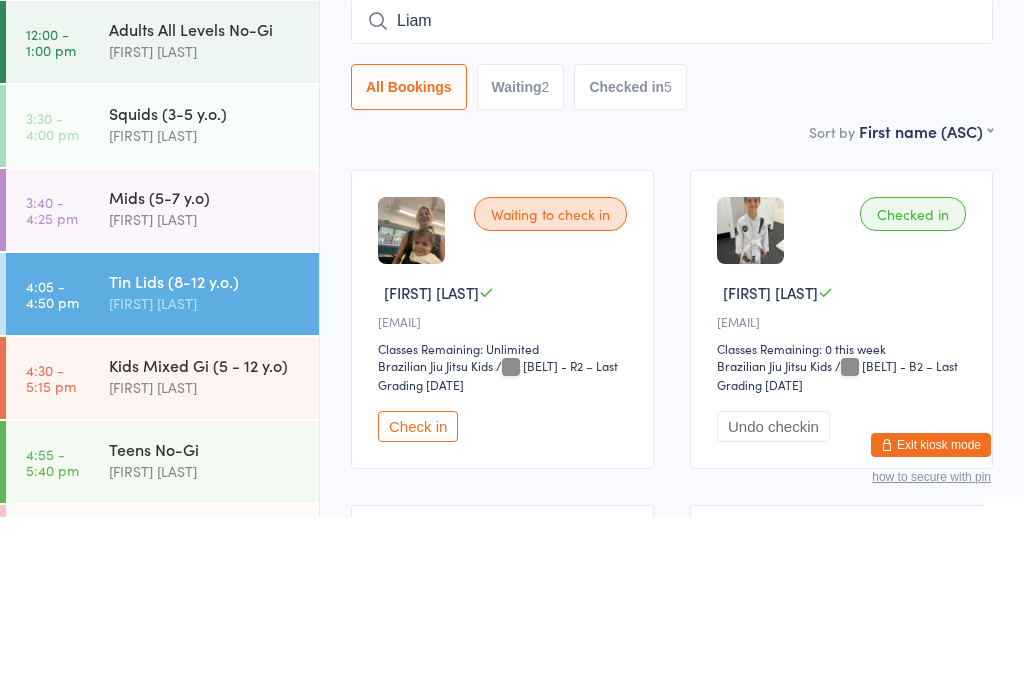 type on "Liam" 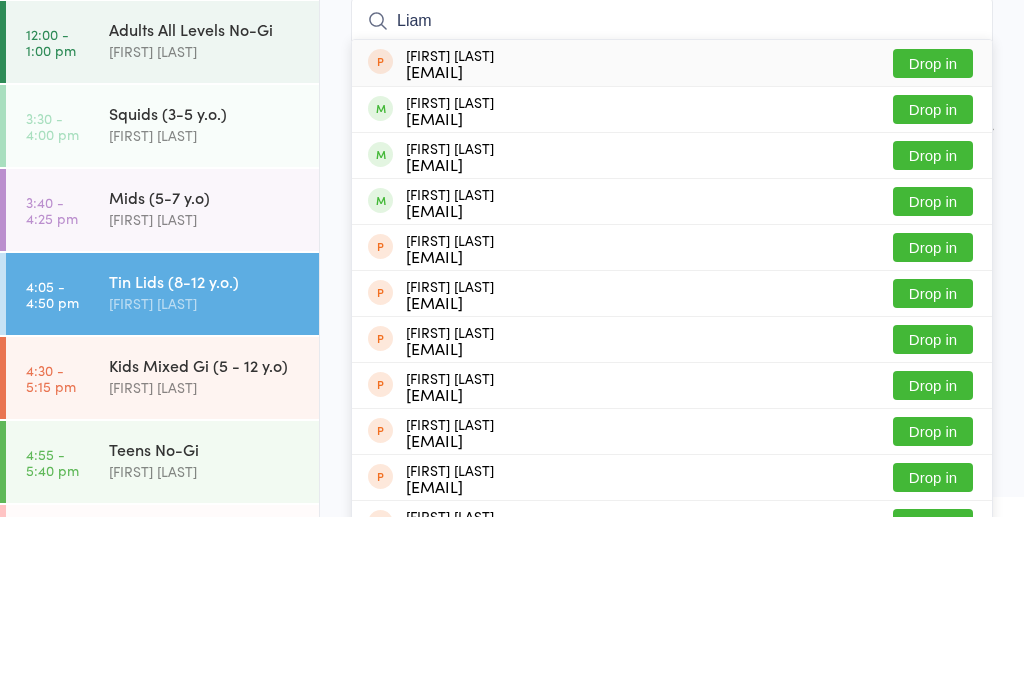 click on "Drop in" at bounding box center [933, 290] 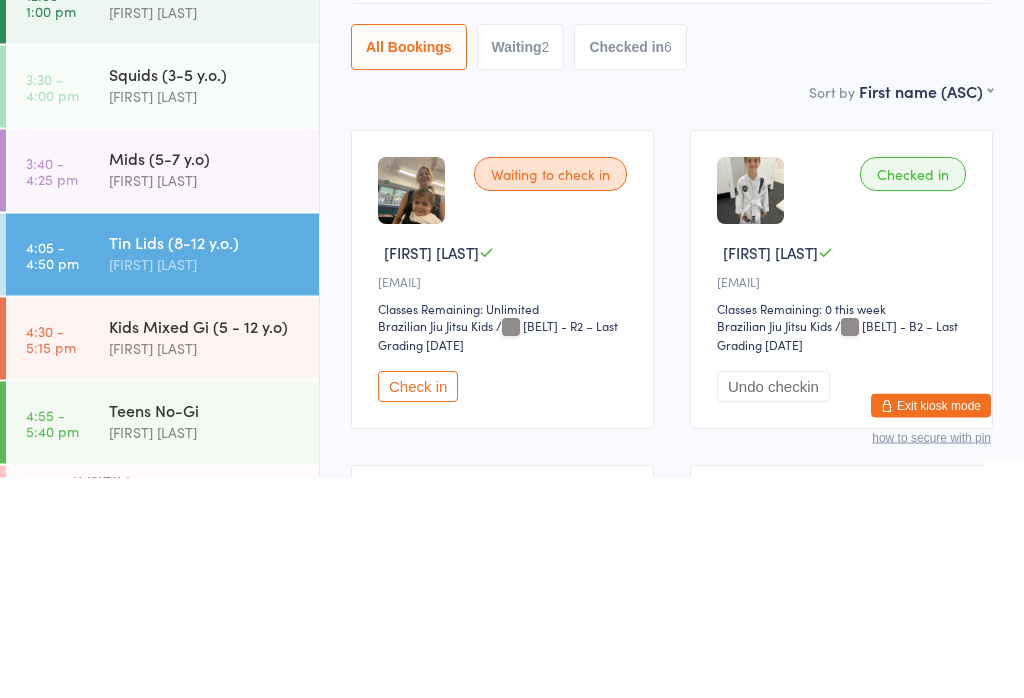 click on "Waiting  2" at bounding box center (521, 268) 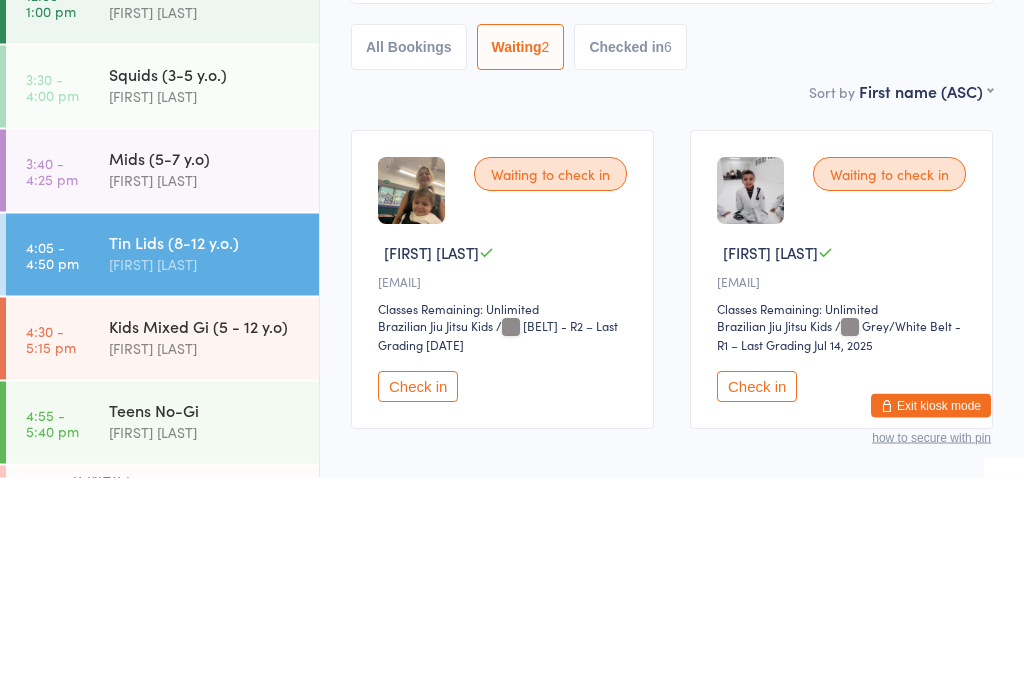 scroll, scrollTop: 73, scrollLeft: 0, axis: vertical 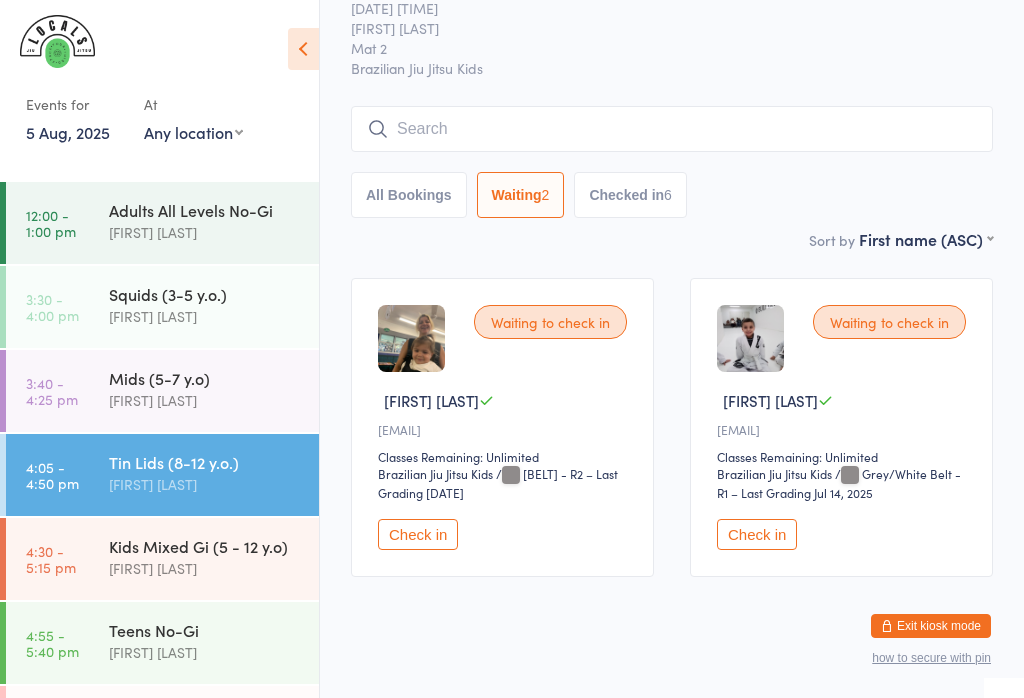 click on "All Bookings" at bounding box center (409, 195) 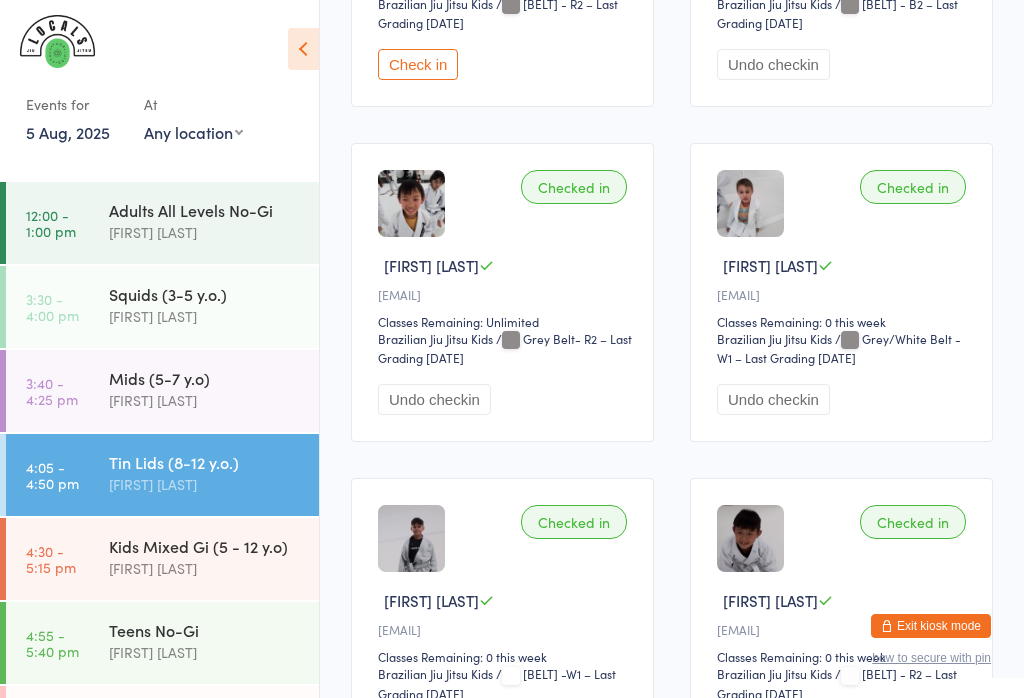 scroll, scrollTop: 539, scrollLeft: 0, axis: vertical 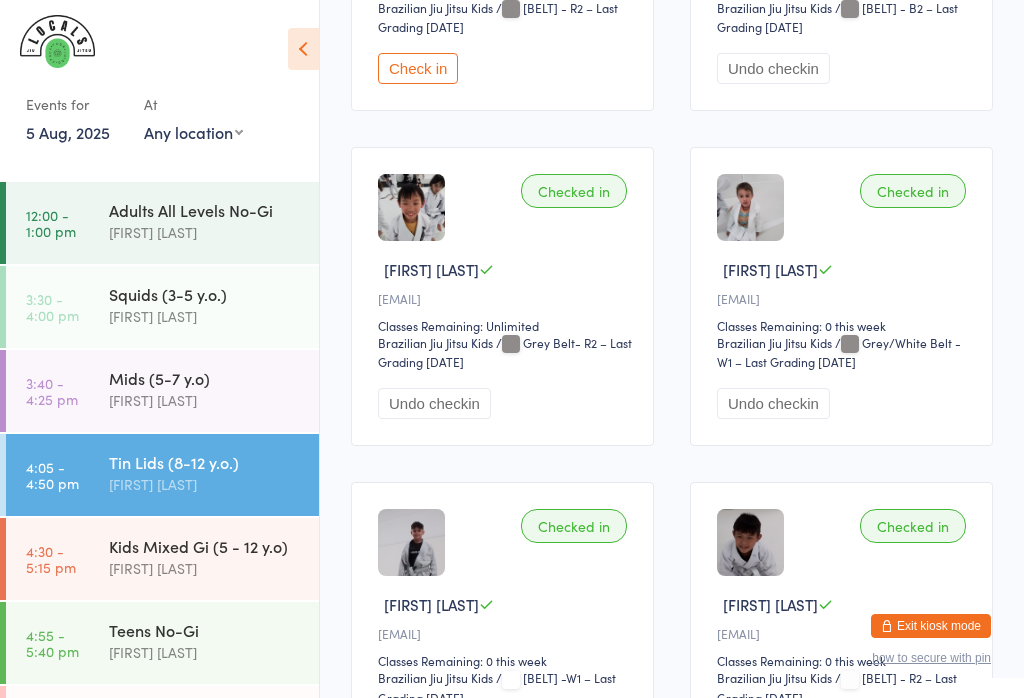 click on "Mids (5-7 y.o)" at bounding box center [205, 378] 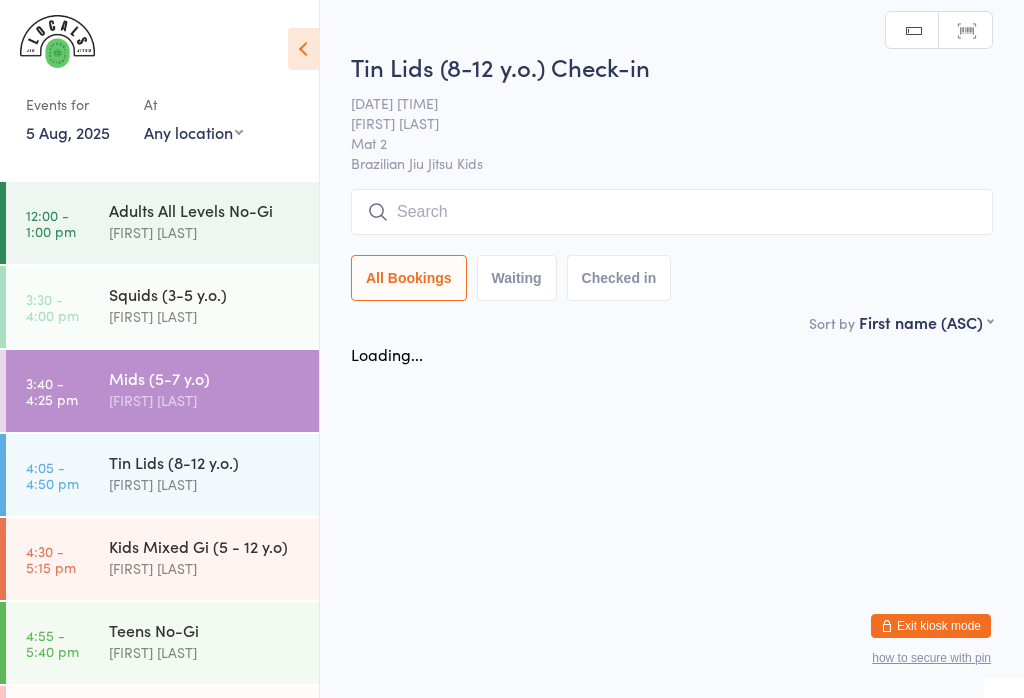 scroll, scrollTop: 0, scrollLeft: 0, axis: both 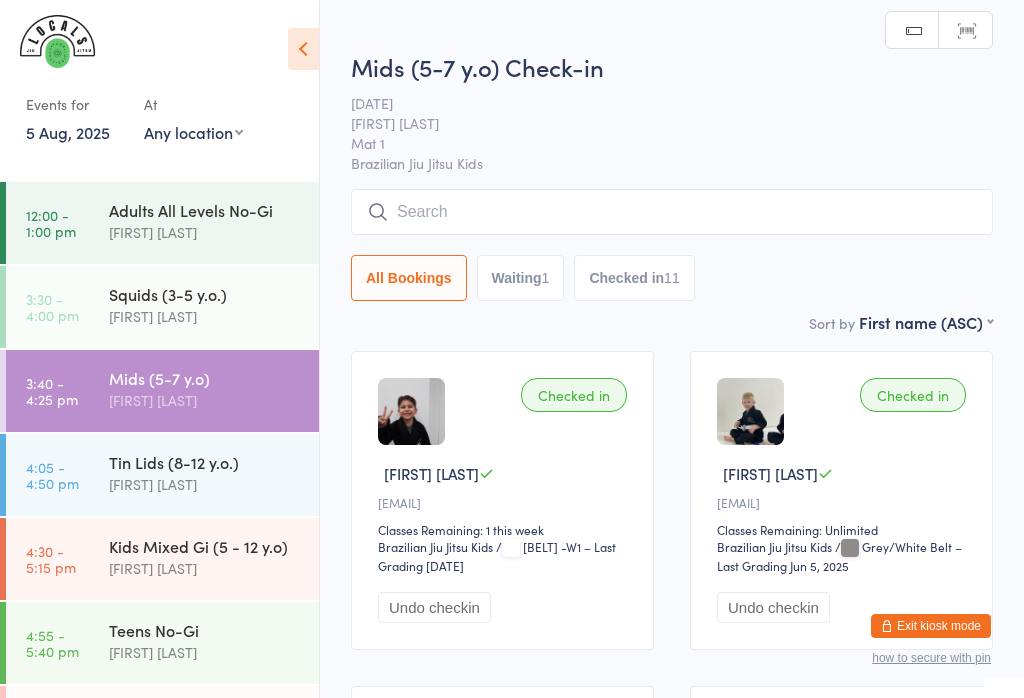 click at bounding box center [672, 212] 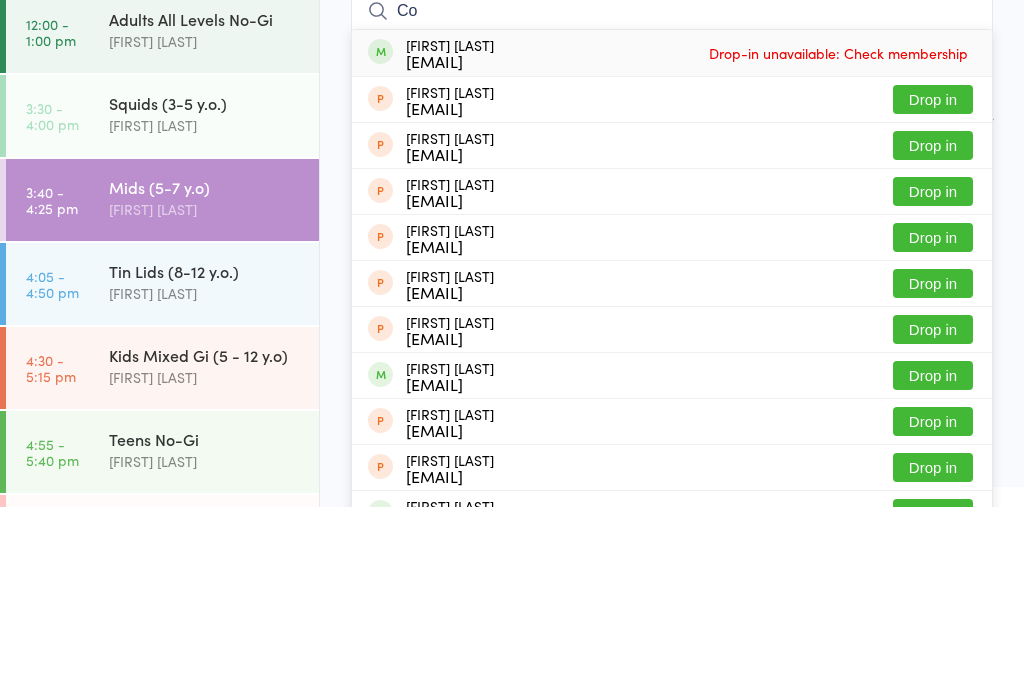 type on "C" 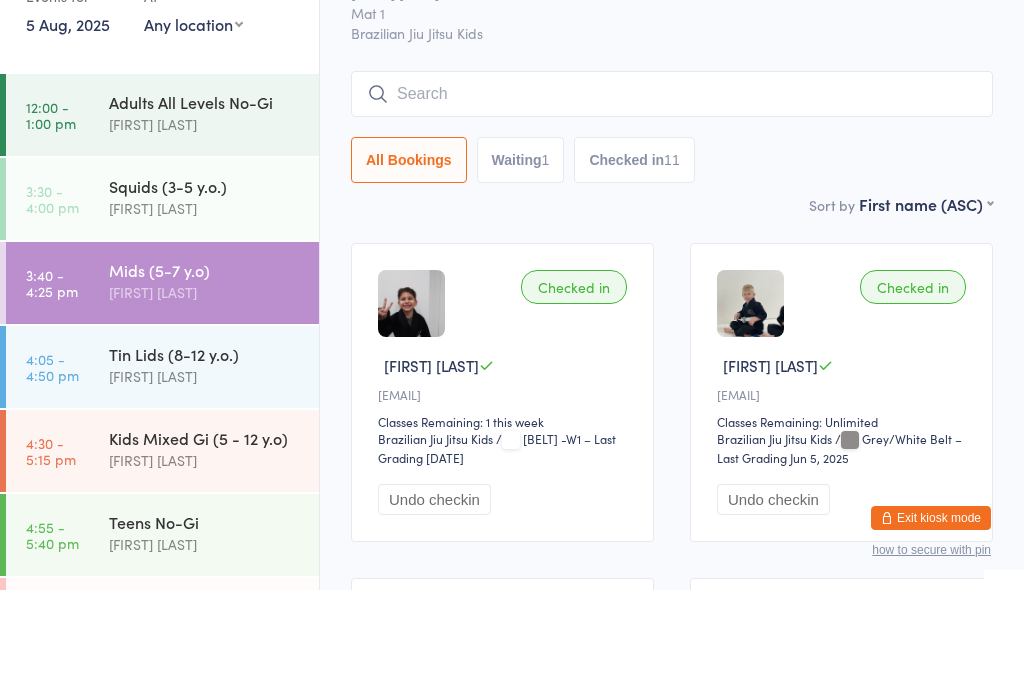 click on "Waiting  1" at bounding box center [521, 268] 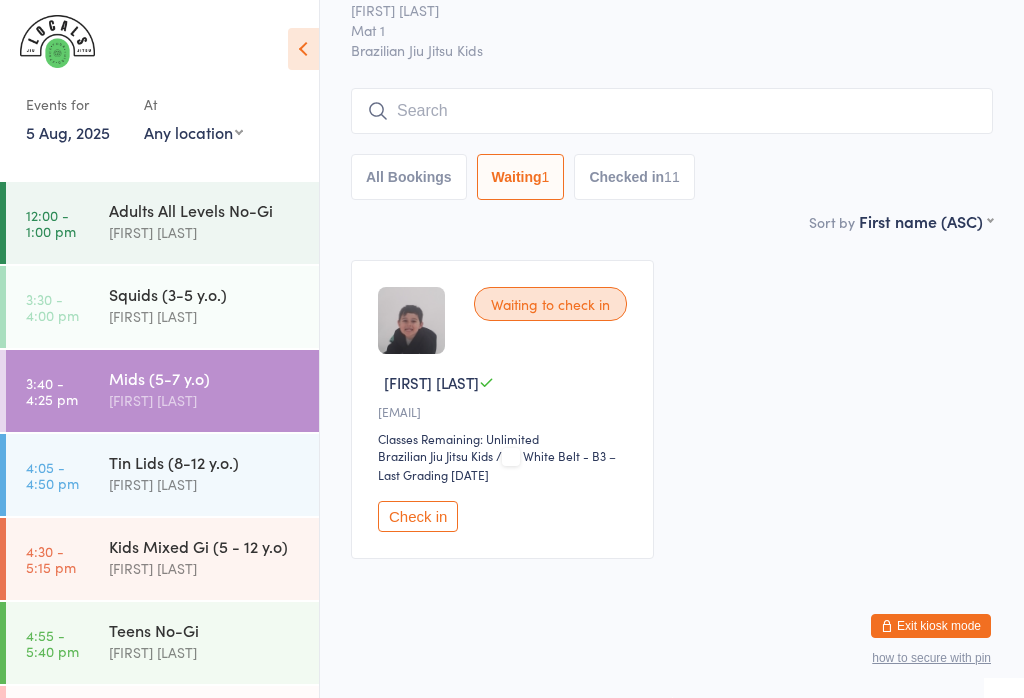 click on "Checked in  11" at bounding box center [634, 177] 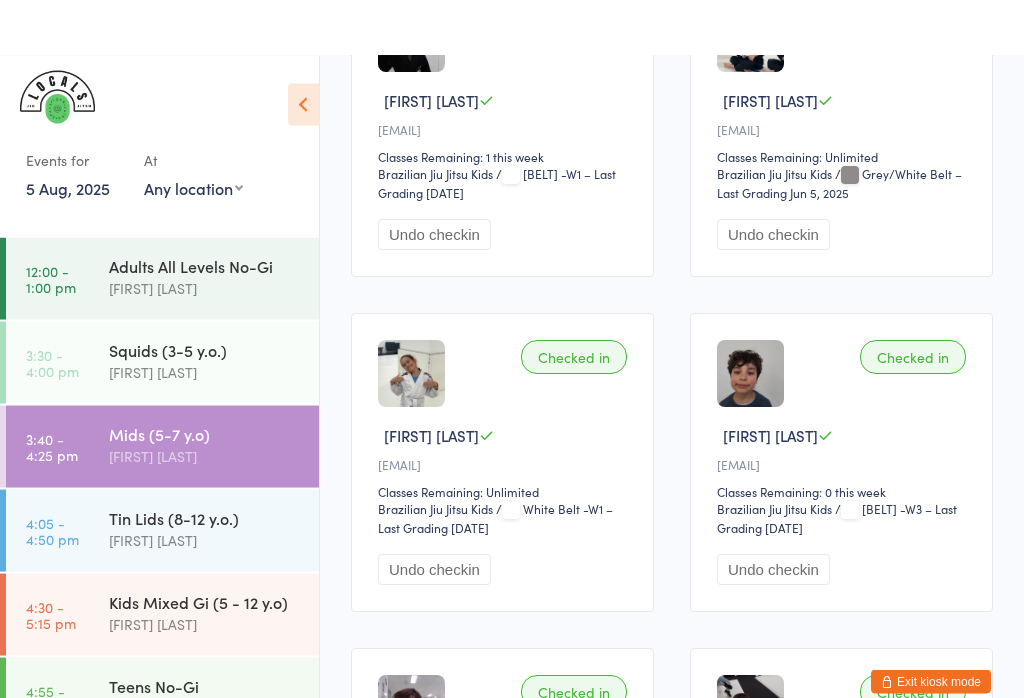 scroll, scrollTop: 0, scrollLeft: 0, axis: both 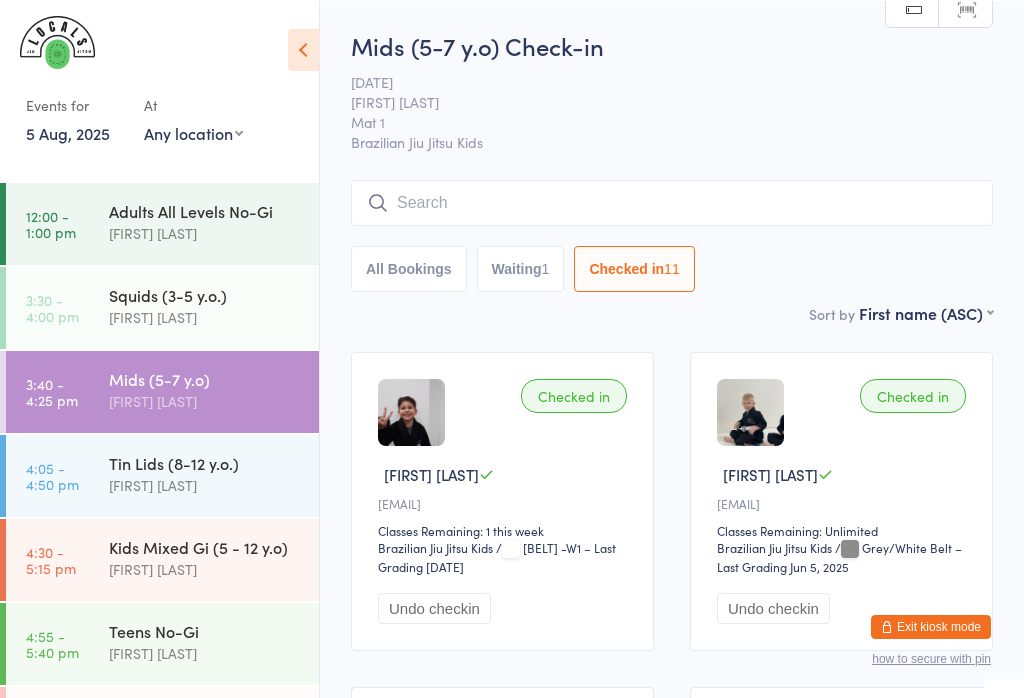 click at bounding box center [672, 202] 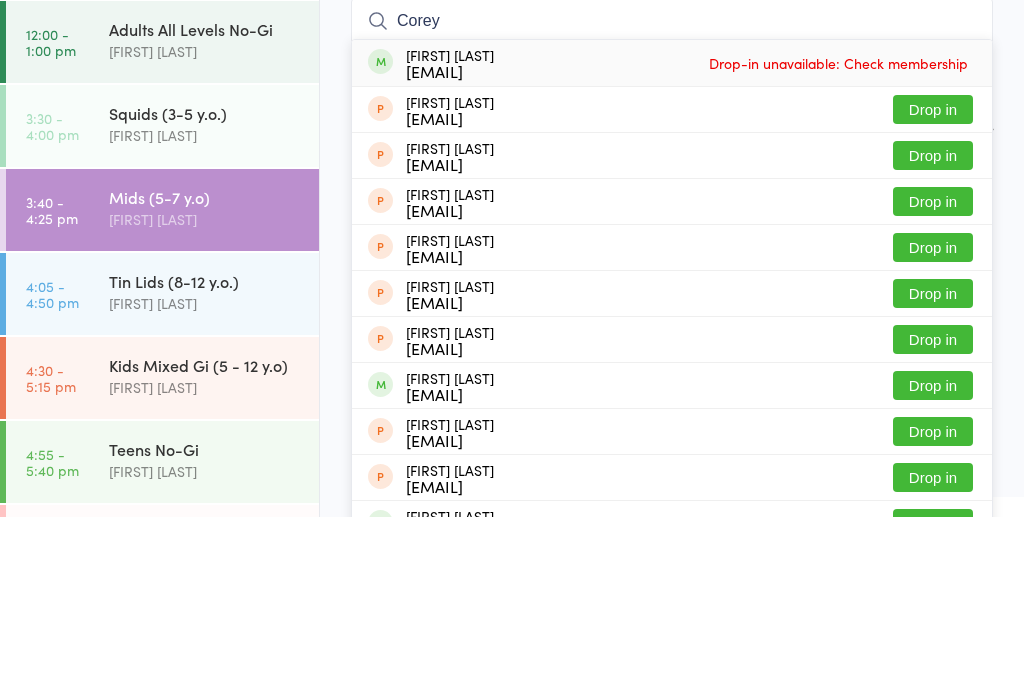 type on "Corey" 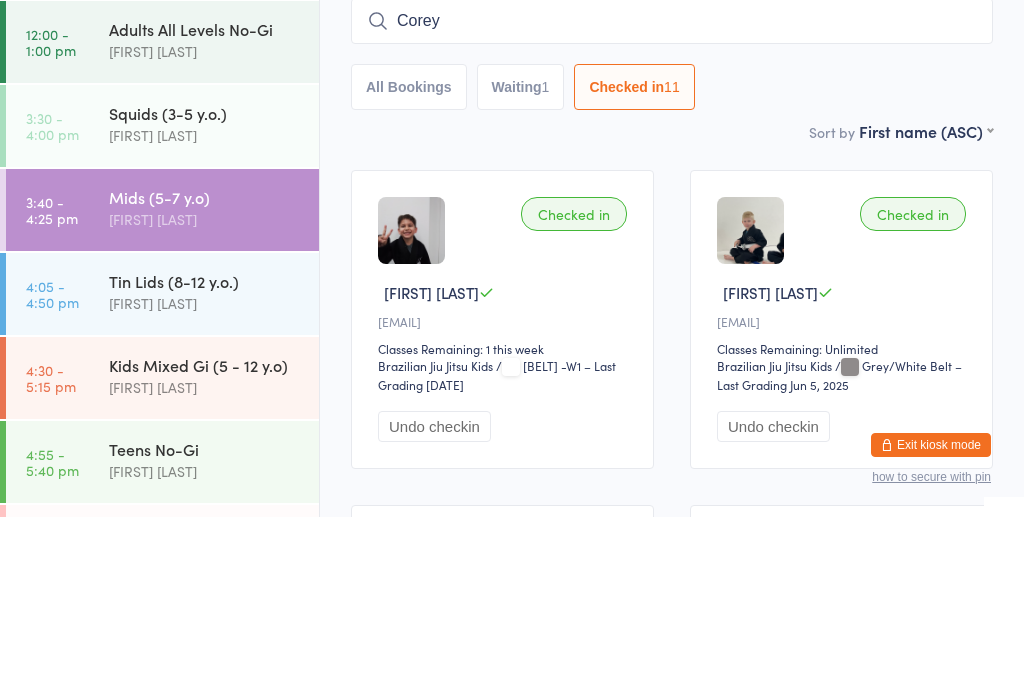 type 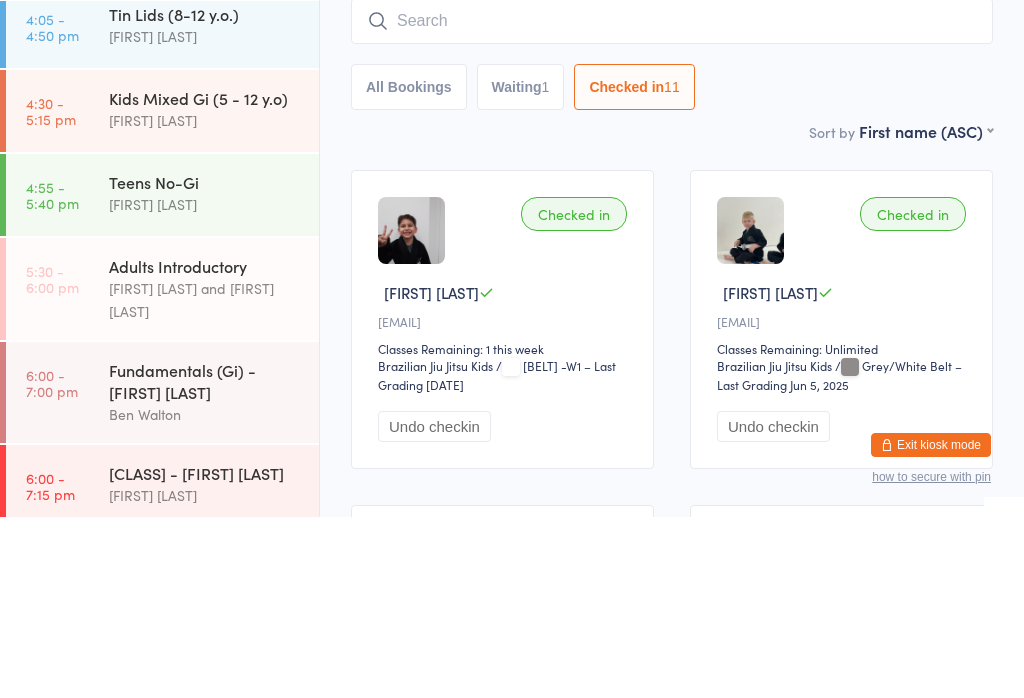 scroll, scrollTop: 273, scrollLeft: 0, axis: vertical 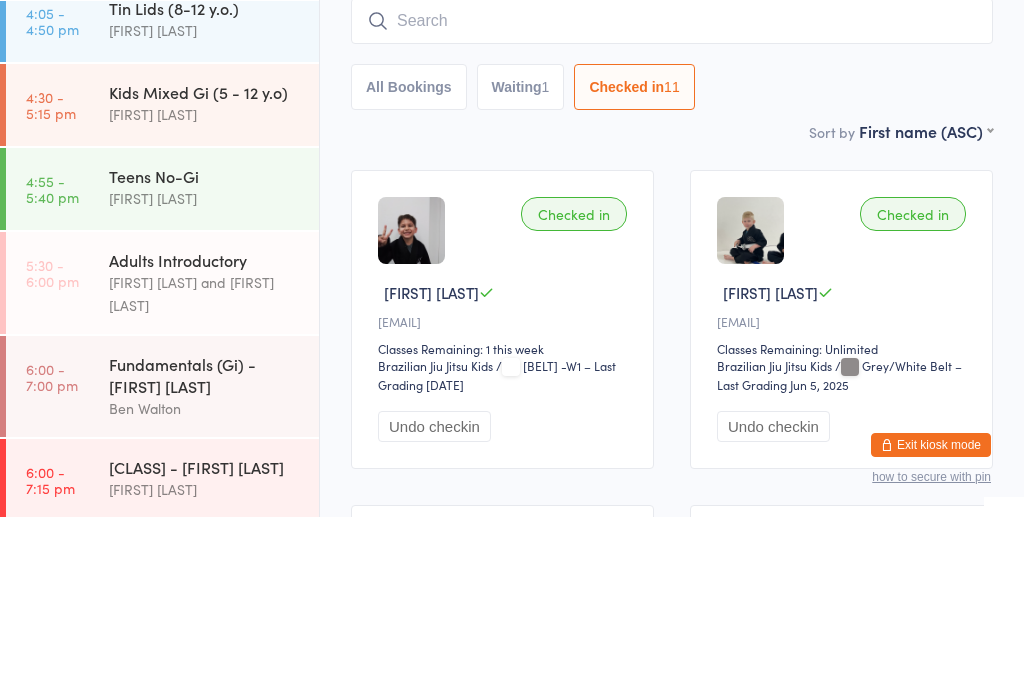 click on "[TIME] - [TIME] [CLASS] [FIRST] [LAST]" at bounding box center [162, 370] 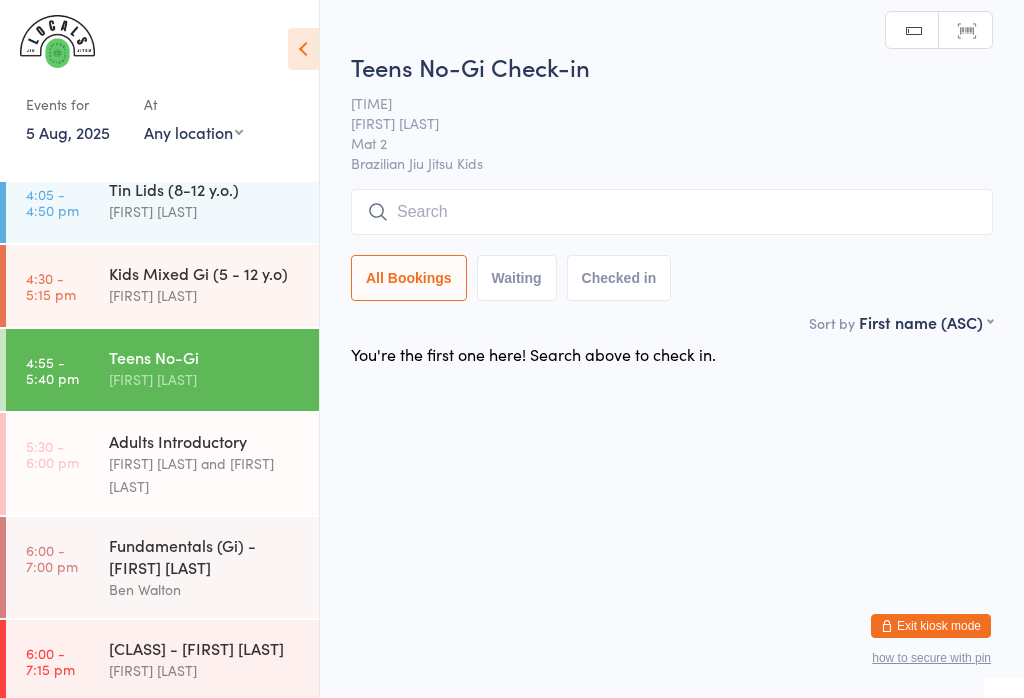 click at bounding box center [672, 212] 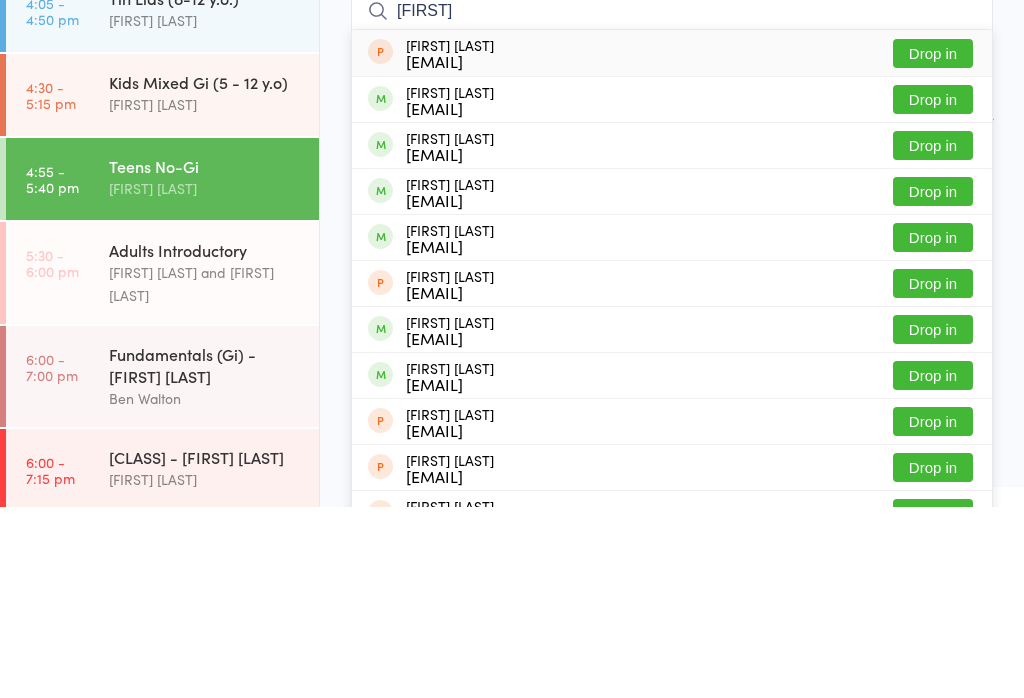 type on "[FIRST]" 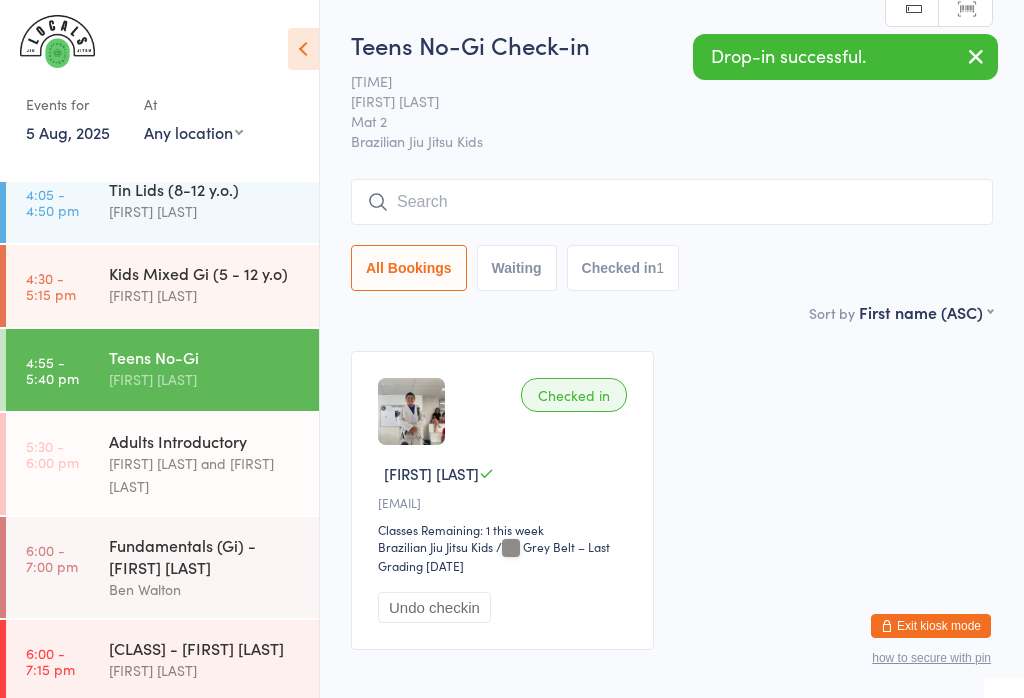 click on "Kids Mixed Gi (5 - 12 y.o)" at bounding box center [205, 273] 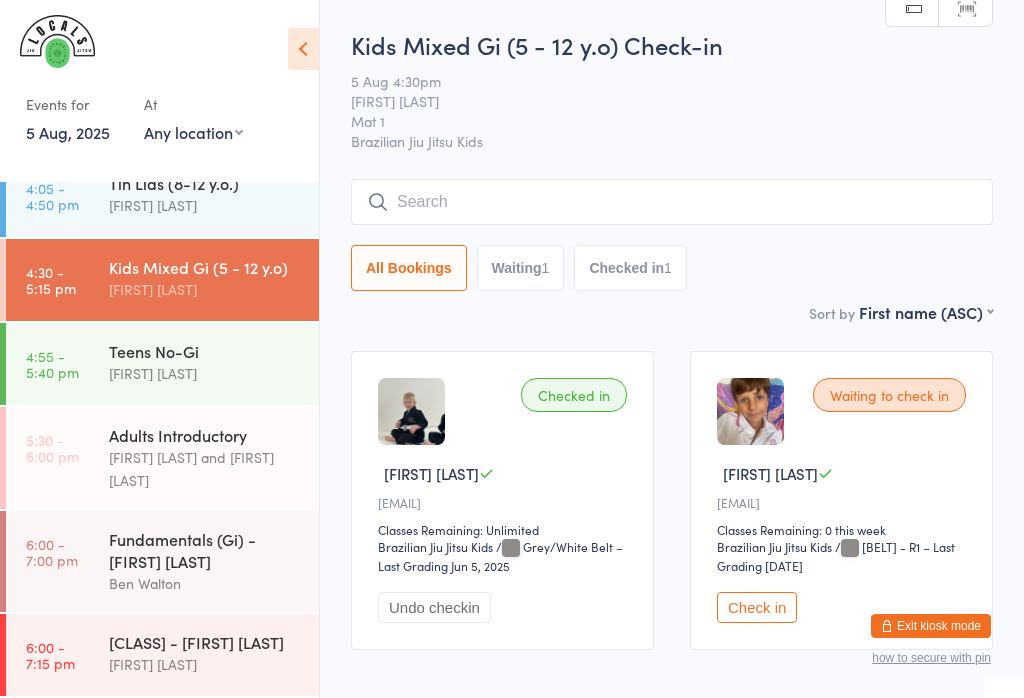scroll, scrollTop: 286, scrollLeft: 0, axis: vertical 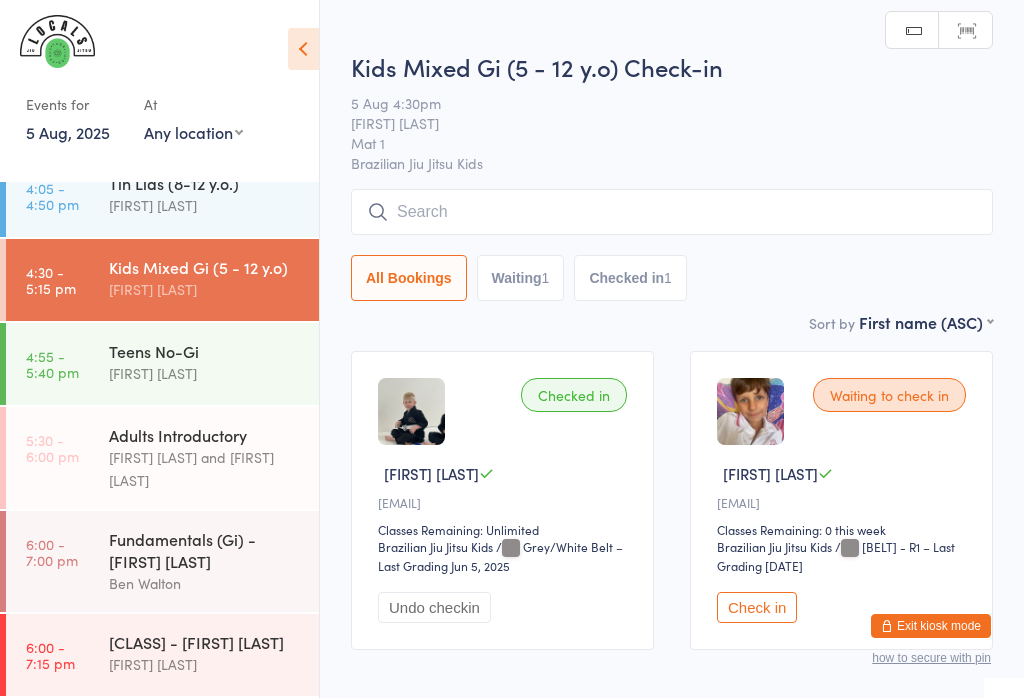 click at bounding box center (672, 212) 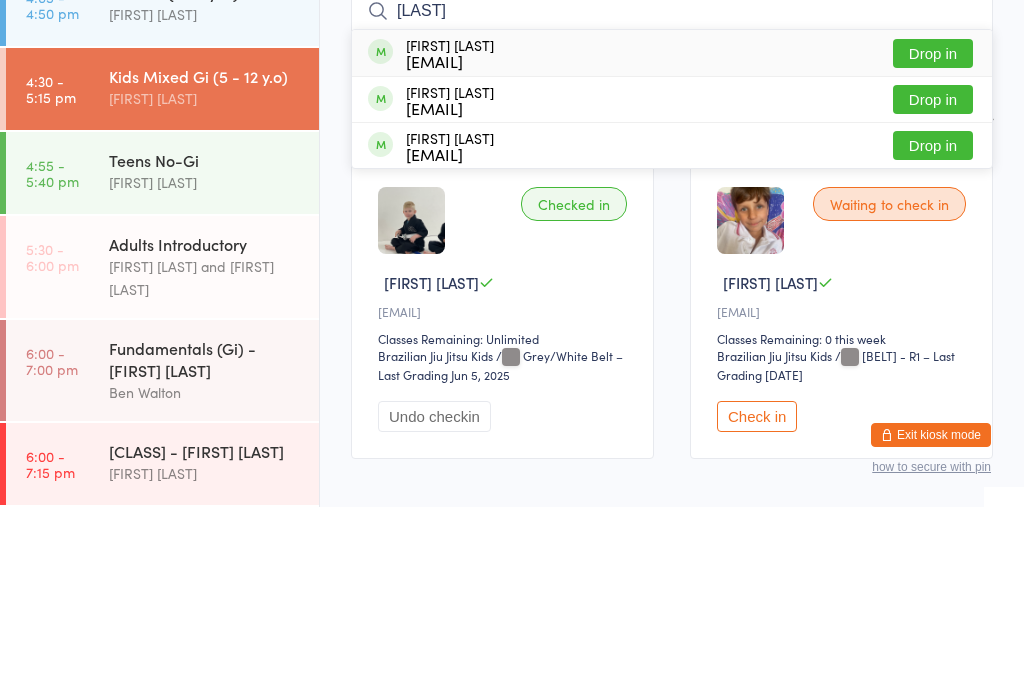 type on "[LAST]" 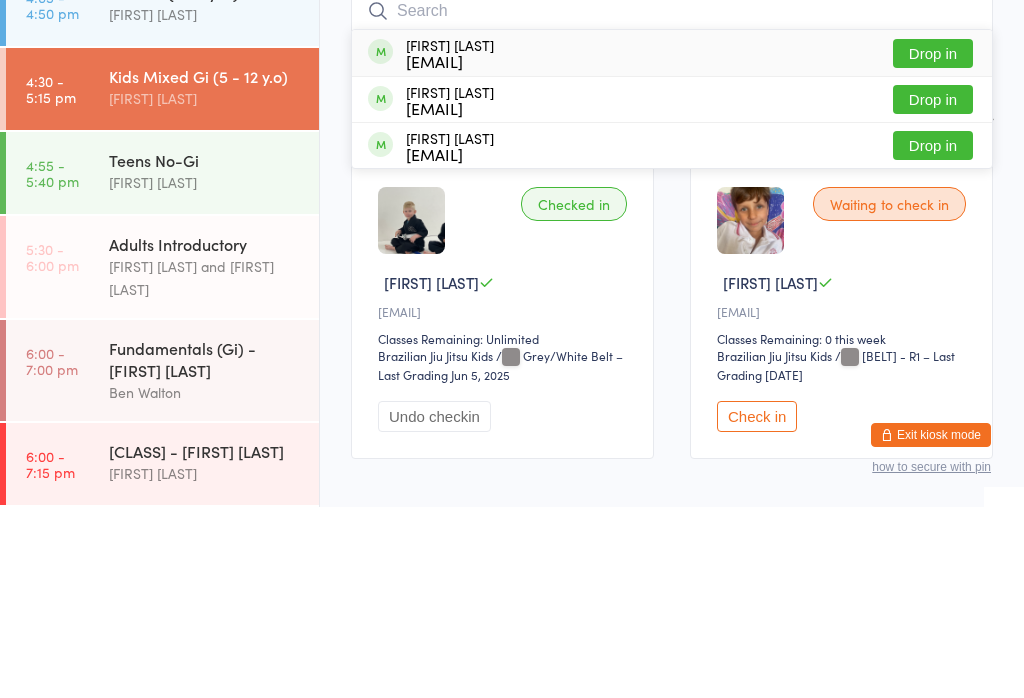 scroll, scrollTop: 104, scrollLeft: 0, axis: vertical 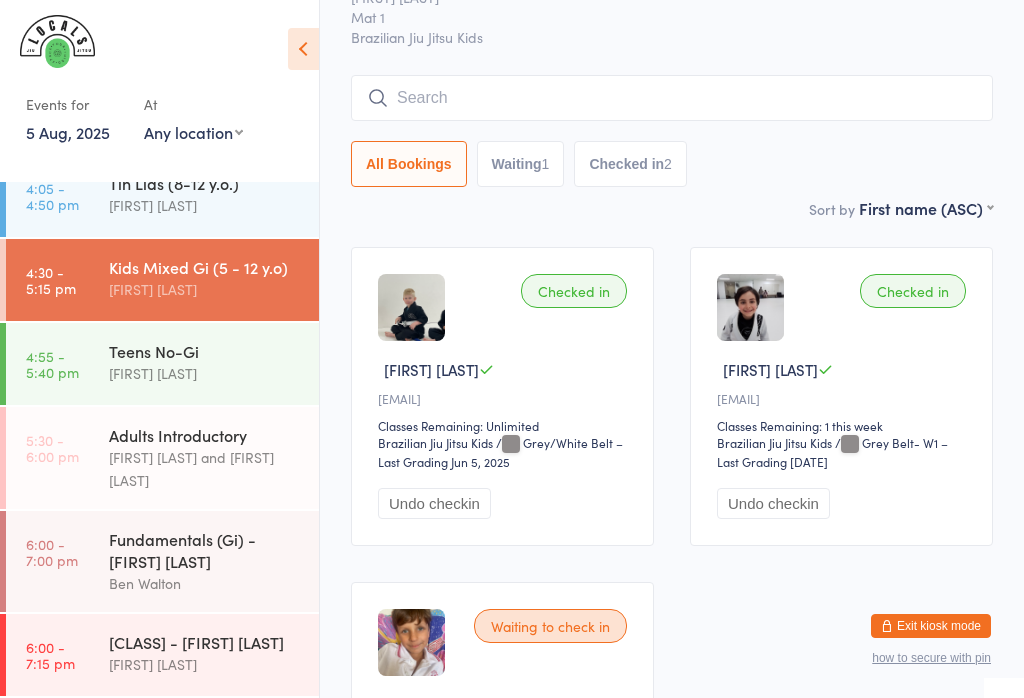 click at bounding box center [672, 98] 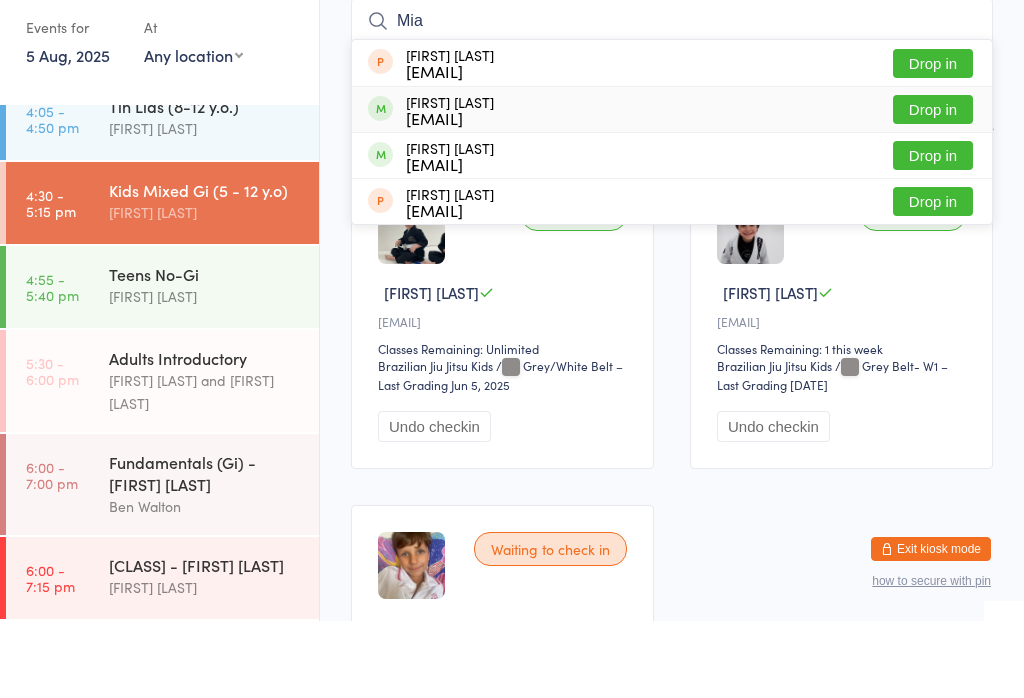 type on "Mia" 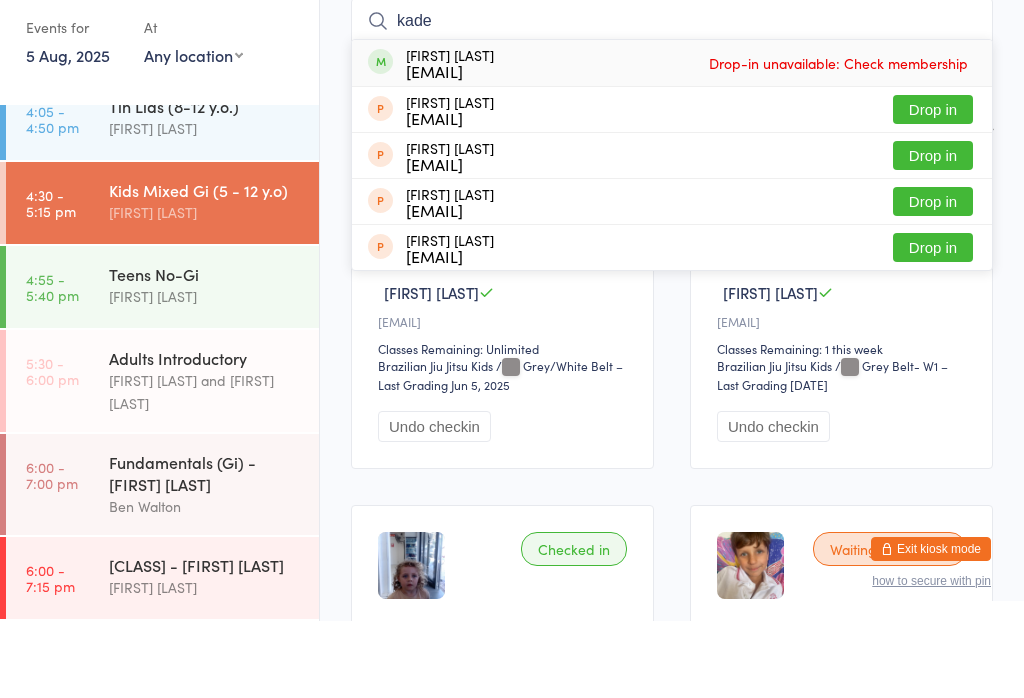type on "kade" 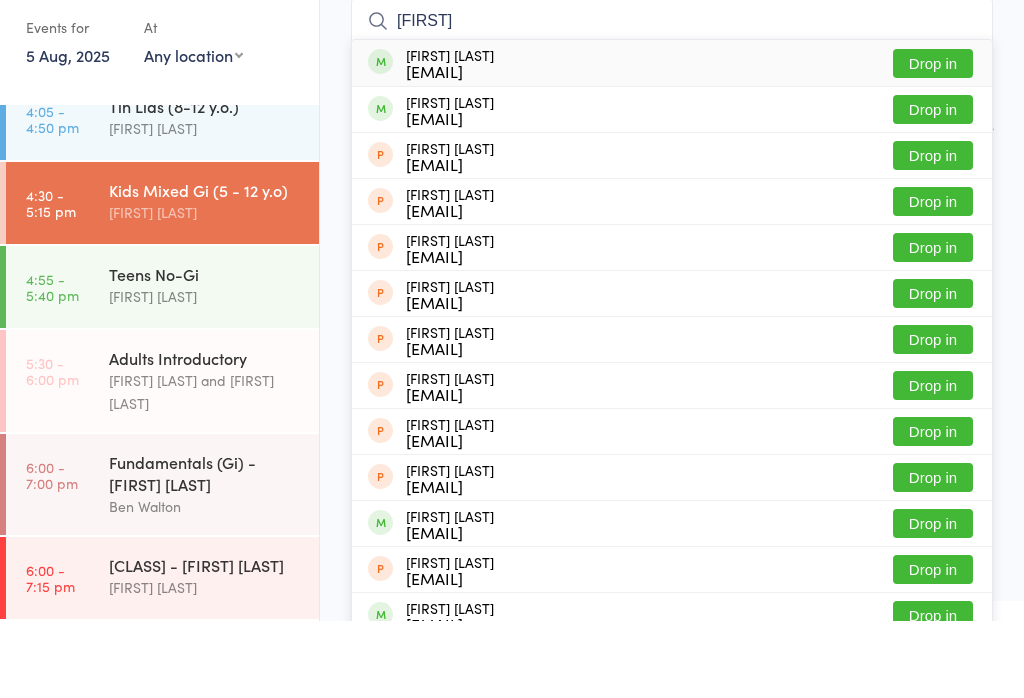 type on "[FIRST]" 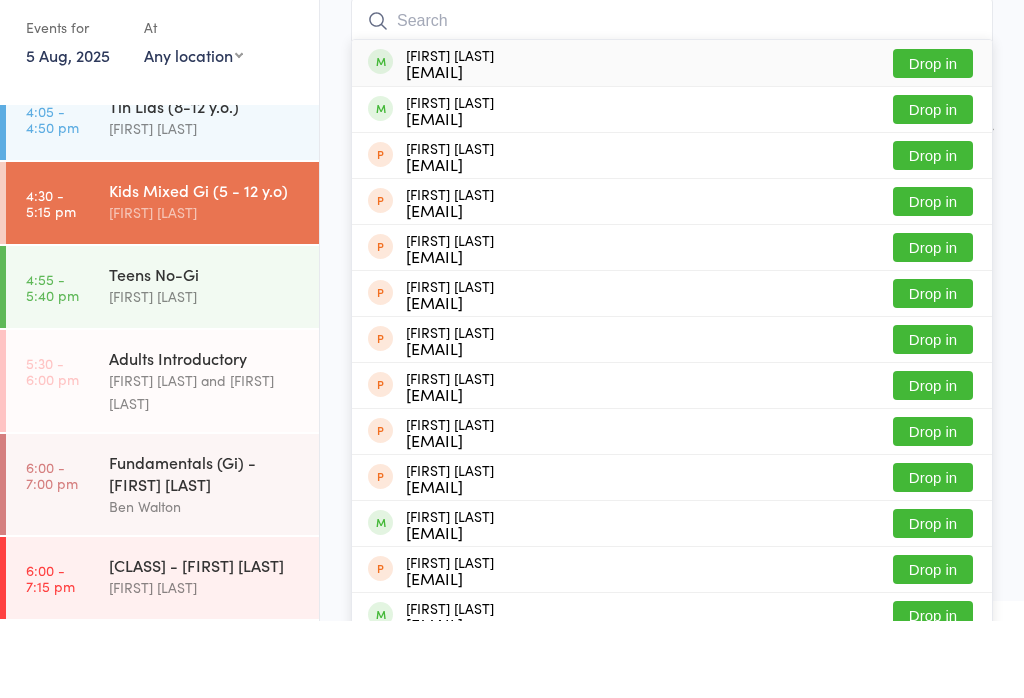 scroll, scrollTop: 181, scrollLeft: 0, axis: vertical 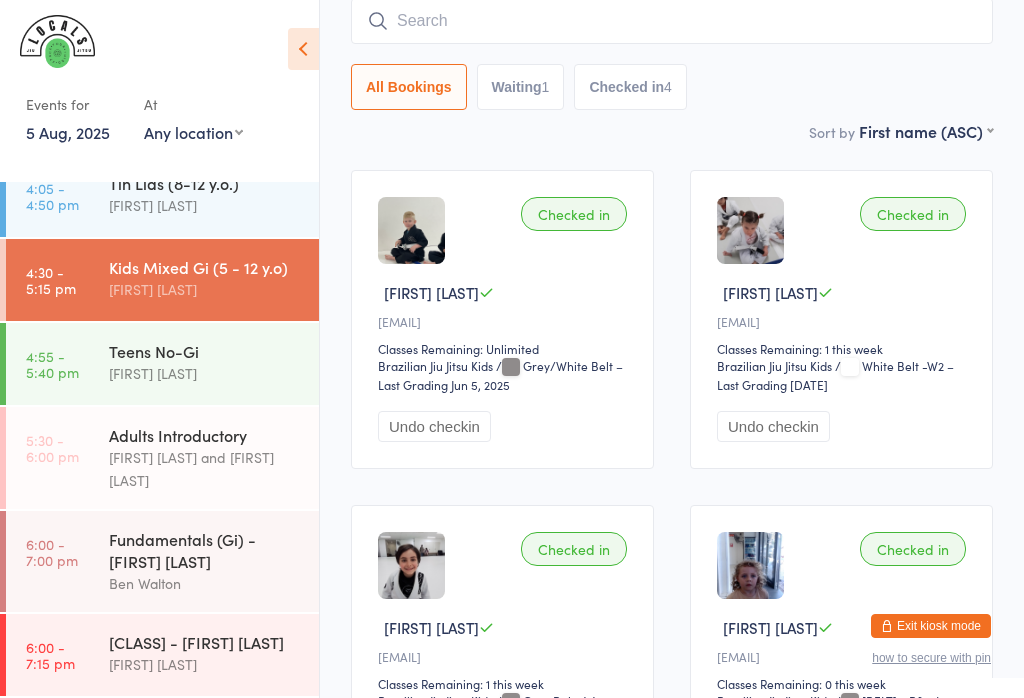 click at bounding box center [672, 21] 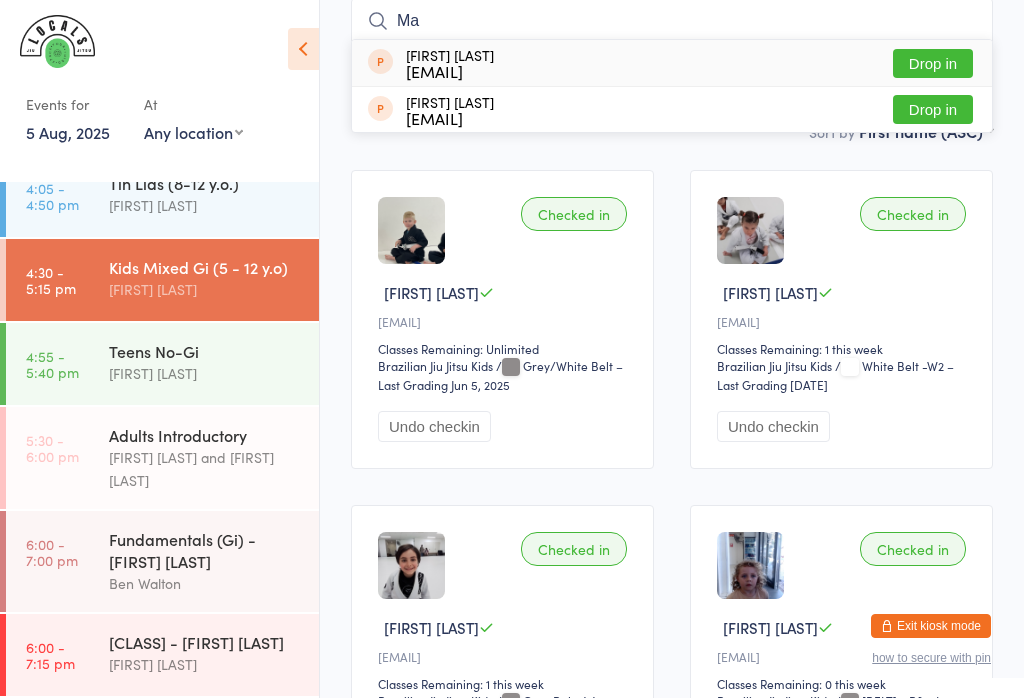 type on "M" 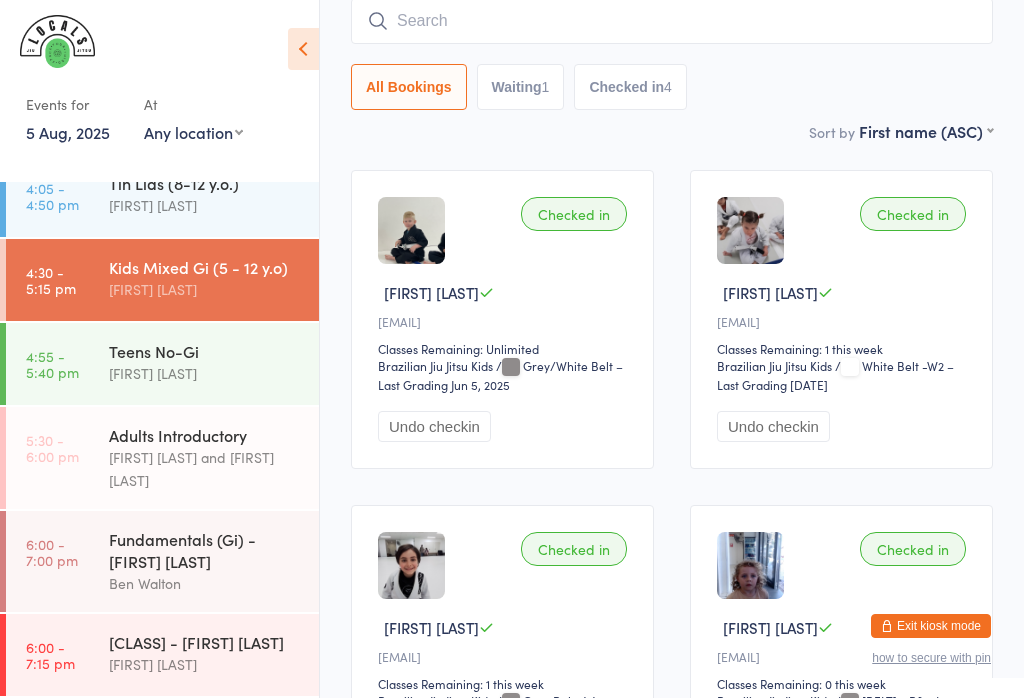 click on "All Bookings Waiting  1 Checked in  4" at bounding box center [672, 87] 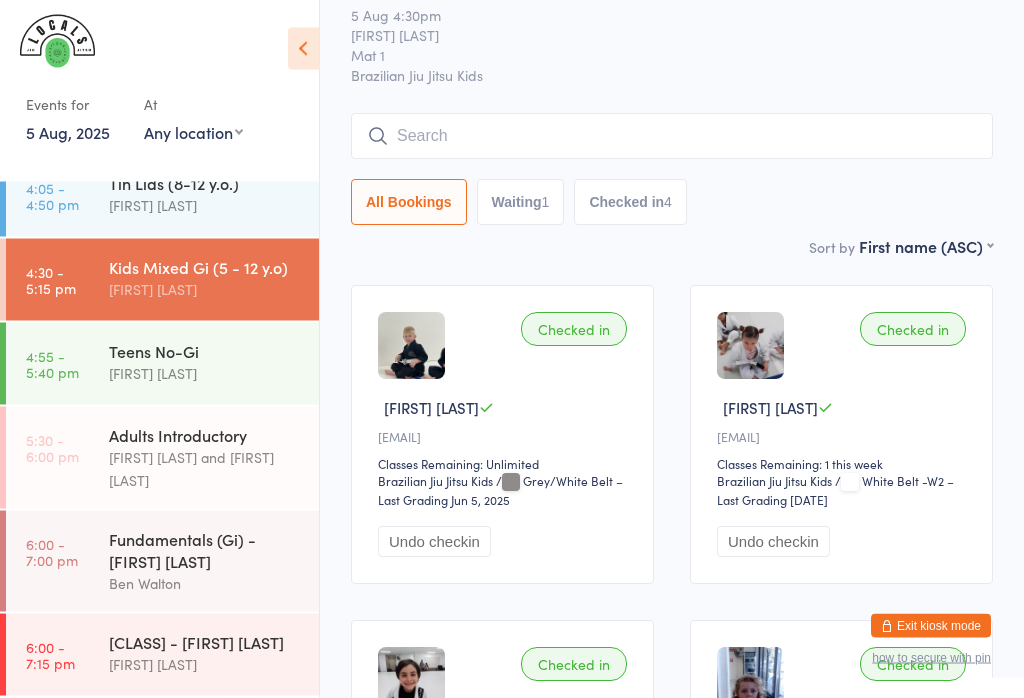 scroll, scrollTop: 199, scrollLeft: 0, axis: vertical 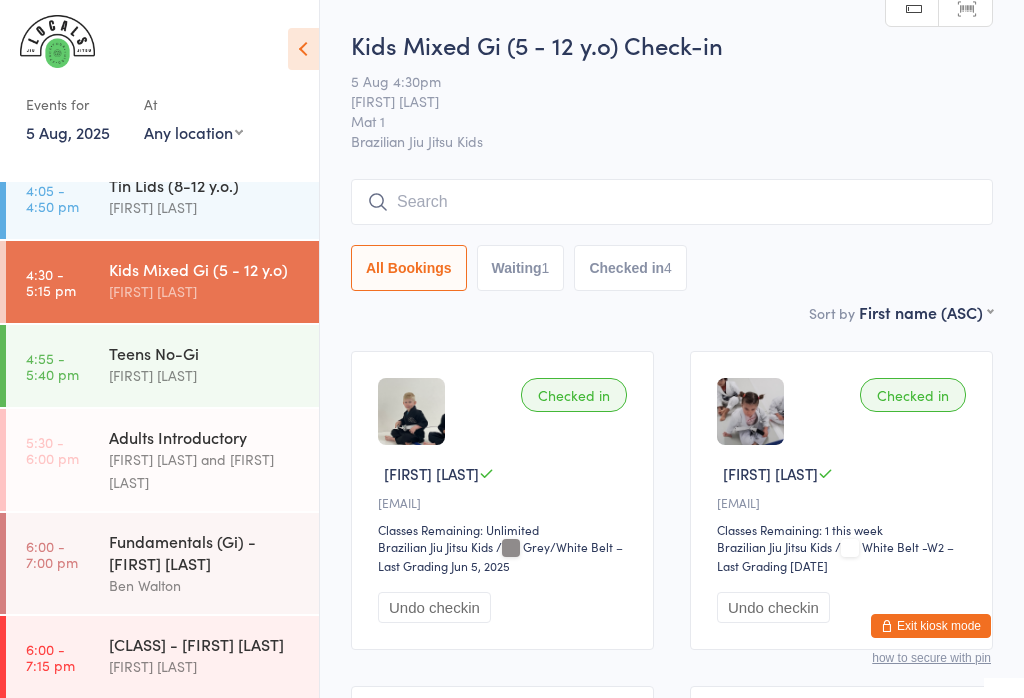 click at bounding box center (672, 202) 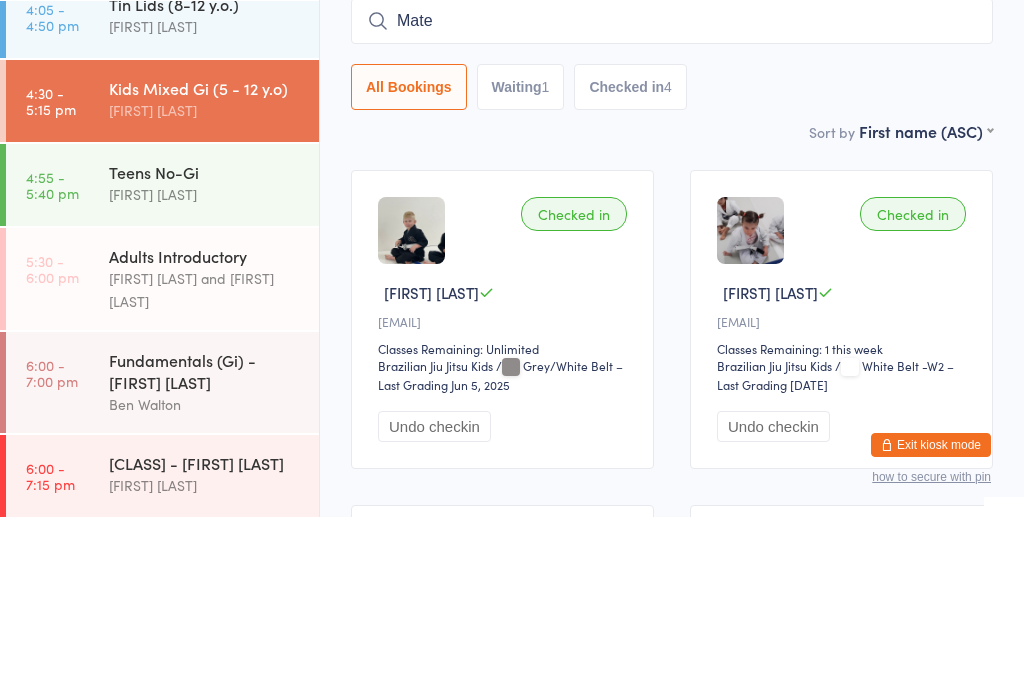 type on "Mateo" 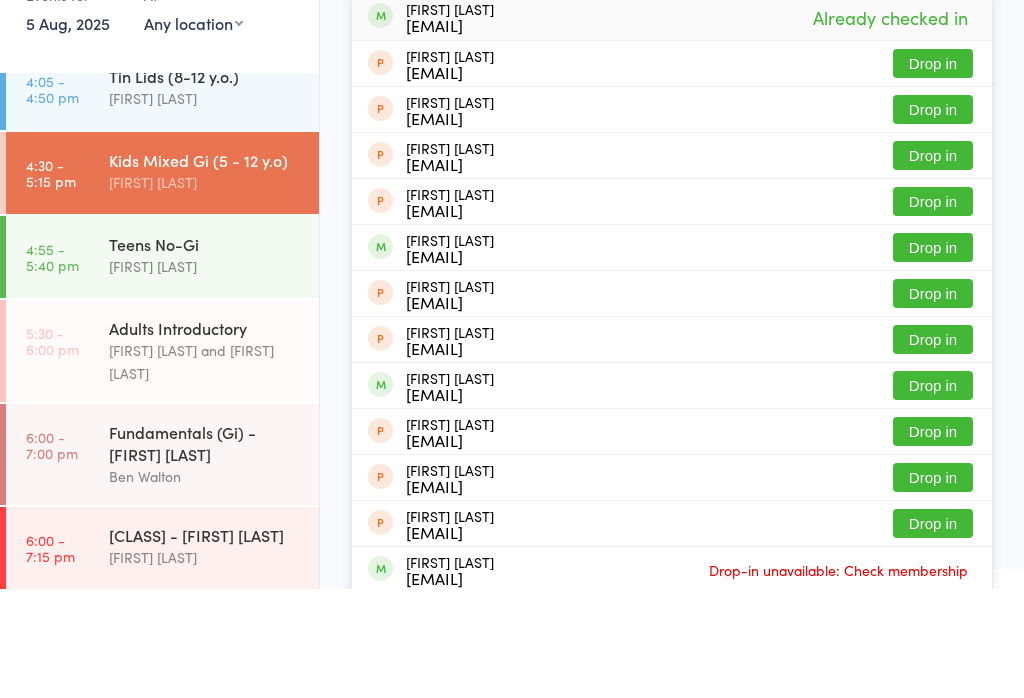 scroll, scrollTop: 117, scrollLeft: 0, axis: vertical 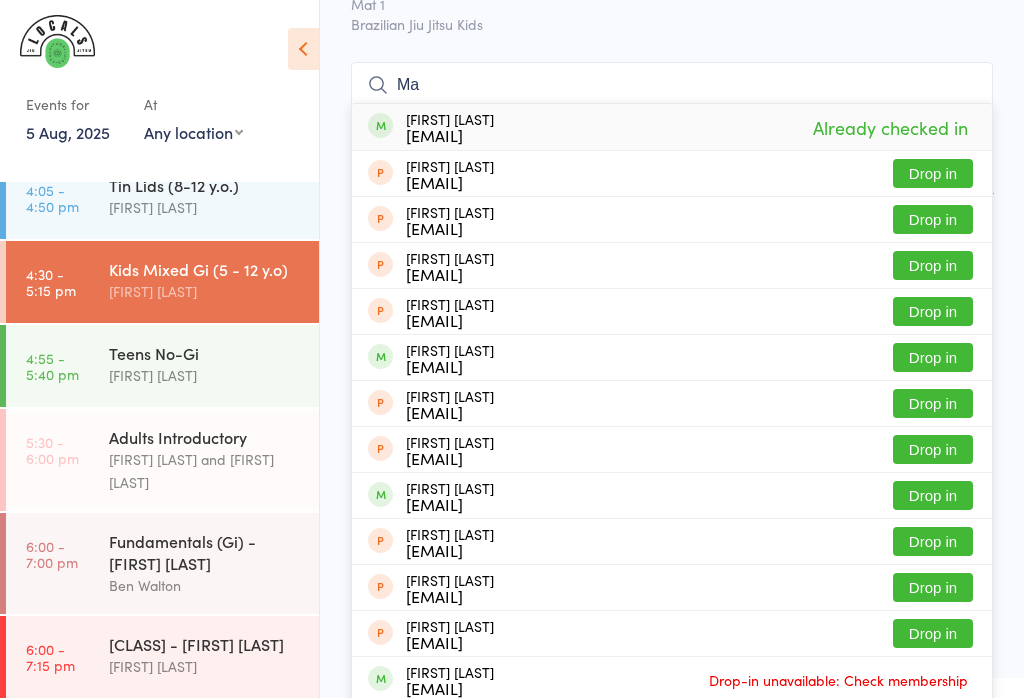 type on "M" 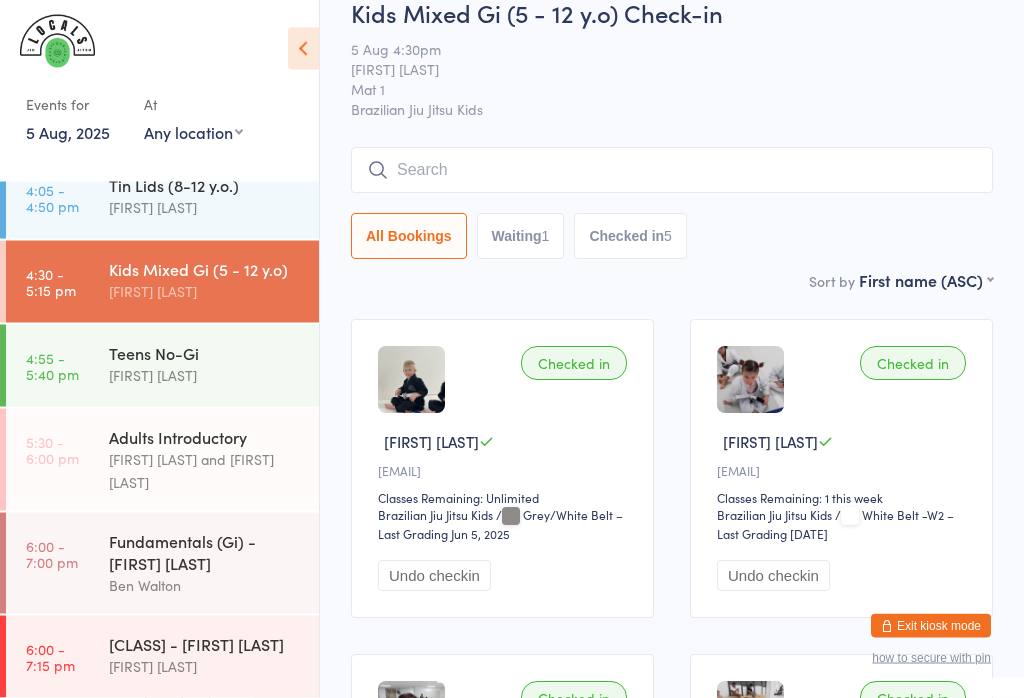 scroll, scrollTop: 0, scrollLeft: 0, axis: both 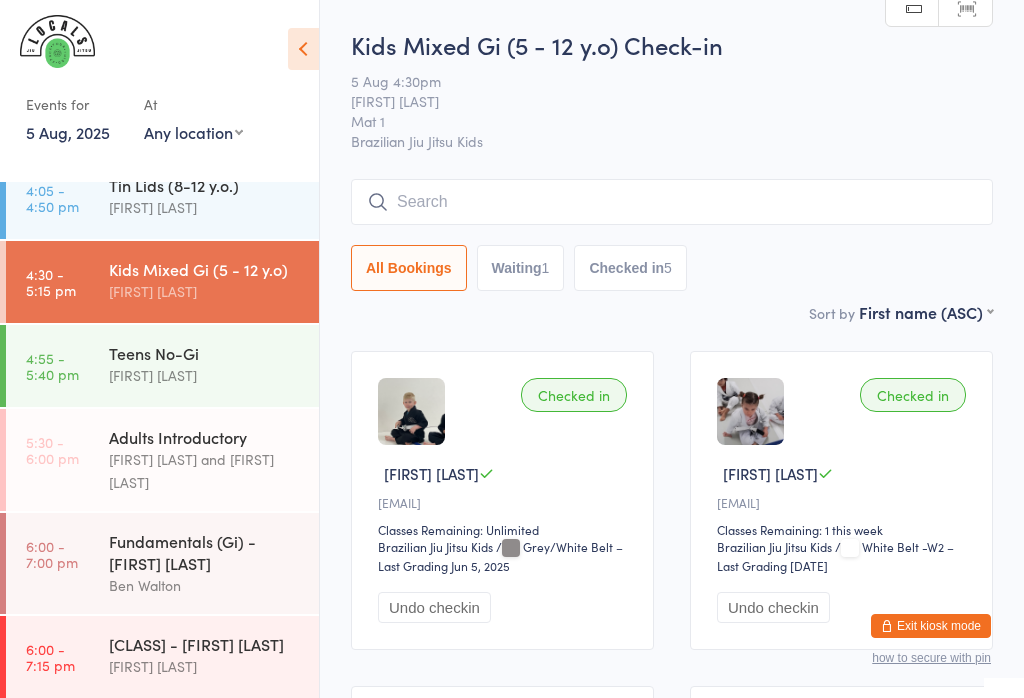 click at bounding box center (672, 202) 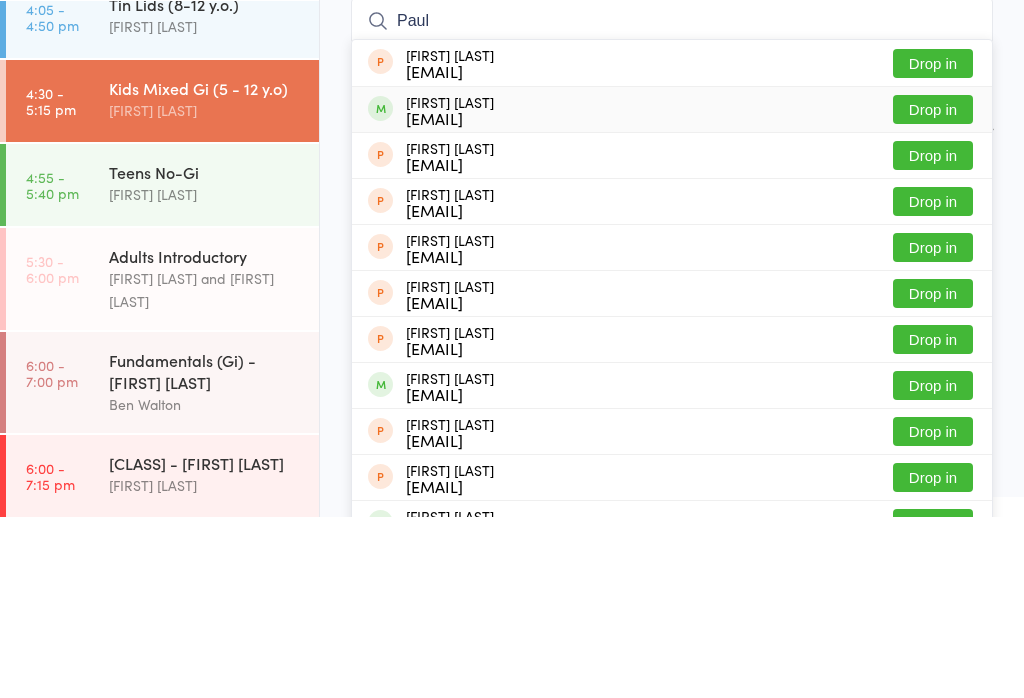 type on "Paul" 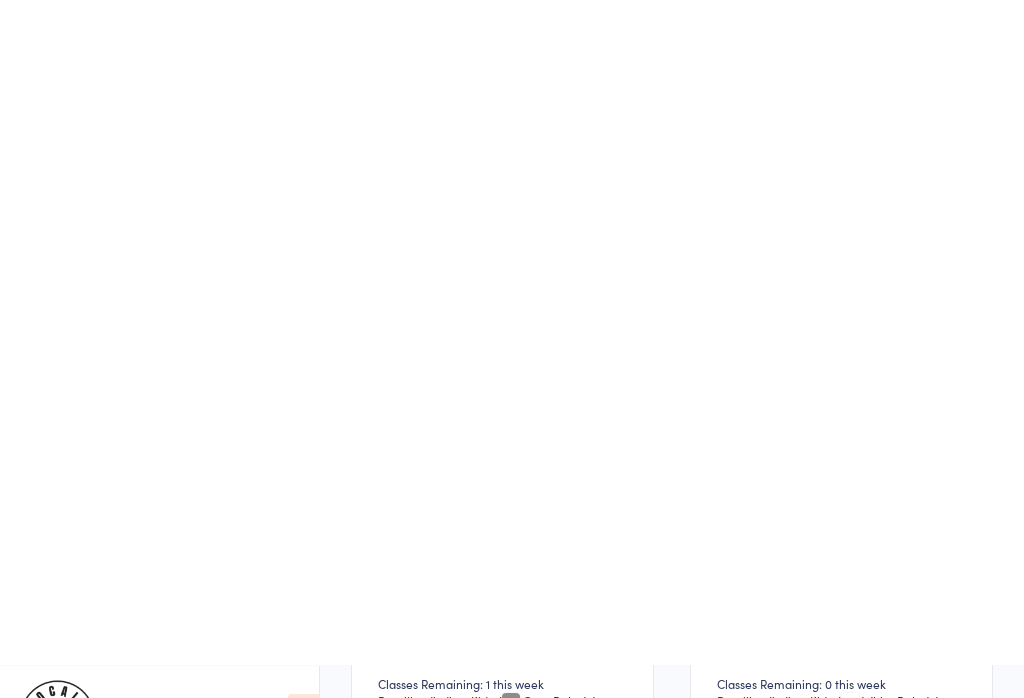 scroll, scrollTop: 846, scrollLeft: 0, axis: vertical 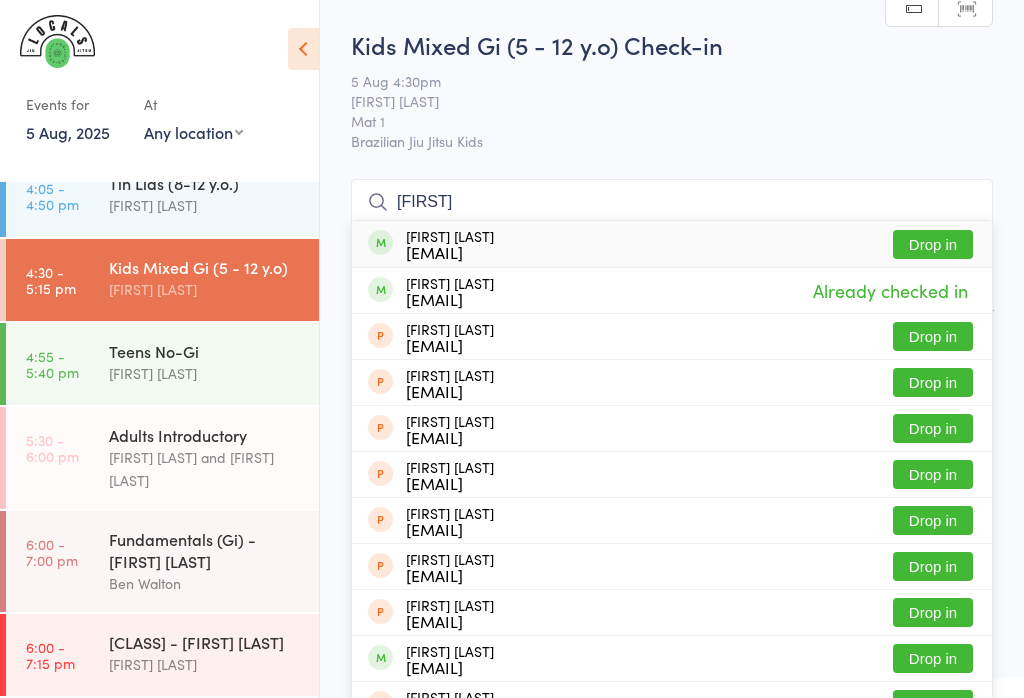 type on "[FIRST]" 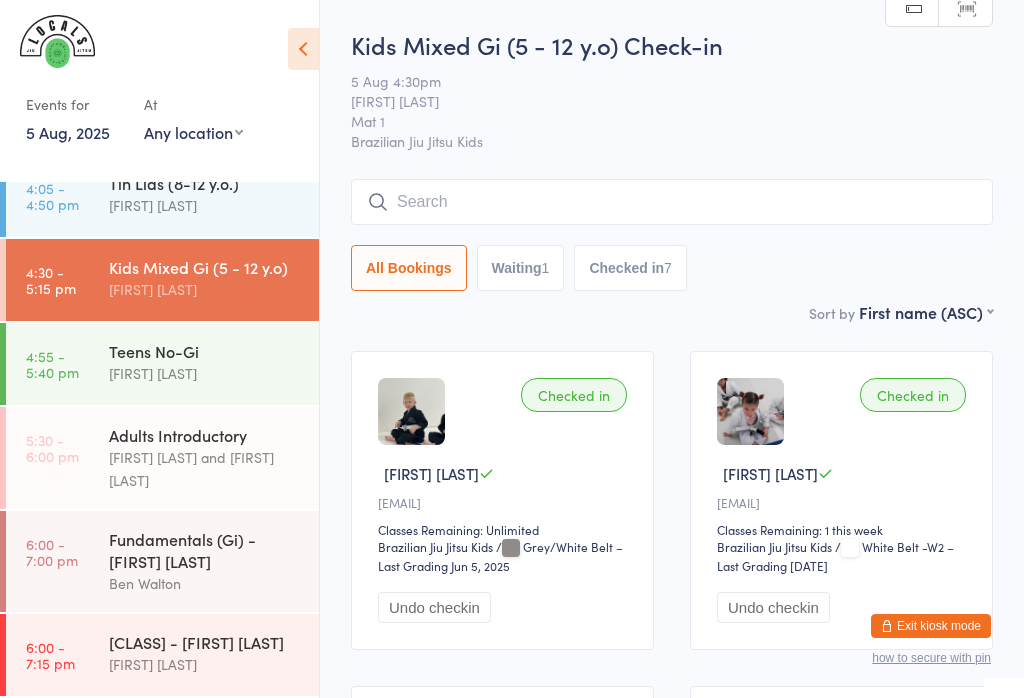 click on "[FIRST] [LAST]" at bounding box center (205, 373) 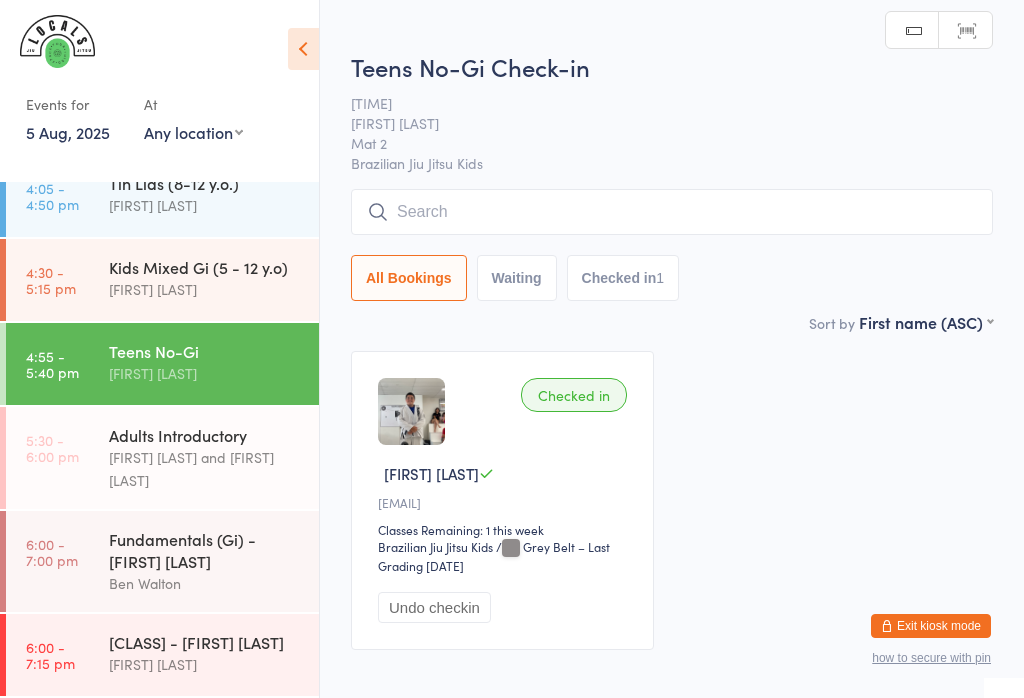 click at bounding box center (672, 212) 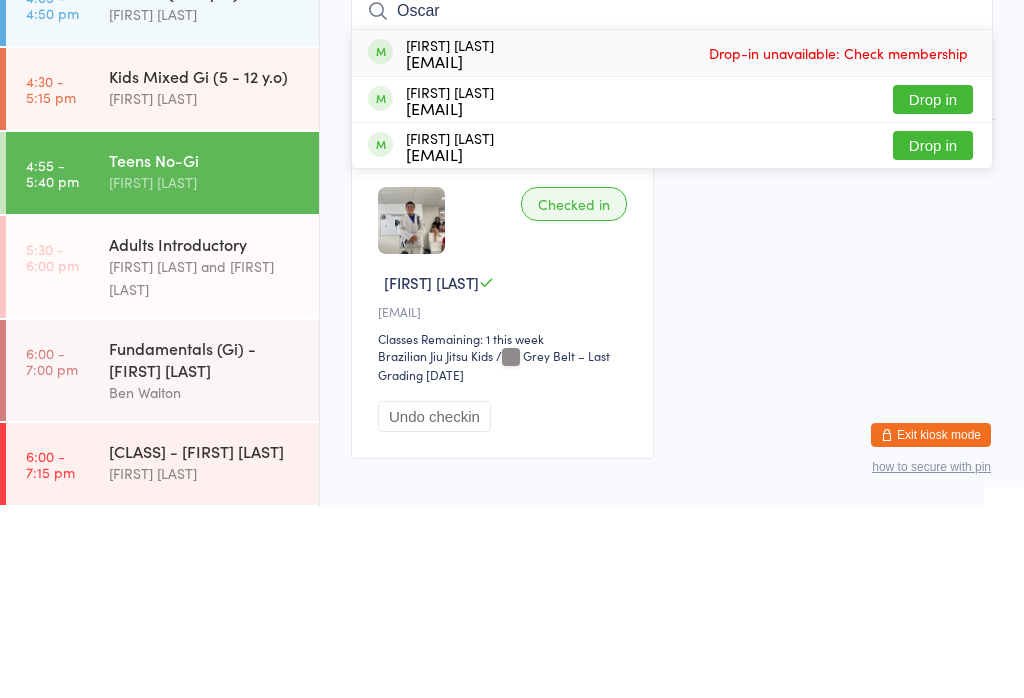 type on "Oscar" 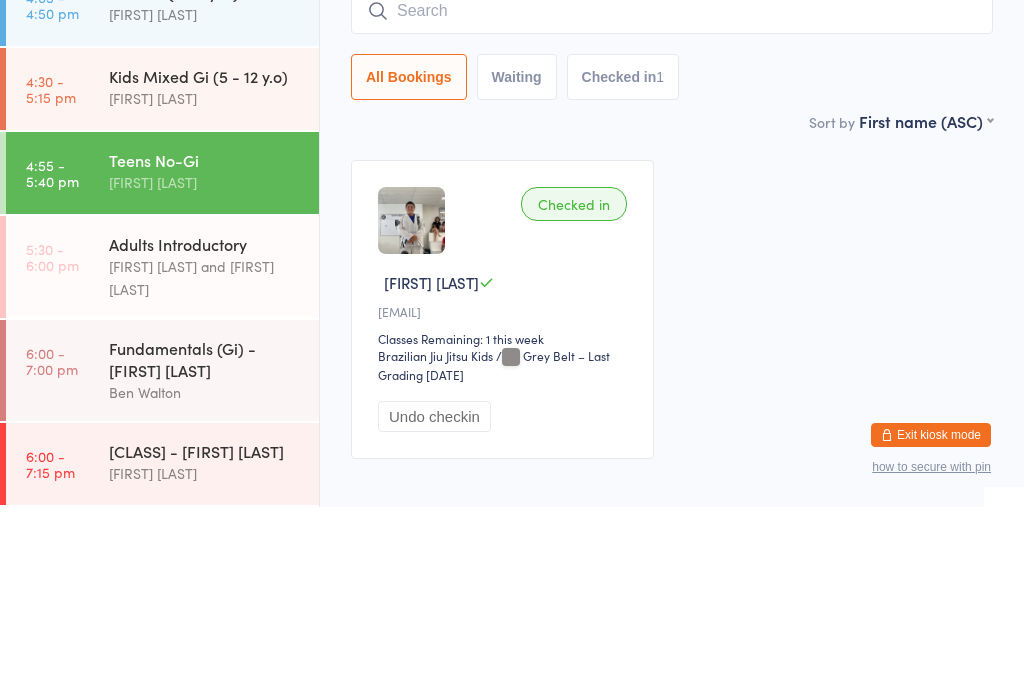 scroll, scrollTop: 104, scrollLeft: 0, axis: vertical 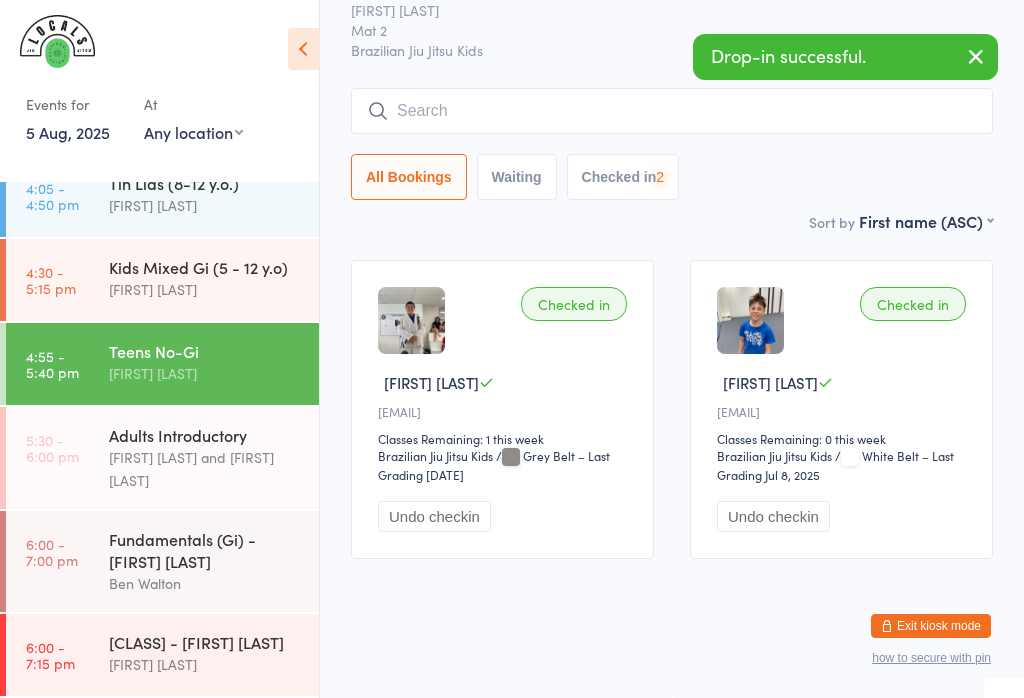 click at bounding box center (672, 111) 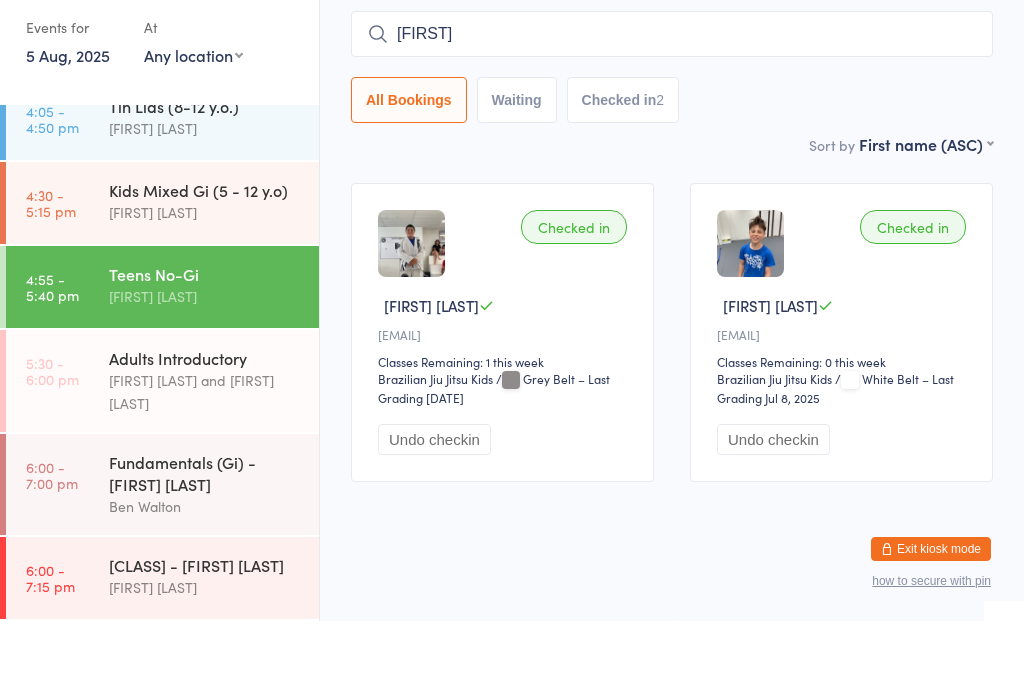type on "[FIRST]" 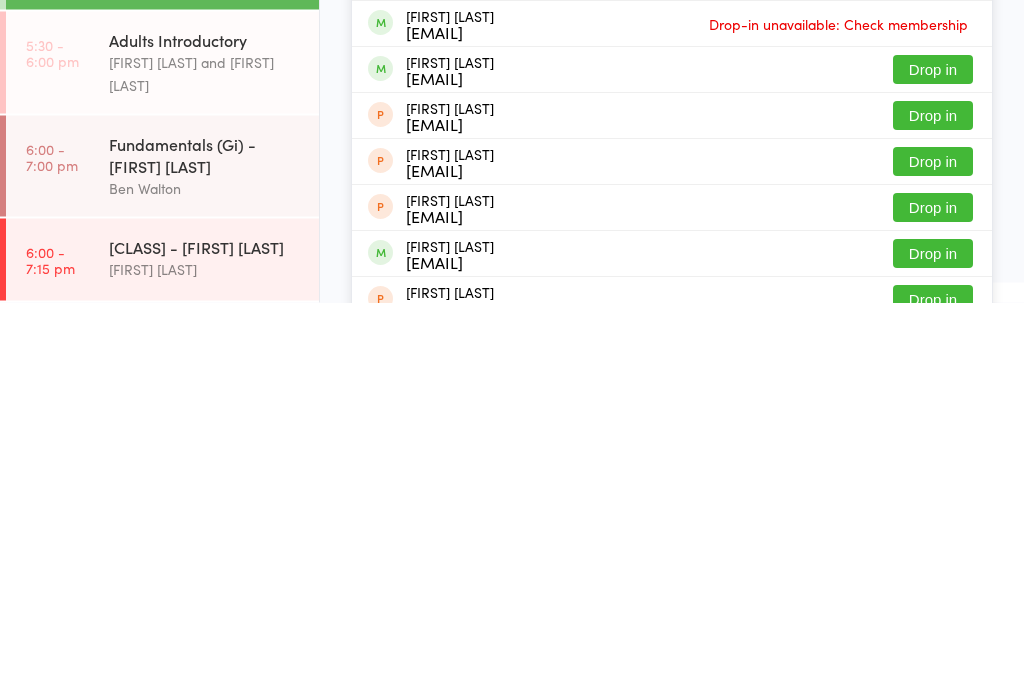 scroll, scrollTop: 0, scrollLeft: 0, axis: both 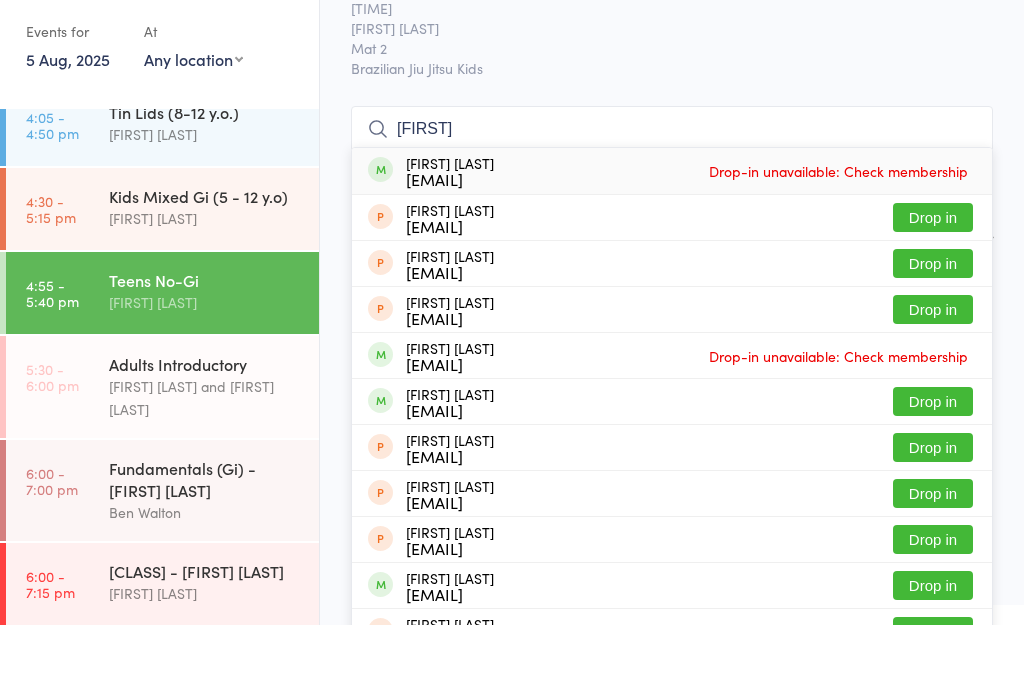 click on "Drop-in unavailable: Check membership" at bounding box center (838, 244) 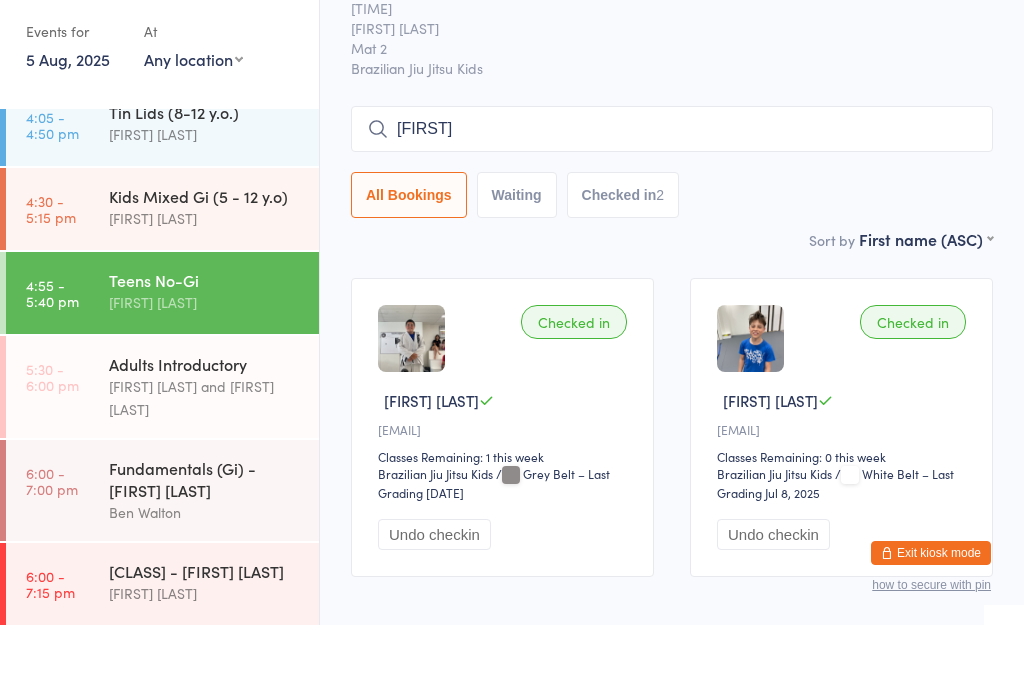 type on "[FIRST]" 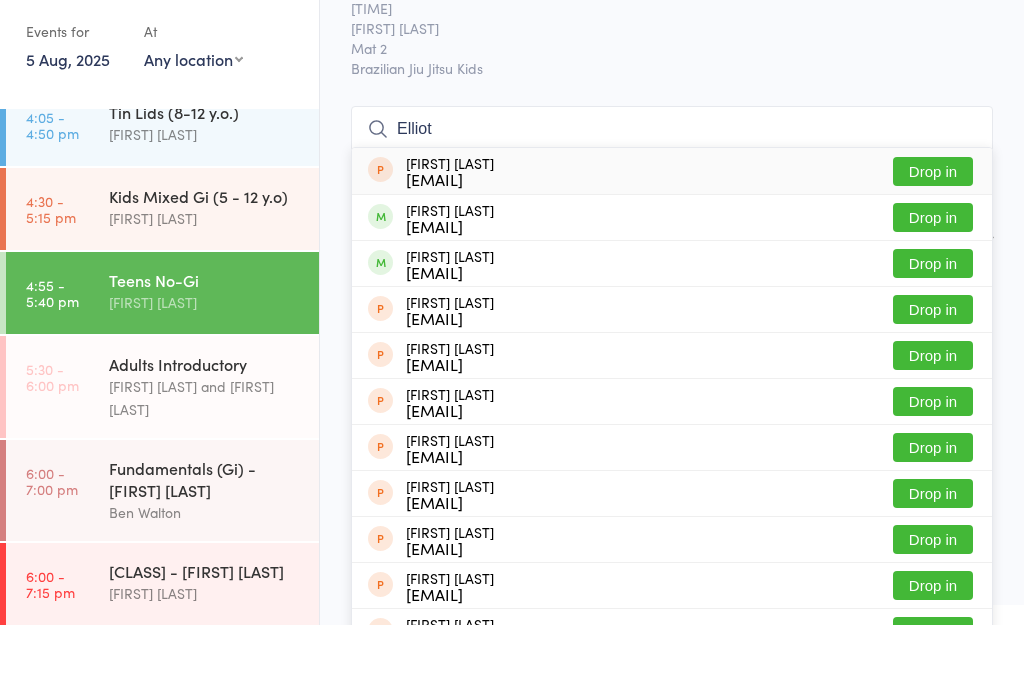 type on "Elliot" 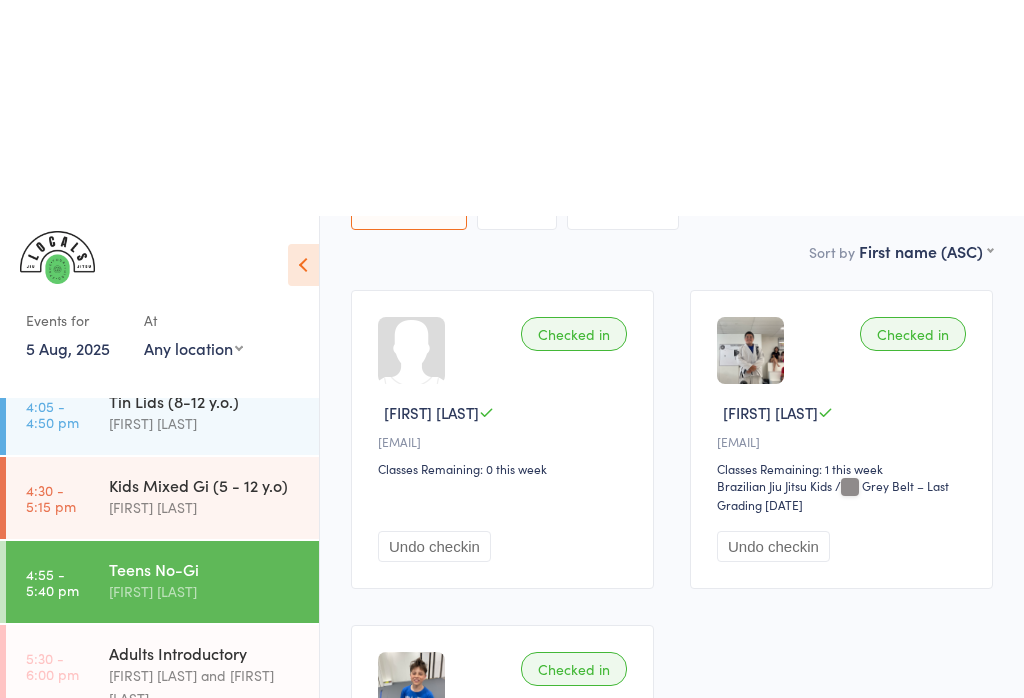 scroll, scrollTop: 0, scrollLeft: 0, axis: both 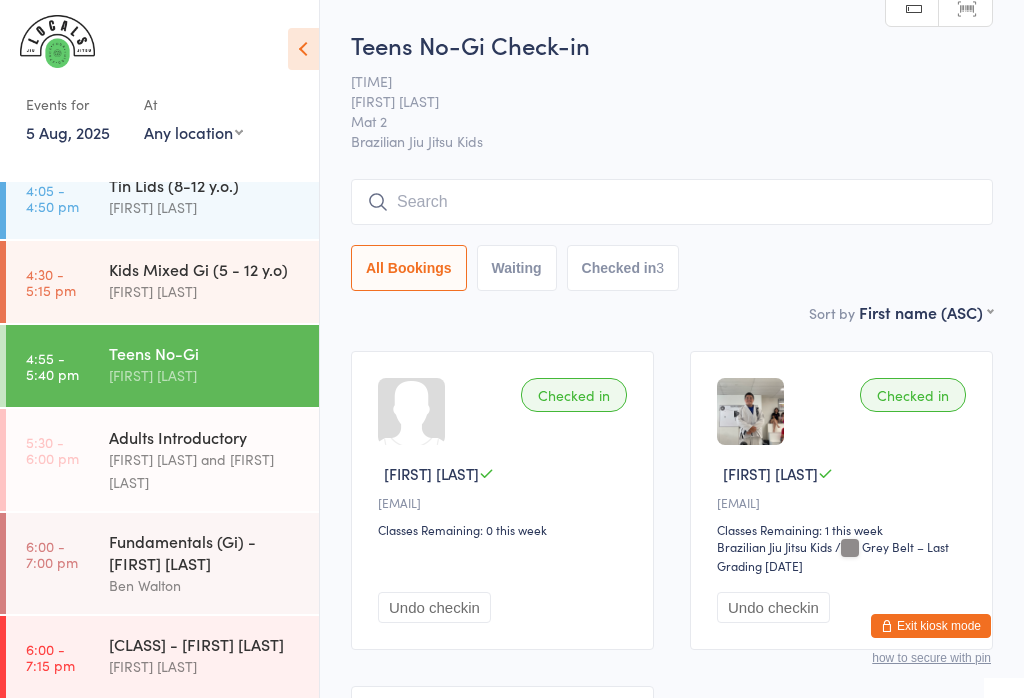 click at bounding box center [672, 202] 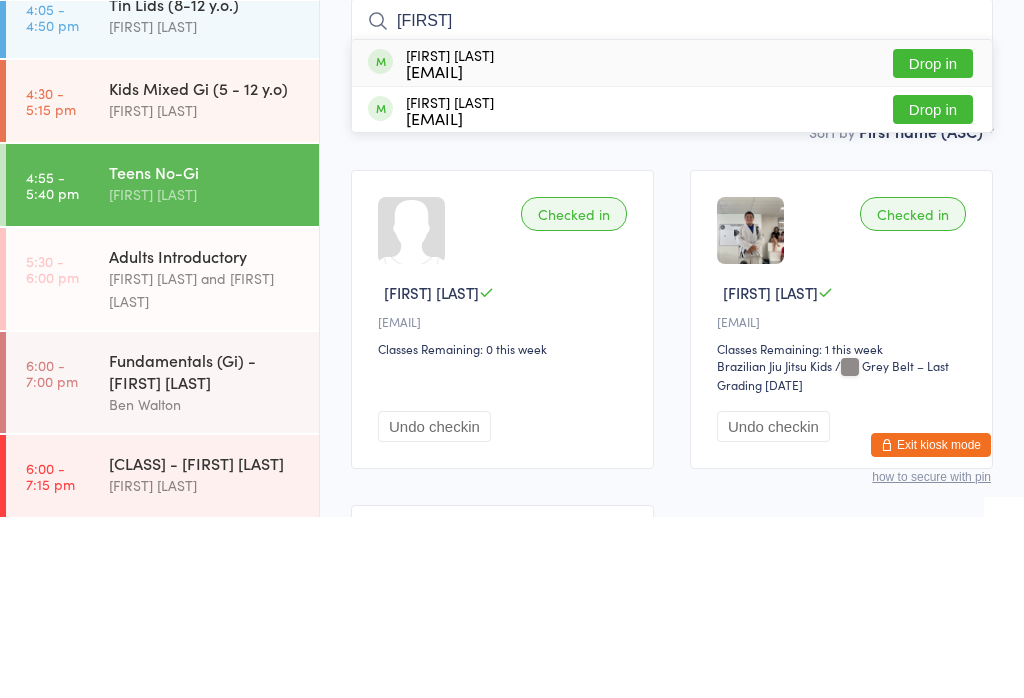 type on "[FIRST]" 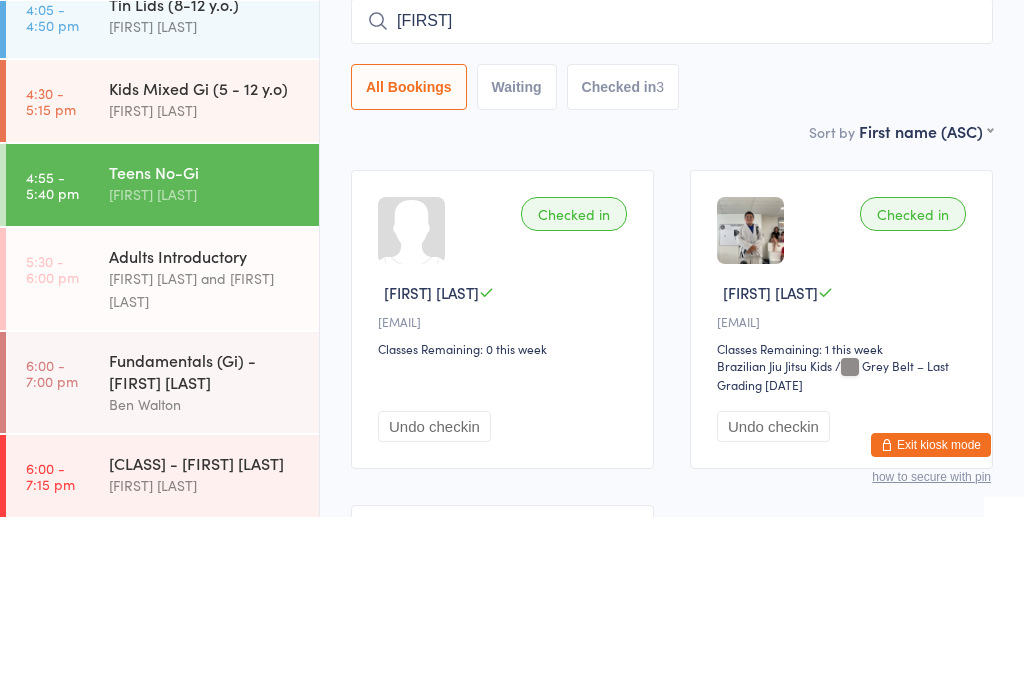 type 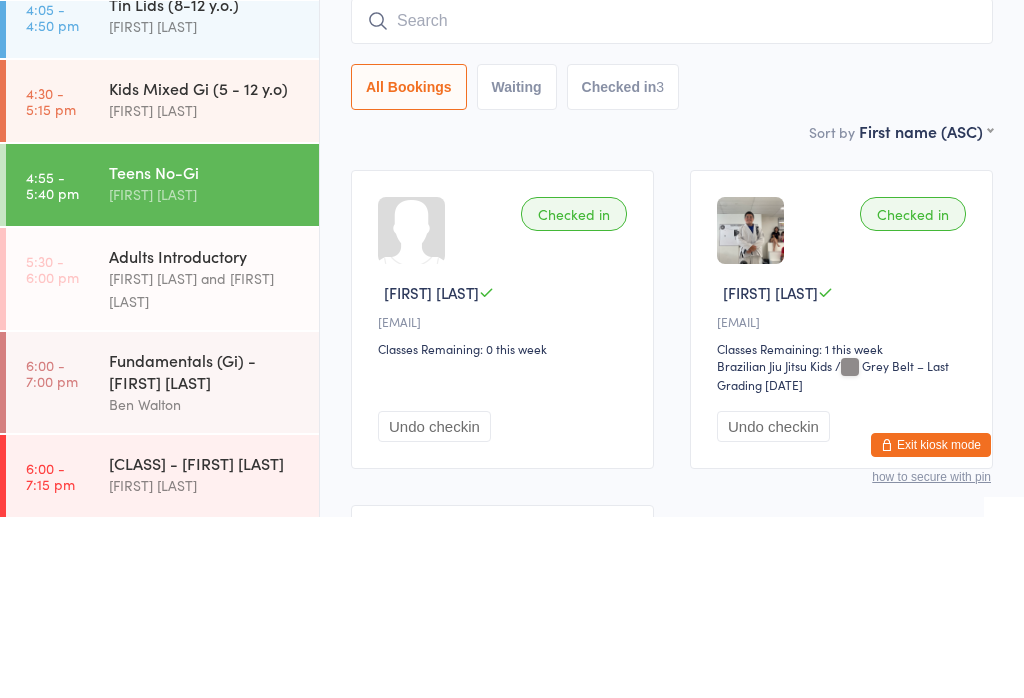 scroll, scrollTop: 181, scrollLeft: 0, axis: vertical 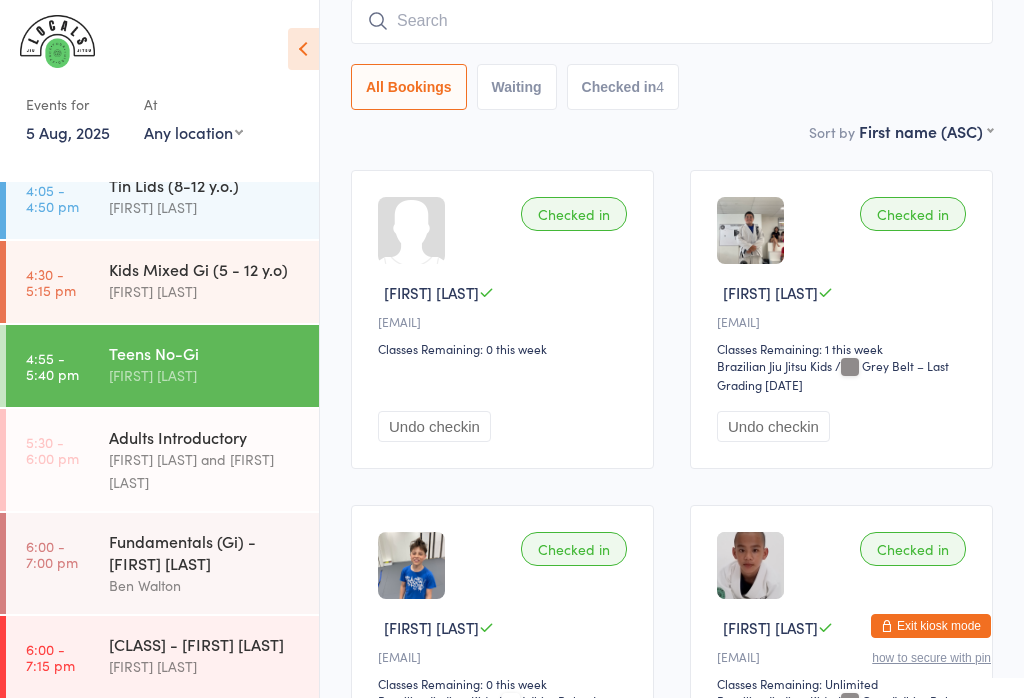 click on "[FIRST] [LAST]" at bounding box center [205, 207] 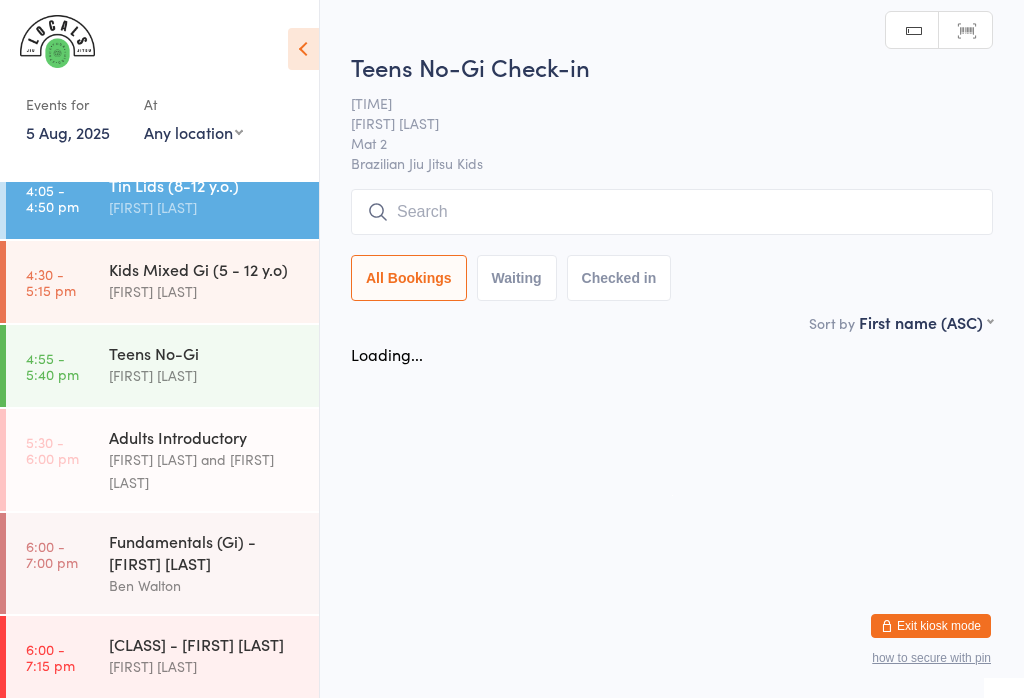 scroll, scrollTop: 0, scrollLeft: 0, axis: both 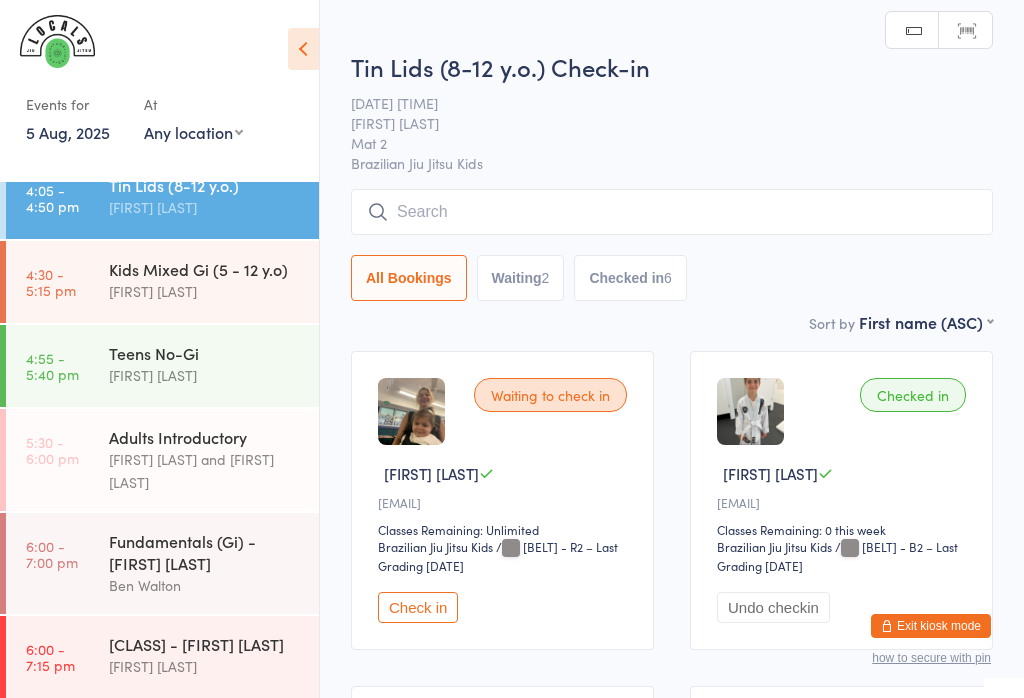click at bounding box center (672, 212) 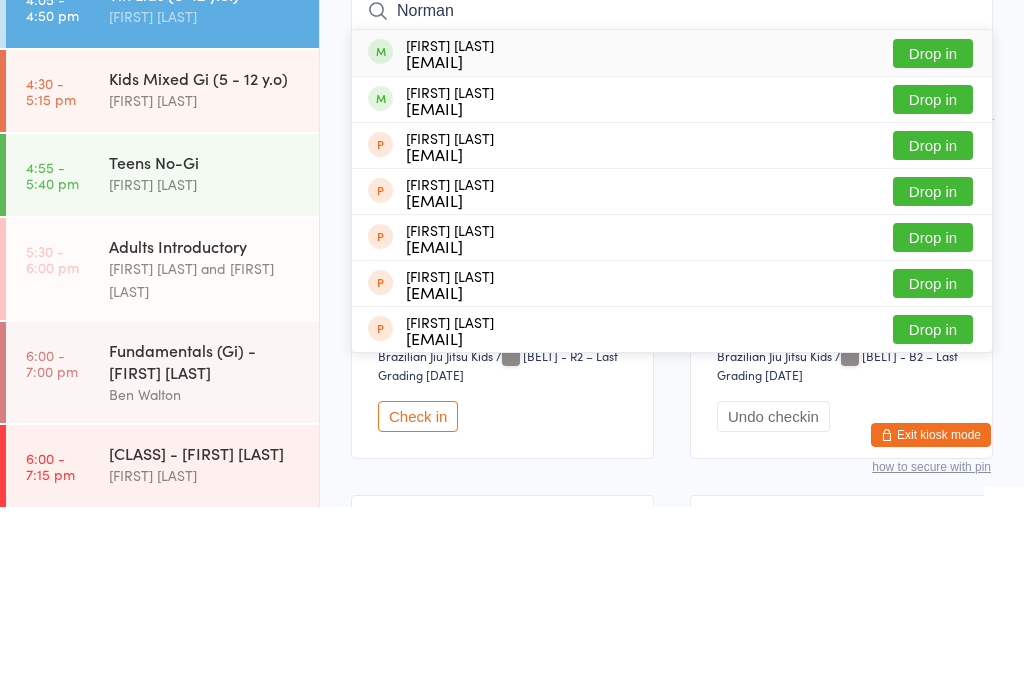 type on "Norman" 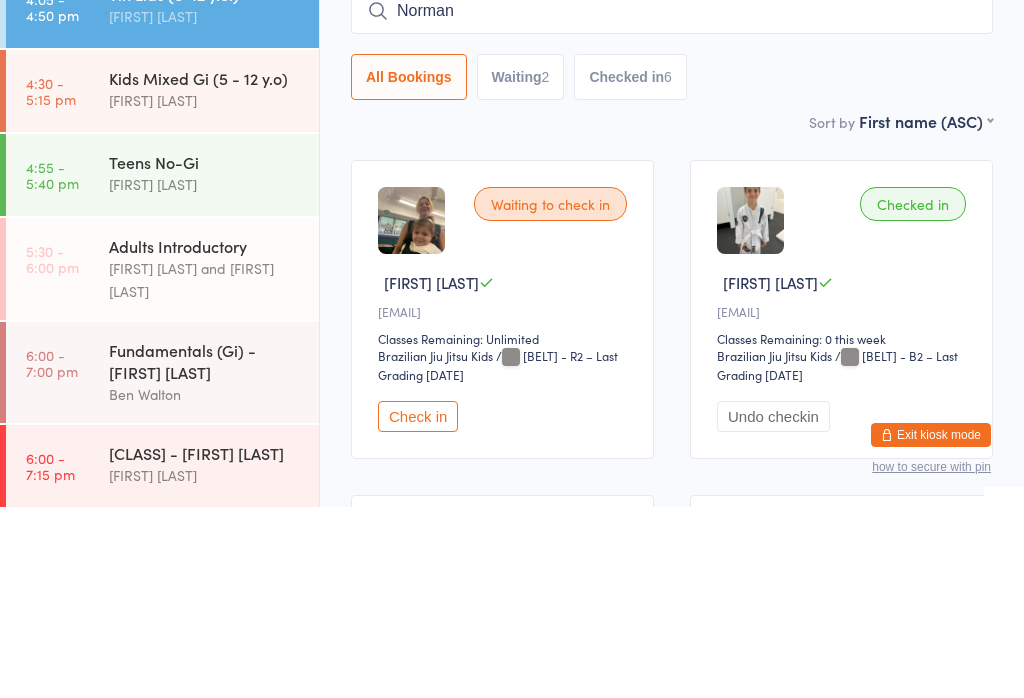 type 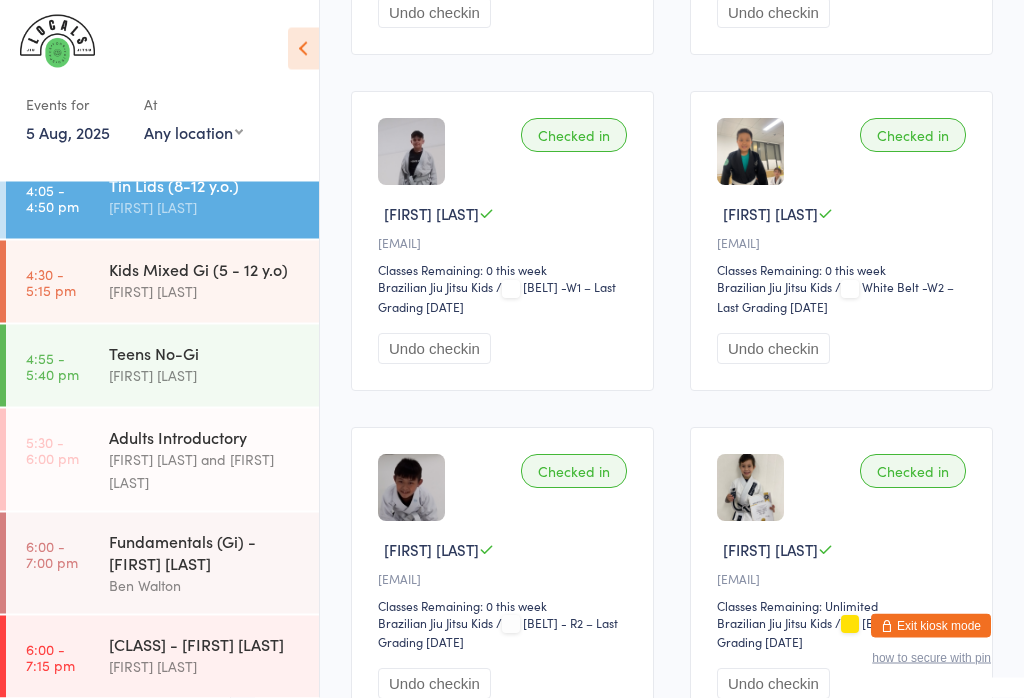 scroll, scrollTop: 930, scrollLeft: 0, axis: vertical 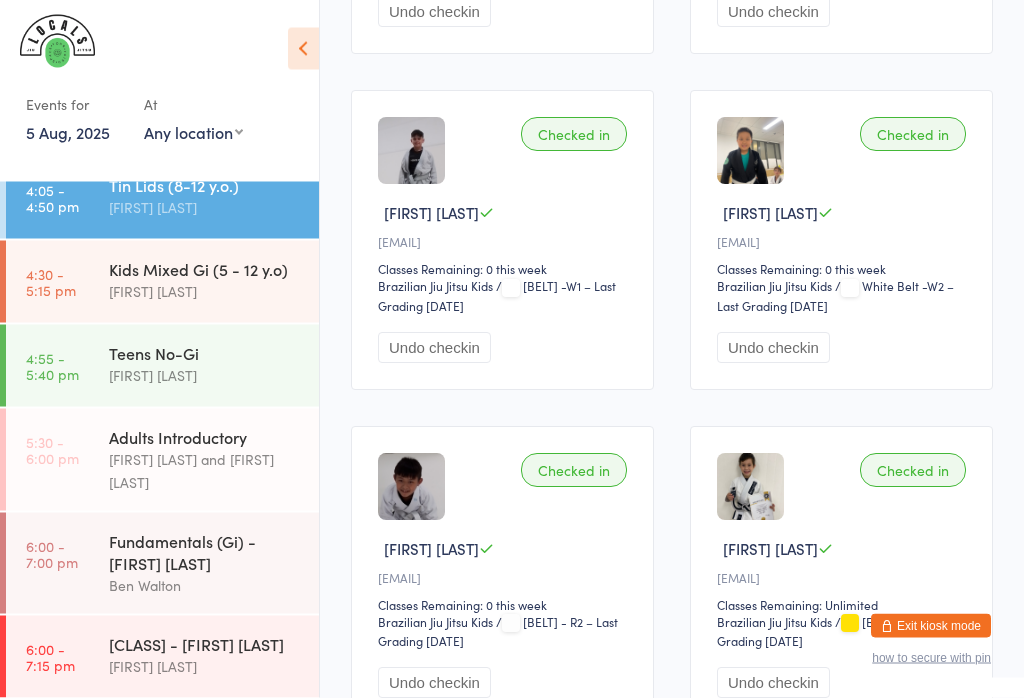 click on "Kids Mixed Gi (5 - 12 y.o)" at bounding box center [205, 269] 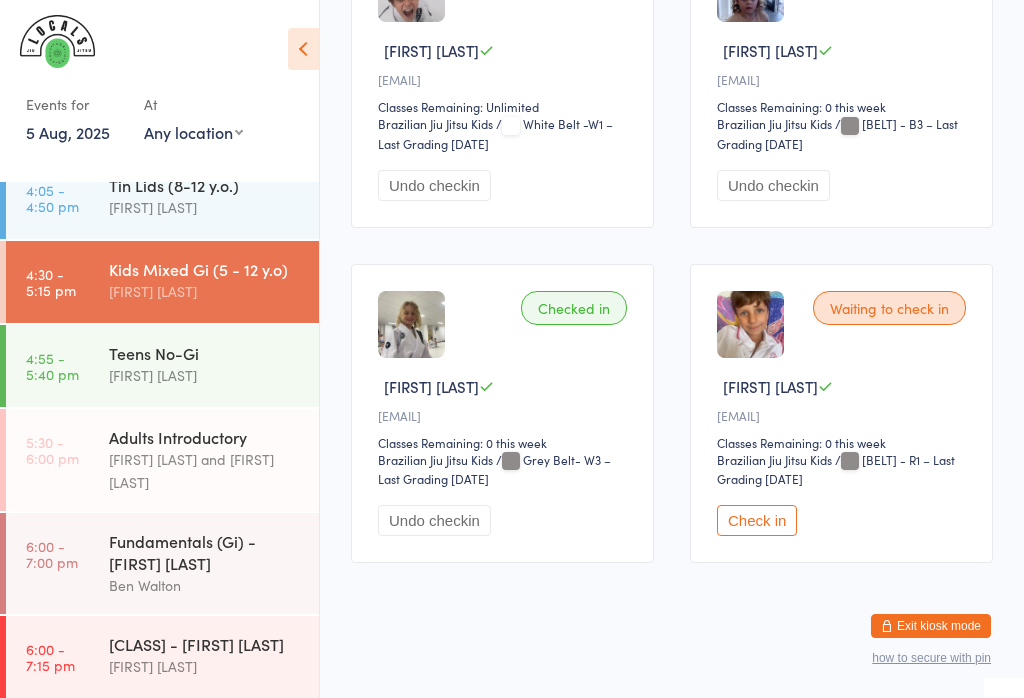 scroll, scrollTop: 1094, scrollLeft: 0, axis: vertical 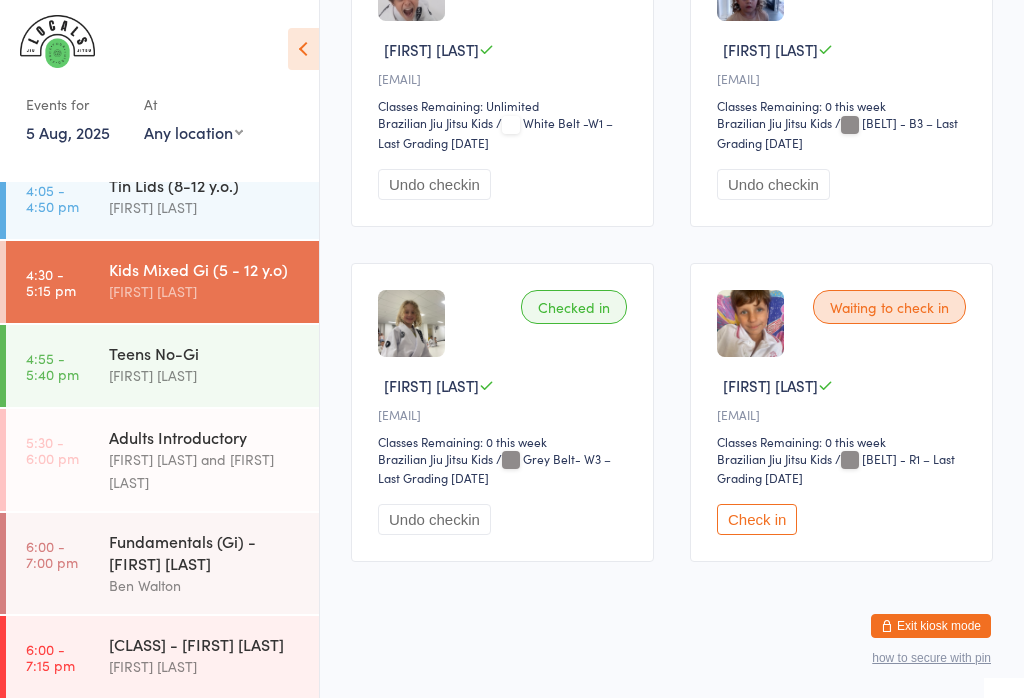 click on "Check in" at bounding box center [757, 519] 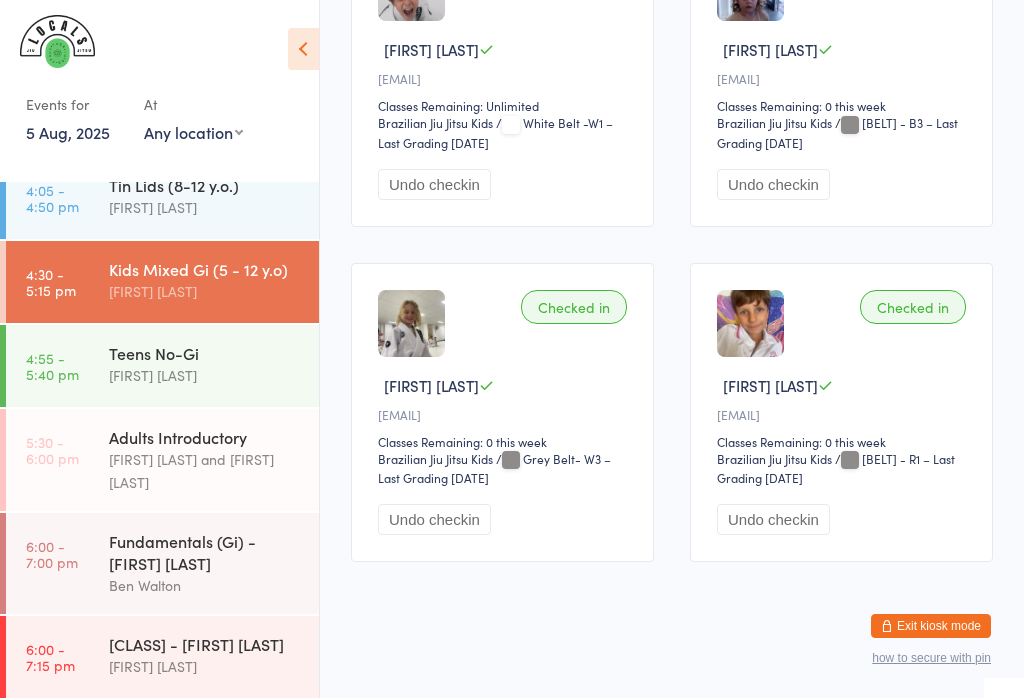 click on "[CLASS] - [FIRST] [LAST]" at bounding box center [205, 644] 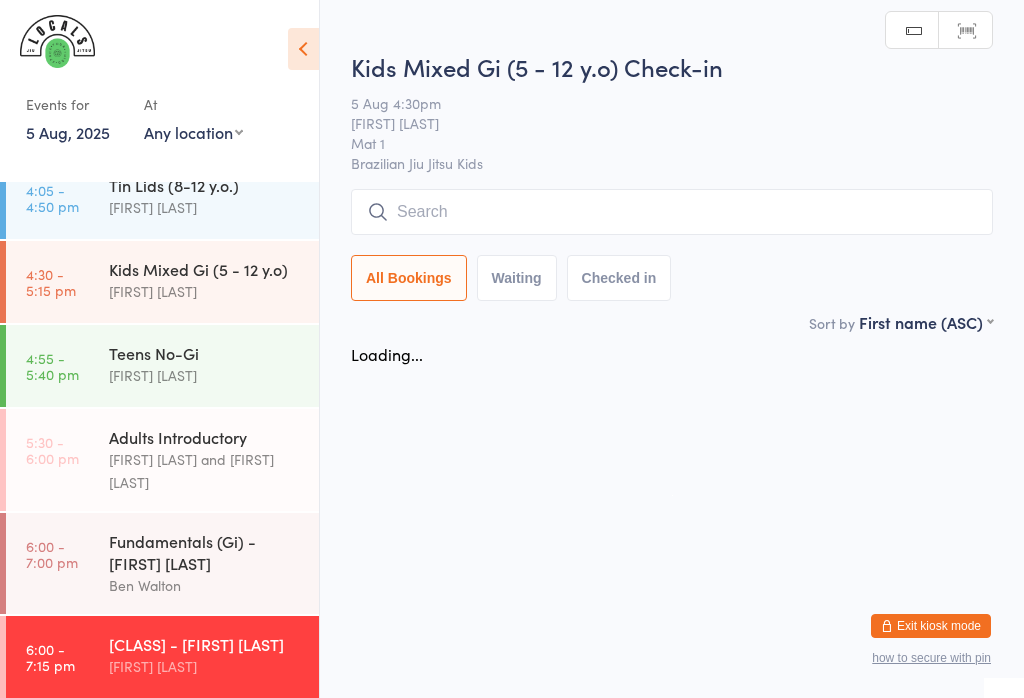scroll, scrollTop: 0, scrollLeft: 0, axis: both 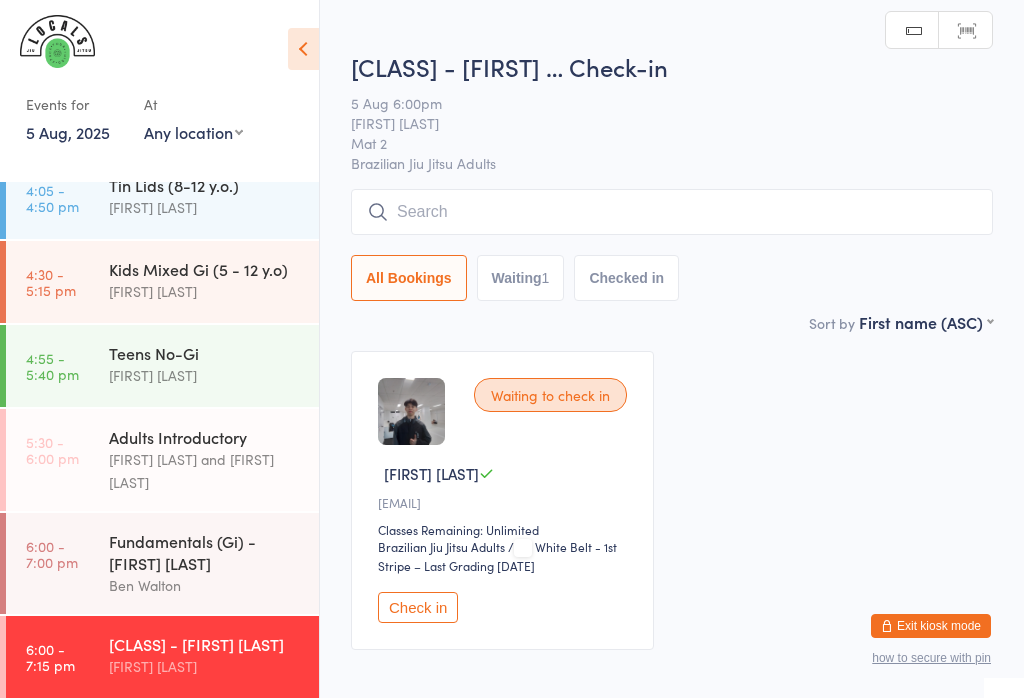 click on "Fundamentals (Gi) - [FIRST] [LAST]" at bounding box center (205, 552) 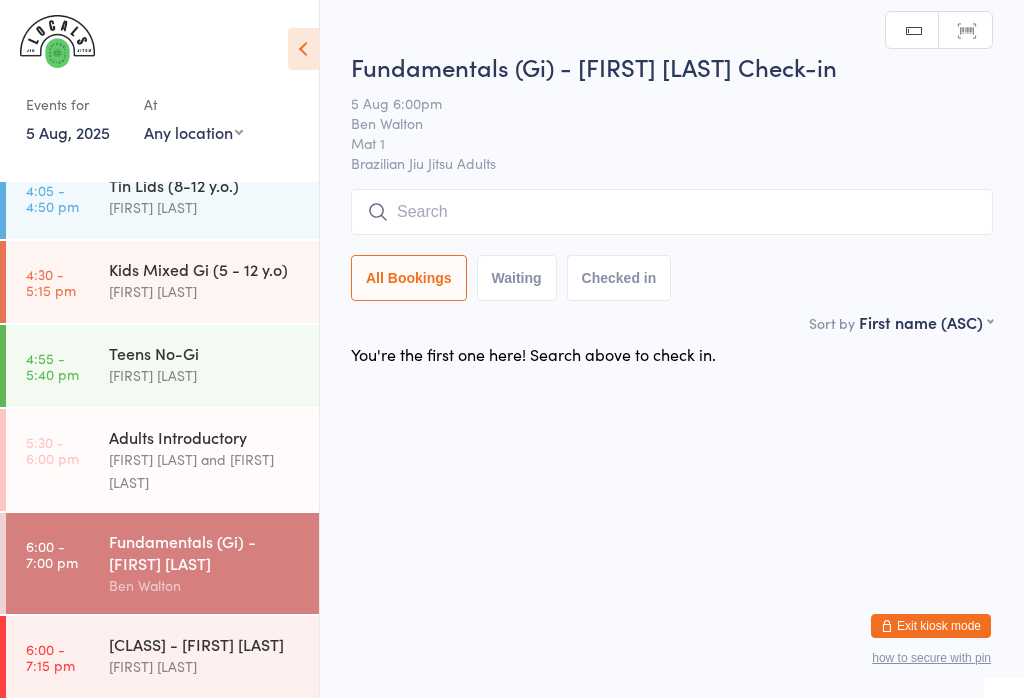 click at bounding box center (672, 212) 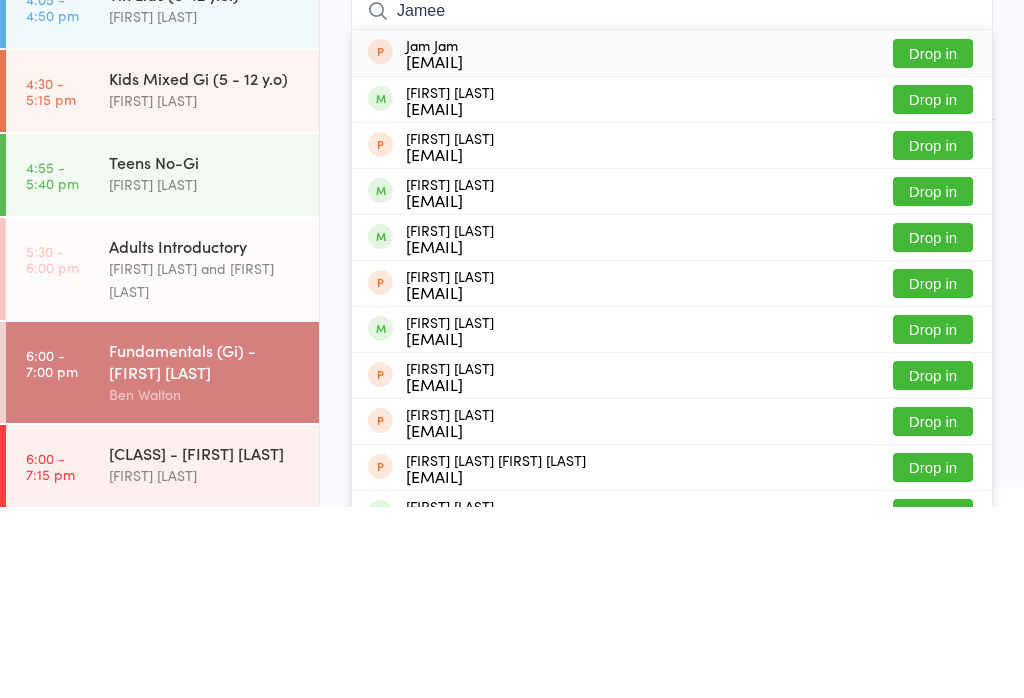 type on "Jamee" 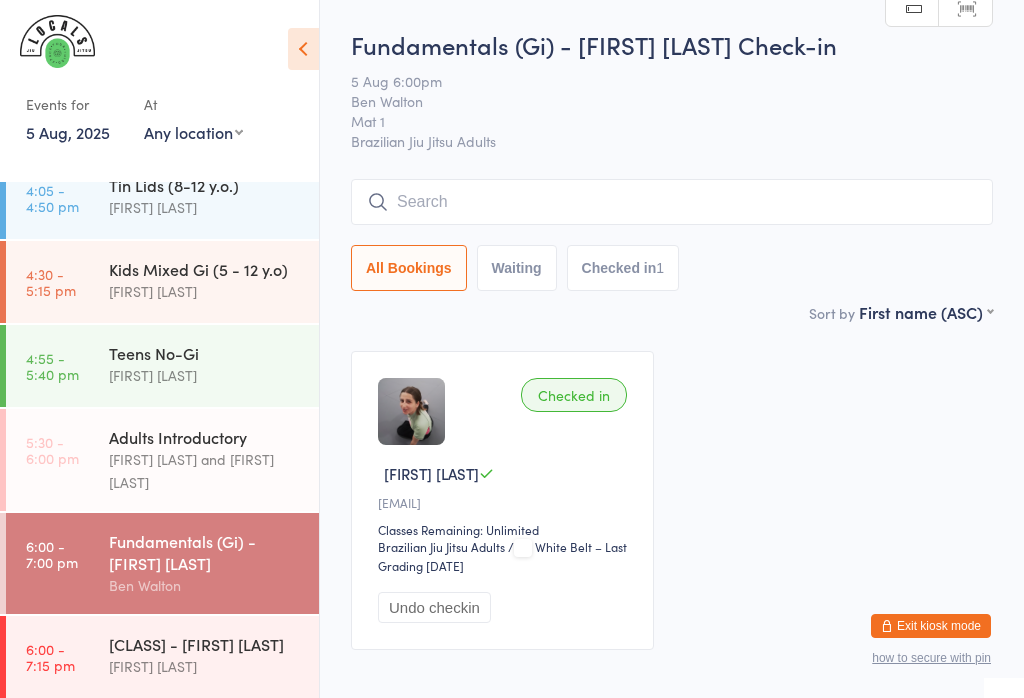 click on "[CLASS] - [FIRST] [LAST] [FIRST] [LAST]" at bounding box center [214, 655] 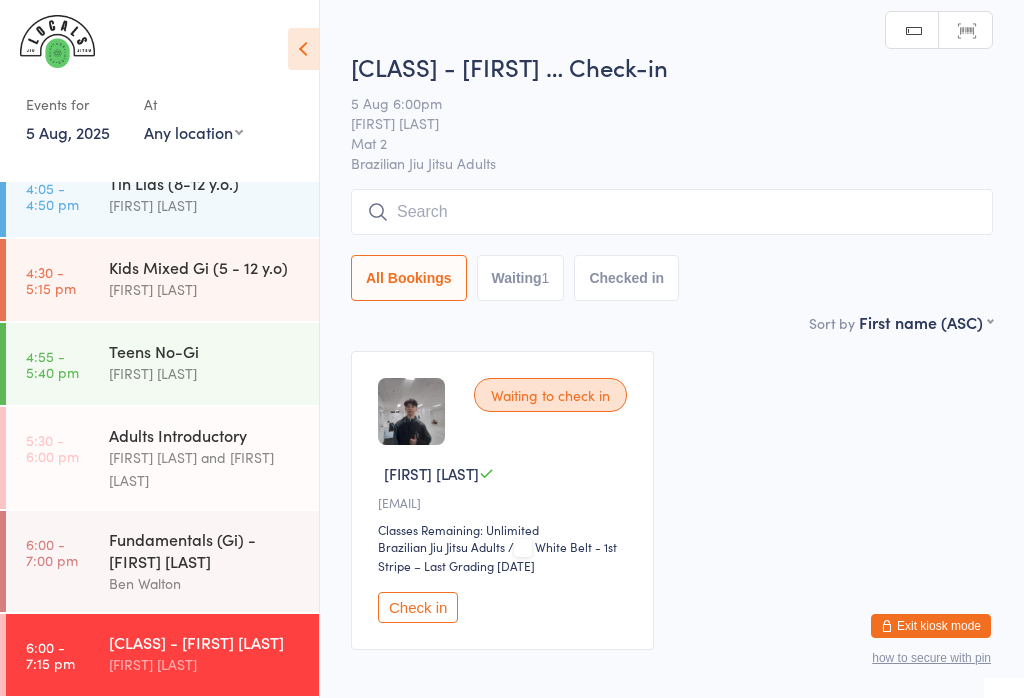 scroll, scrollTop: 308, scrollLeft: 0, axis: vertical 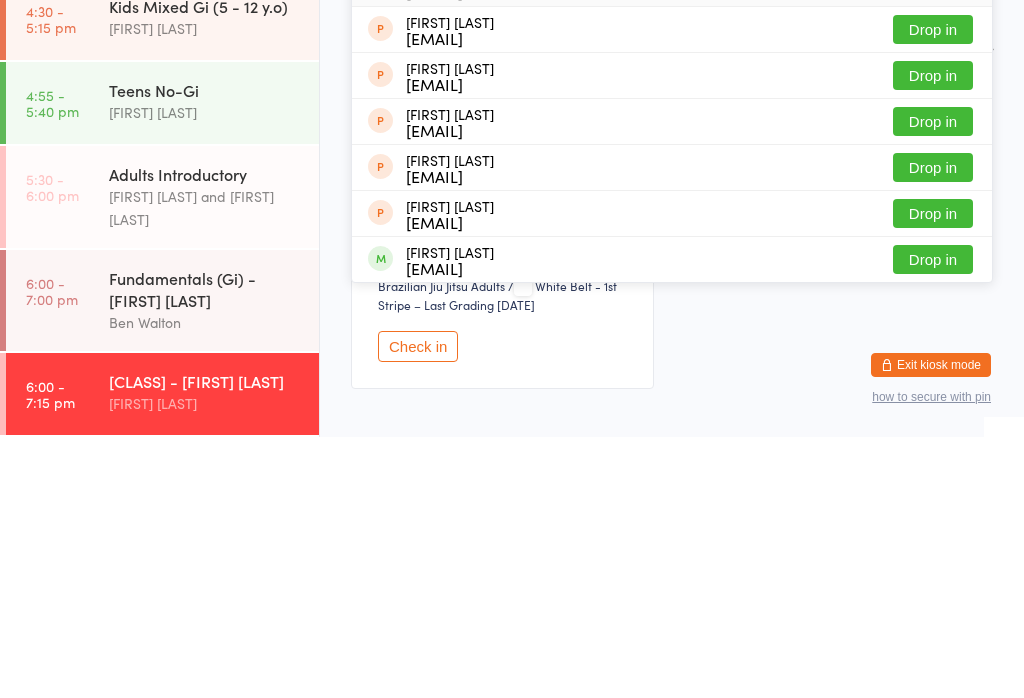 type on "Tim" 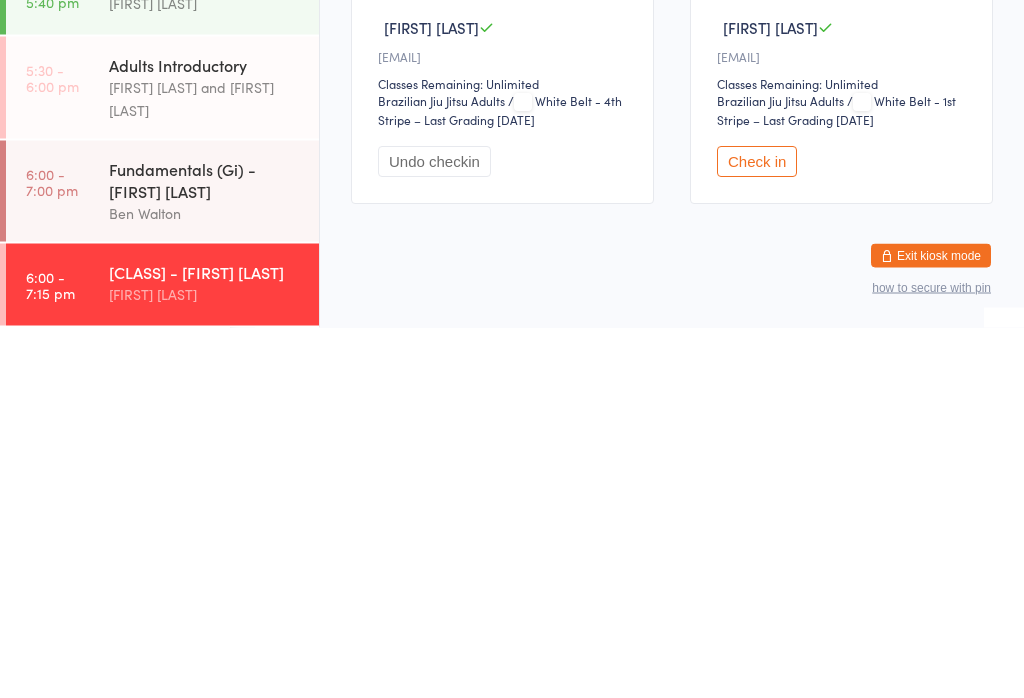 scroll, scrollTop: 104, scrollLeft: 0, axis: vertical 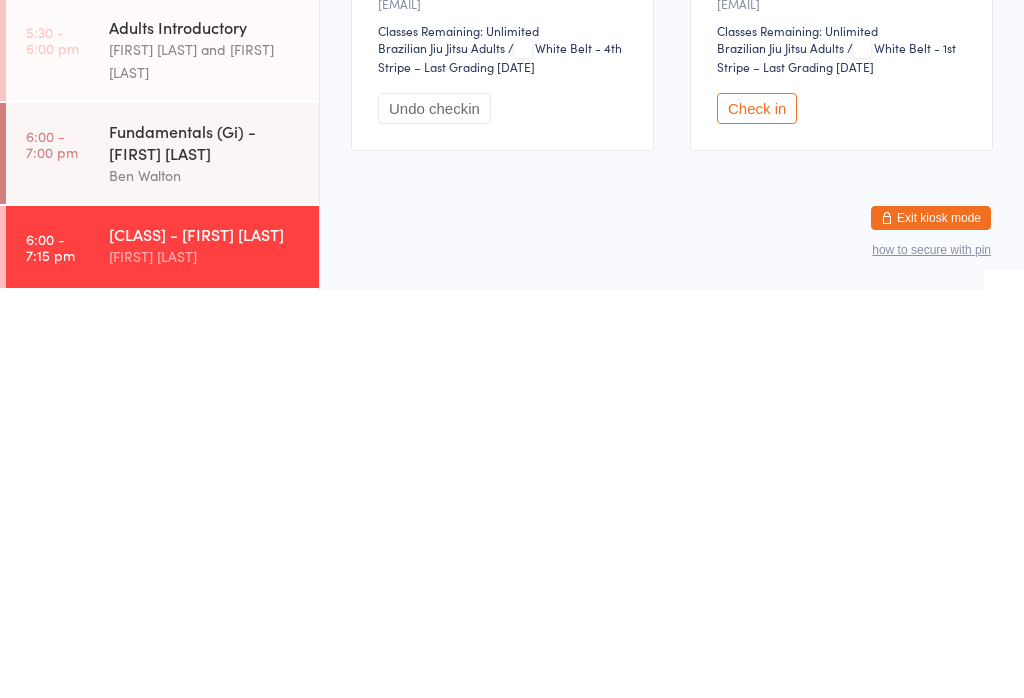 click on "[CLASS] - [FIRST] [LAST]" at bounding box center [205, 642] 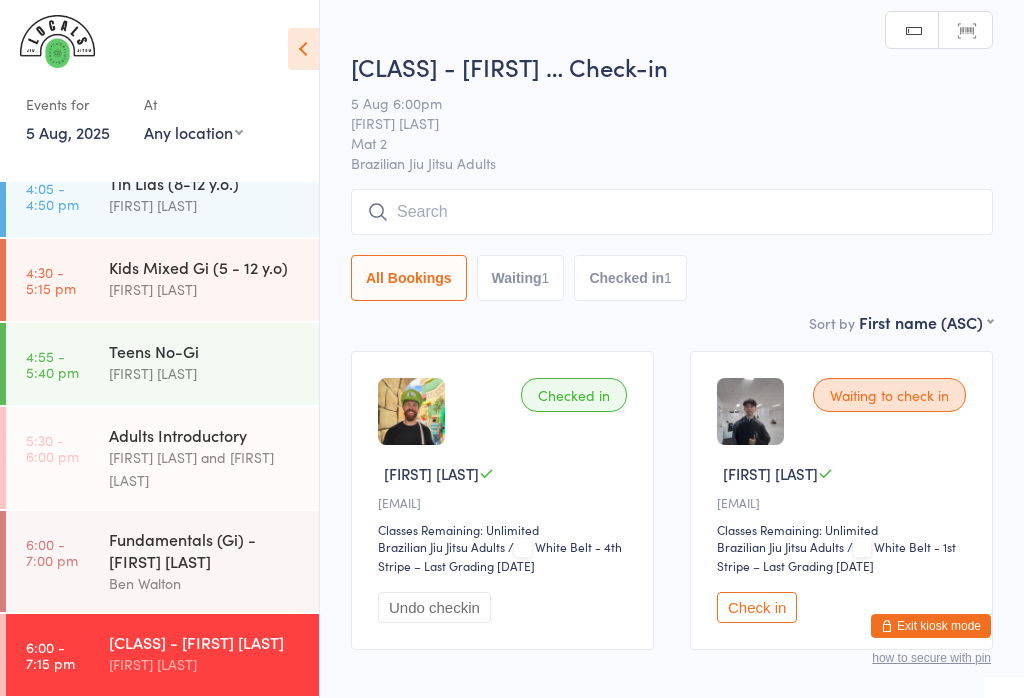 click at bounding box center (672, 212) 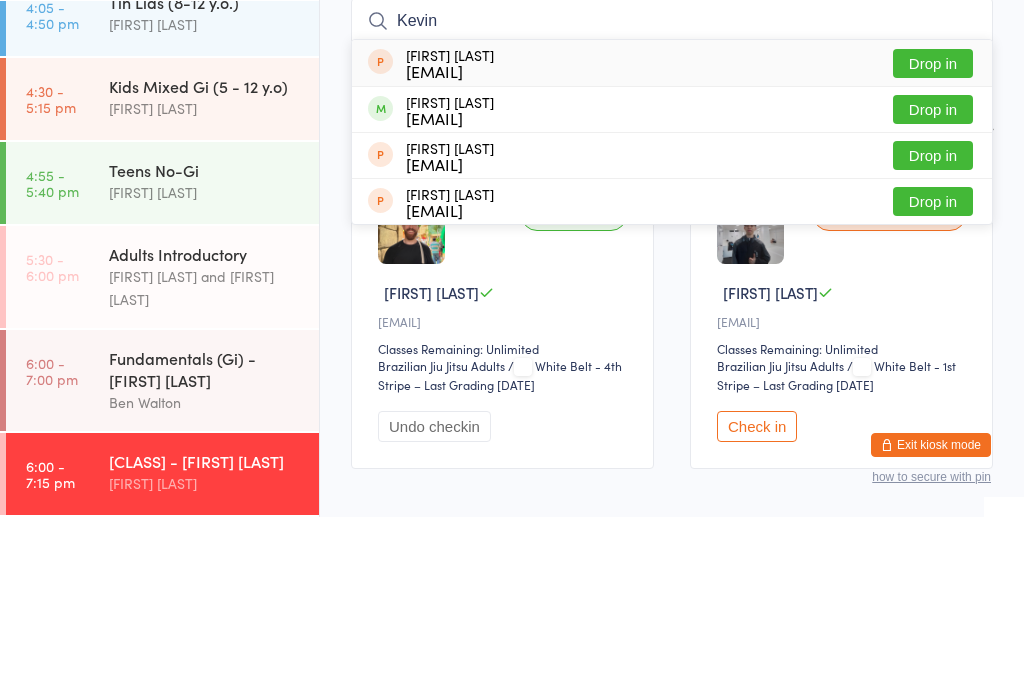 type on "Kevin" 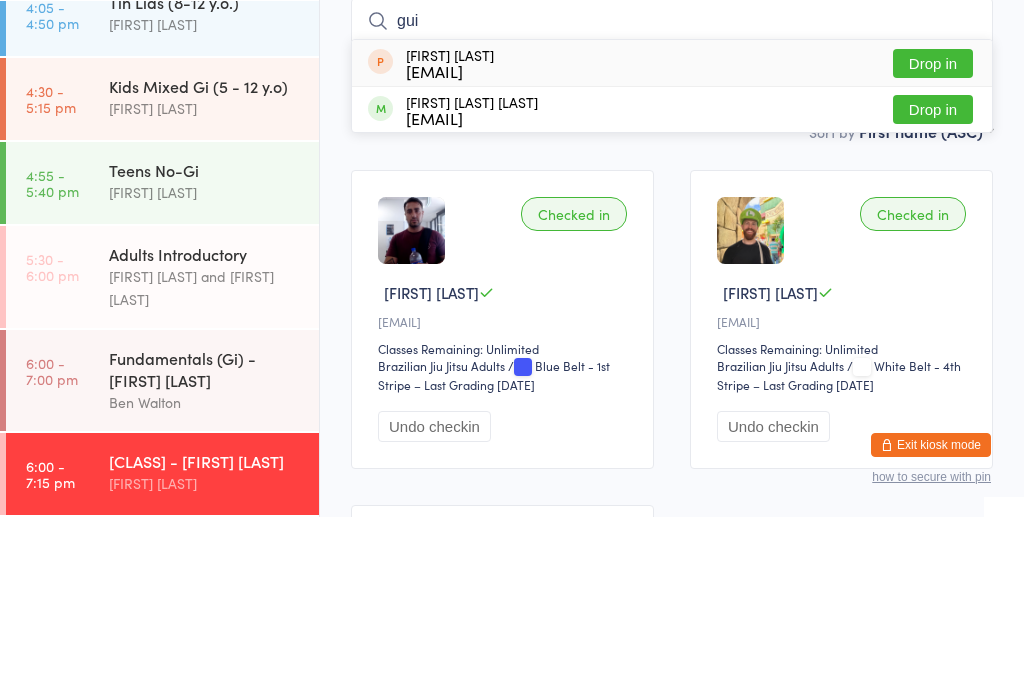 type on "gui" 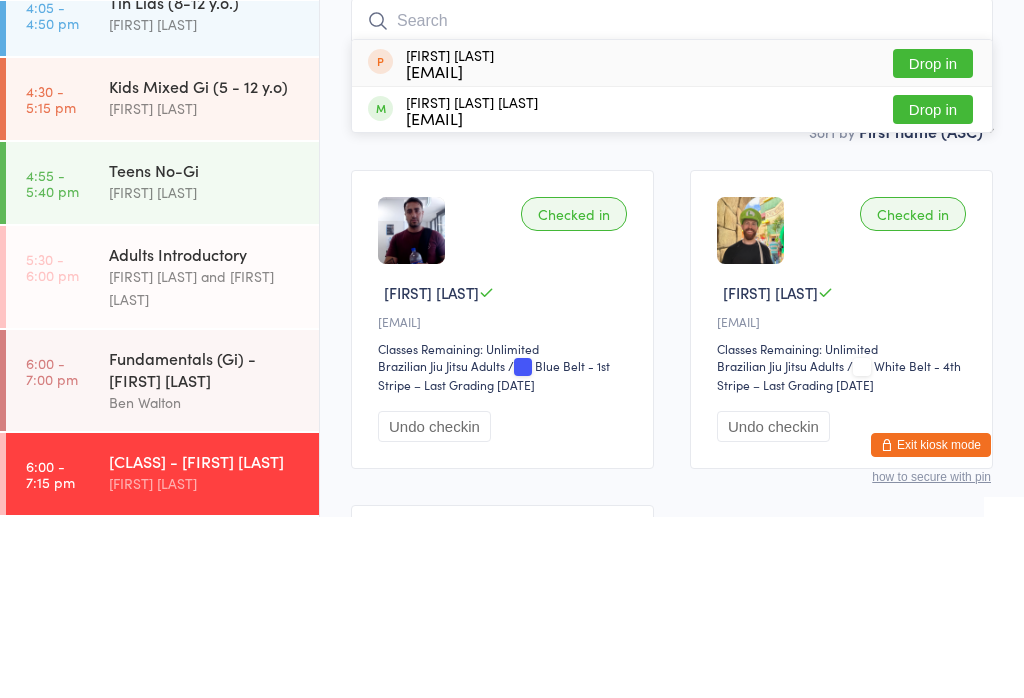 scroll, scrollTop: 181, scrollLeft: 0, axis: vertical 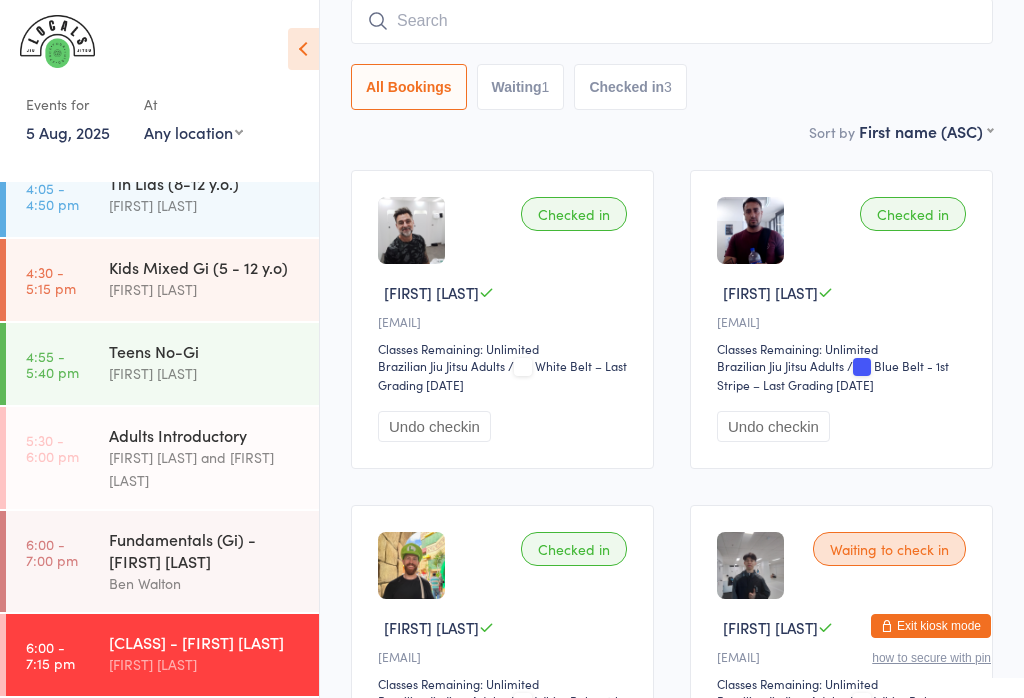 click at bounding box center [672, 21] 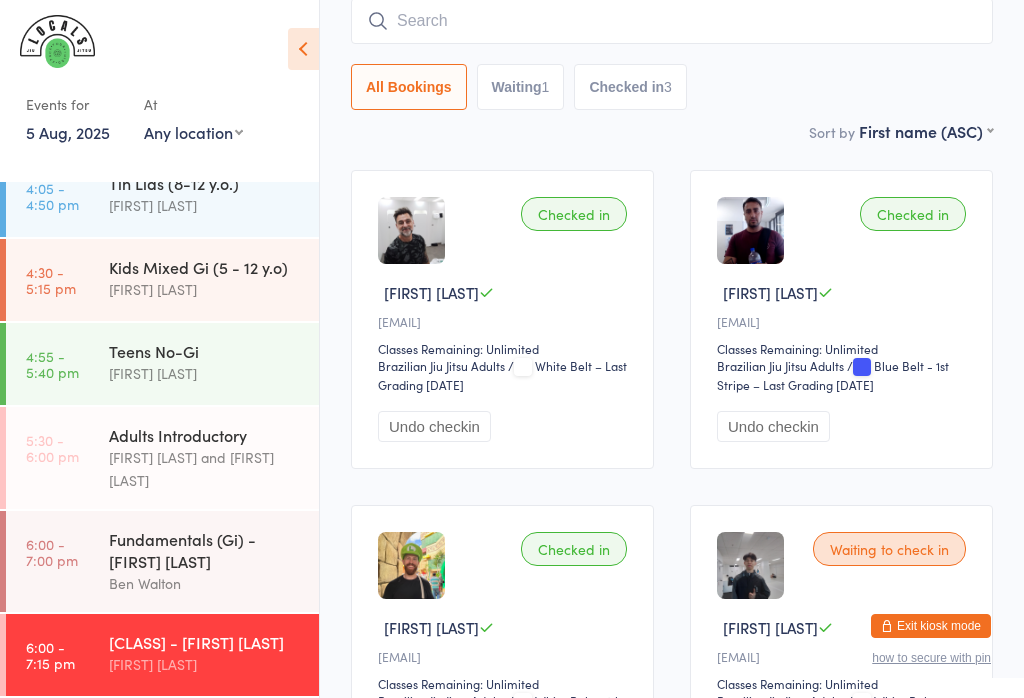 click on "Sort by   First name (ASC) First name (ASC) First name (DESC) Last name (ASC) Last name (DESC) Check in time (ASC) Check in time (DESC) Rank (ASC) Rank (DESC)" at bounding box center [672, 131] 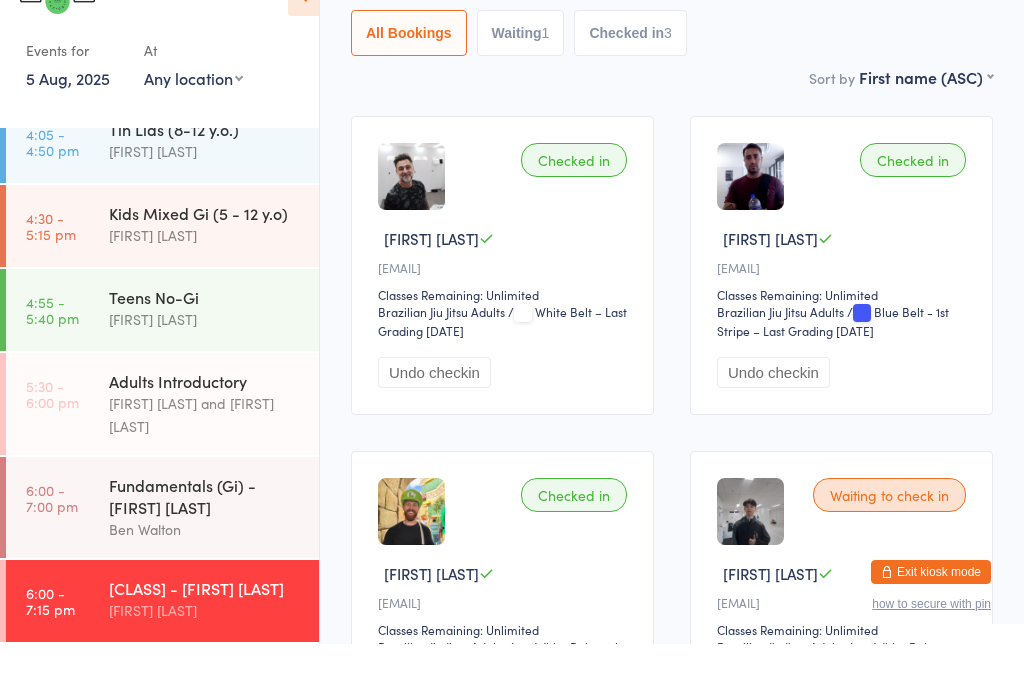 scroll, scrollTop: 368, scrollLeft: 0, axis: vertical 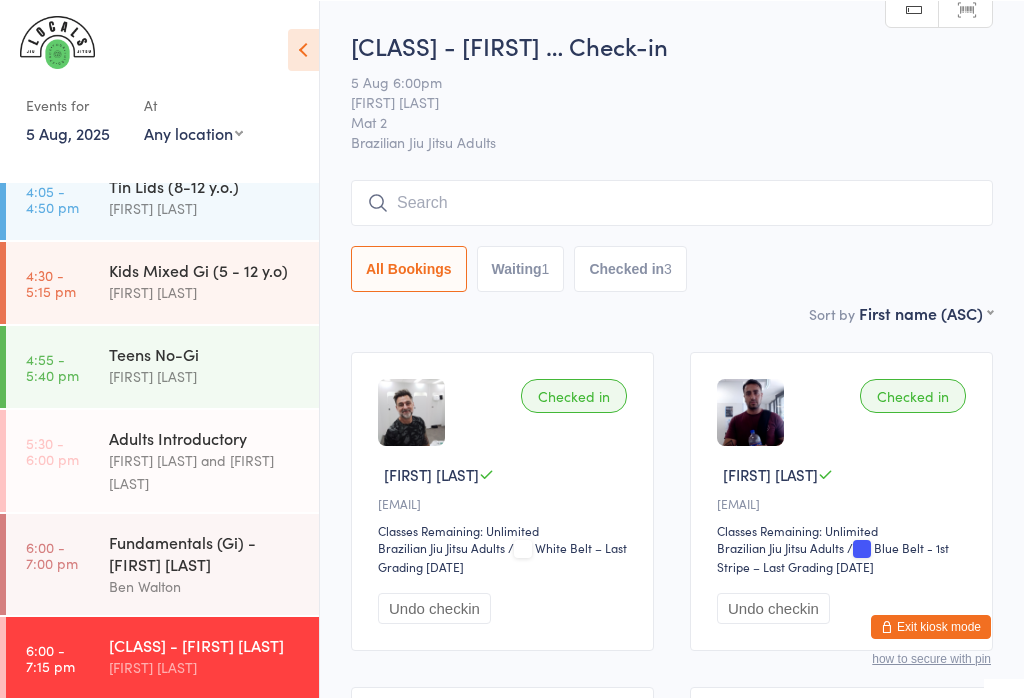click at bounding box center [672, 202] 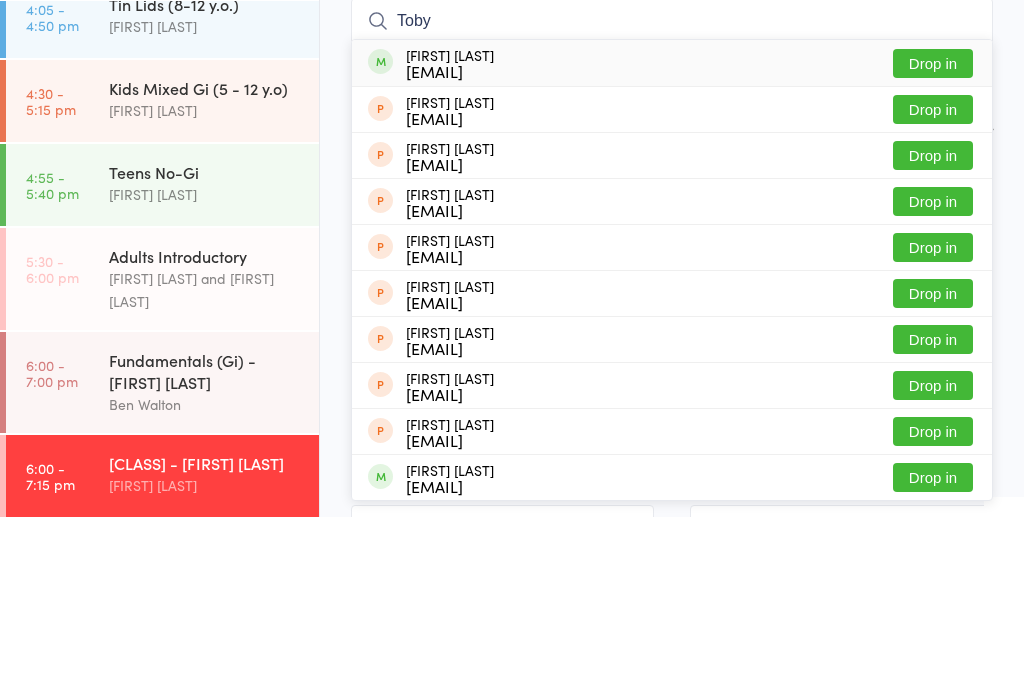 type on "Toby" 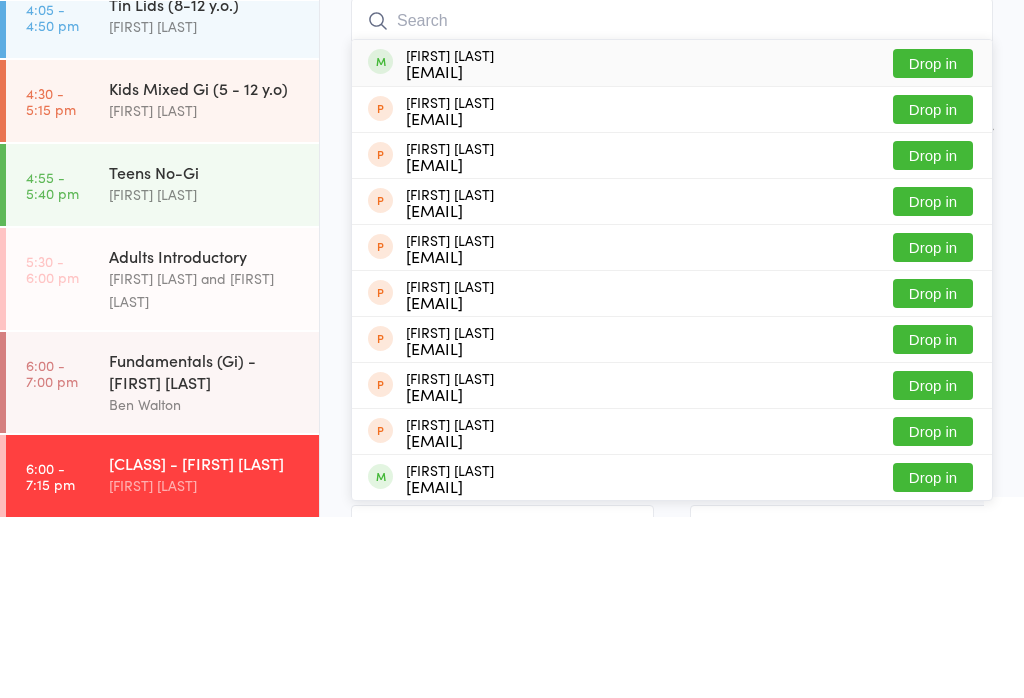 scroll, scrollTop: 181, scrollLeft: 0, axis: vertical 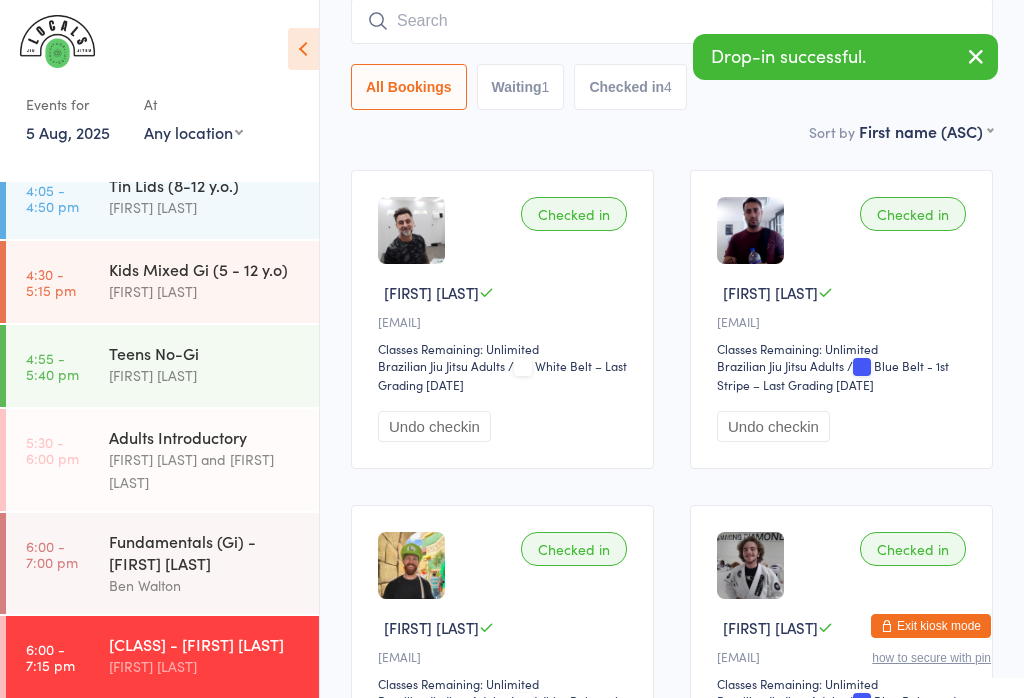 click on "Sort by   First name (ASC) First name (ASC) First name (DESC) Last name (ASC) Last name (DESC) Check in time (ASC) Check in time (DESC) Rank (ASC) Rank (DESC)" at bounding box center (672, 131) 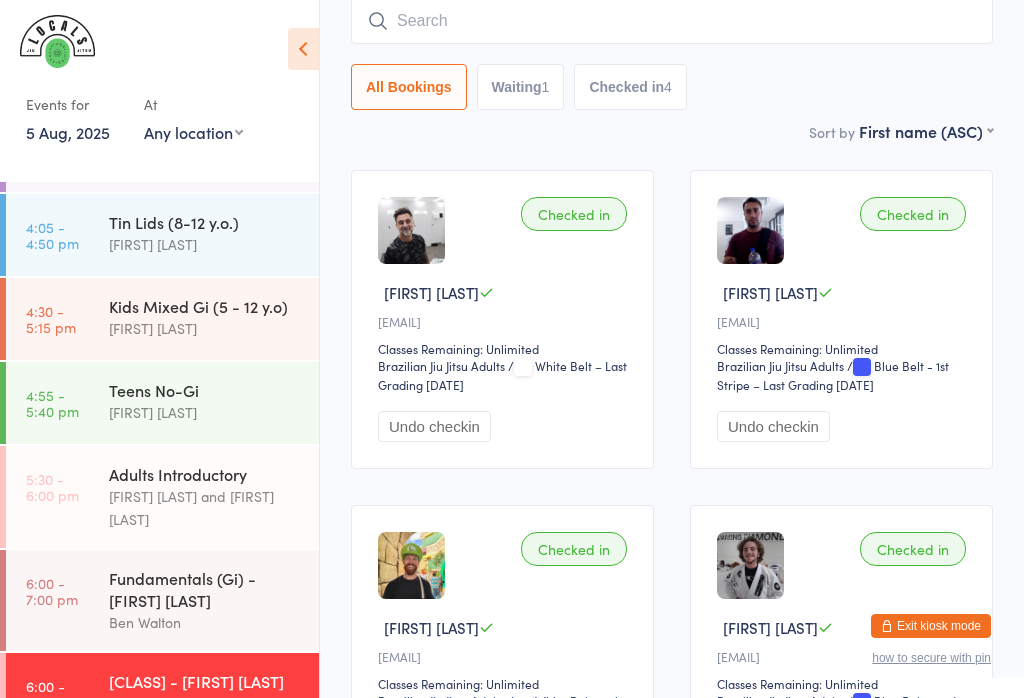 scroll, scrollTop: 277, scrollLeft: 0, axis: vertical 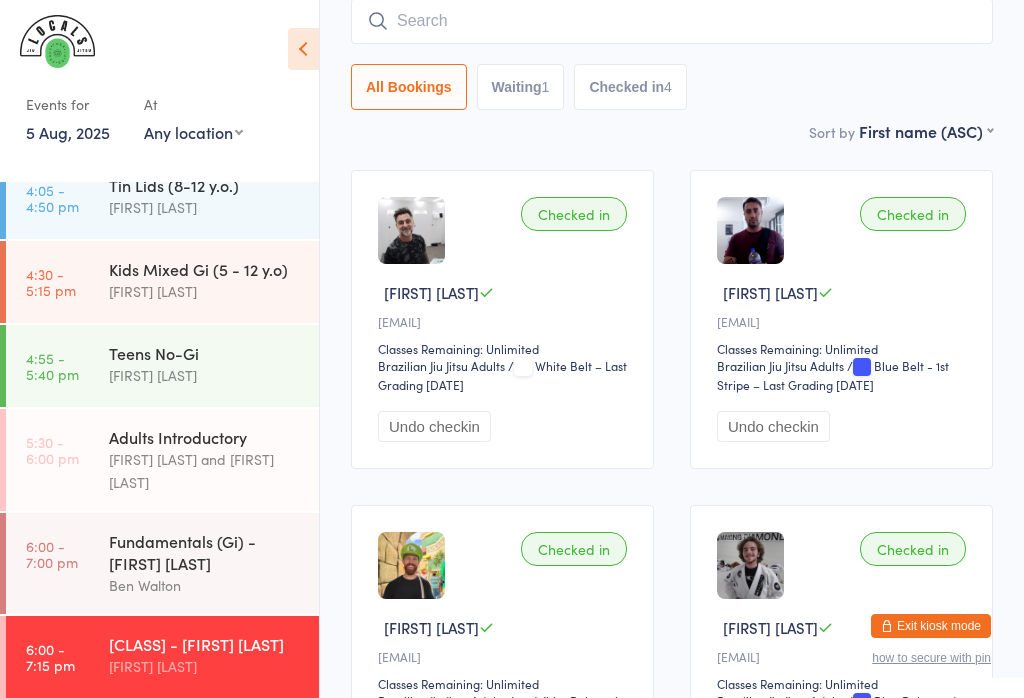 click on "Teens No-Gi [FIRST] [LAST]" at bounding box center [214, 364] 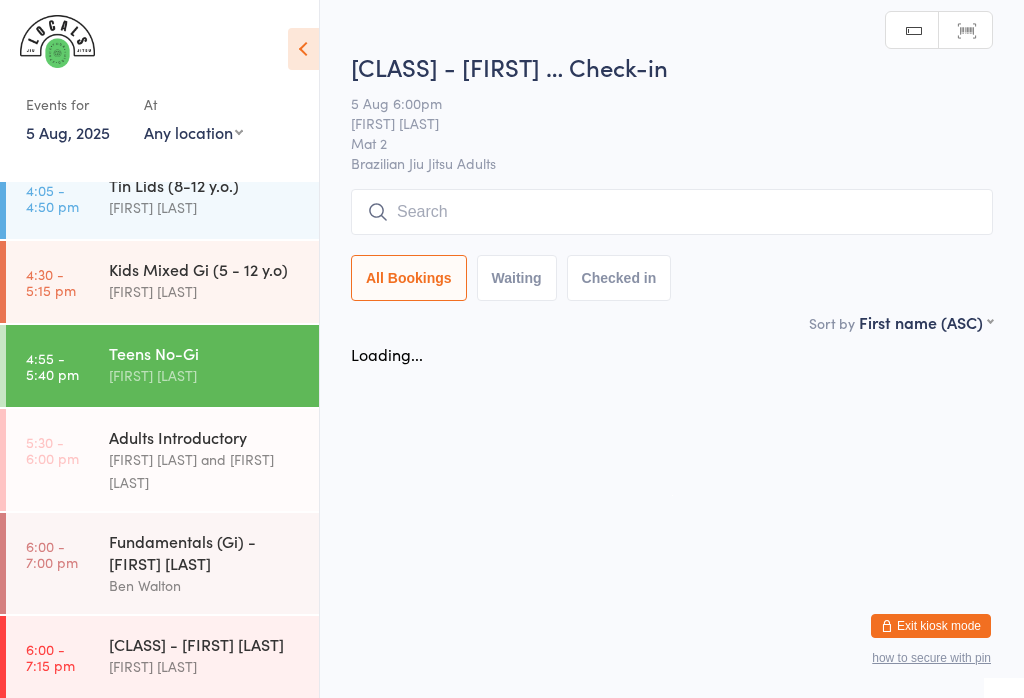 scroll, scrollTop: 0, scrollLeft: 0, axis: both 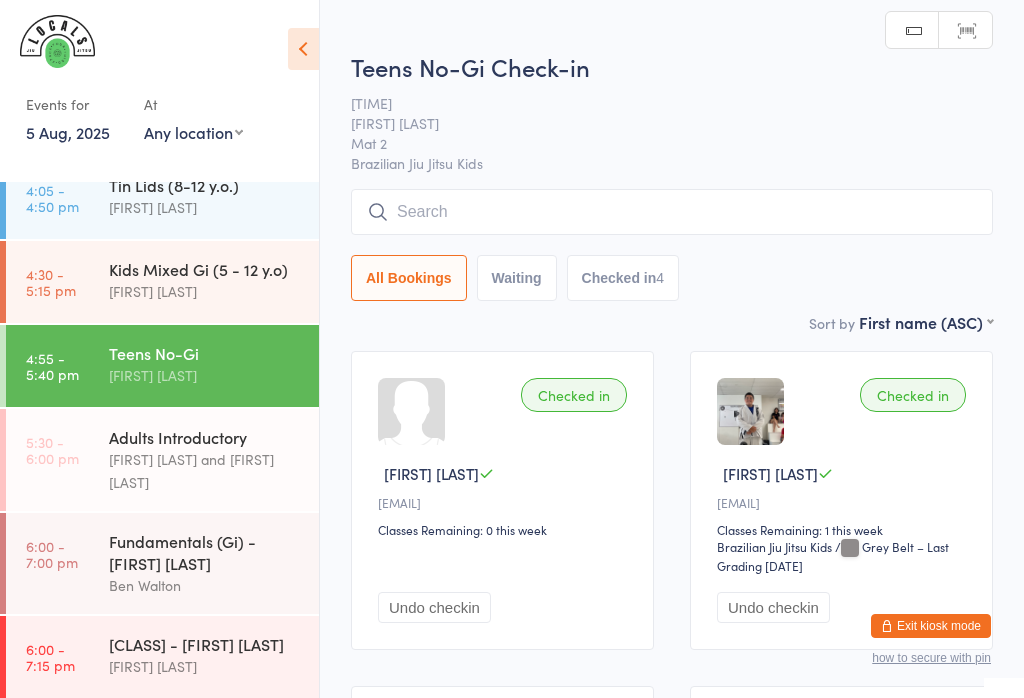 click at bounding box center [672, 212] 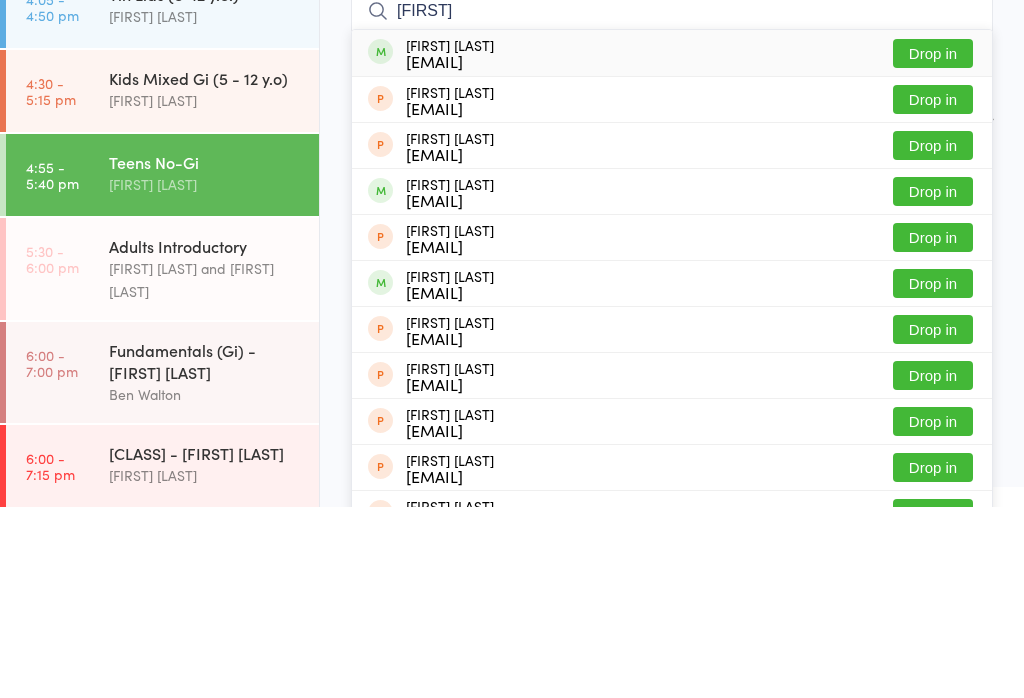 type on "[FIRST]" 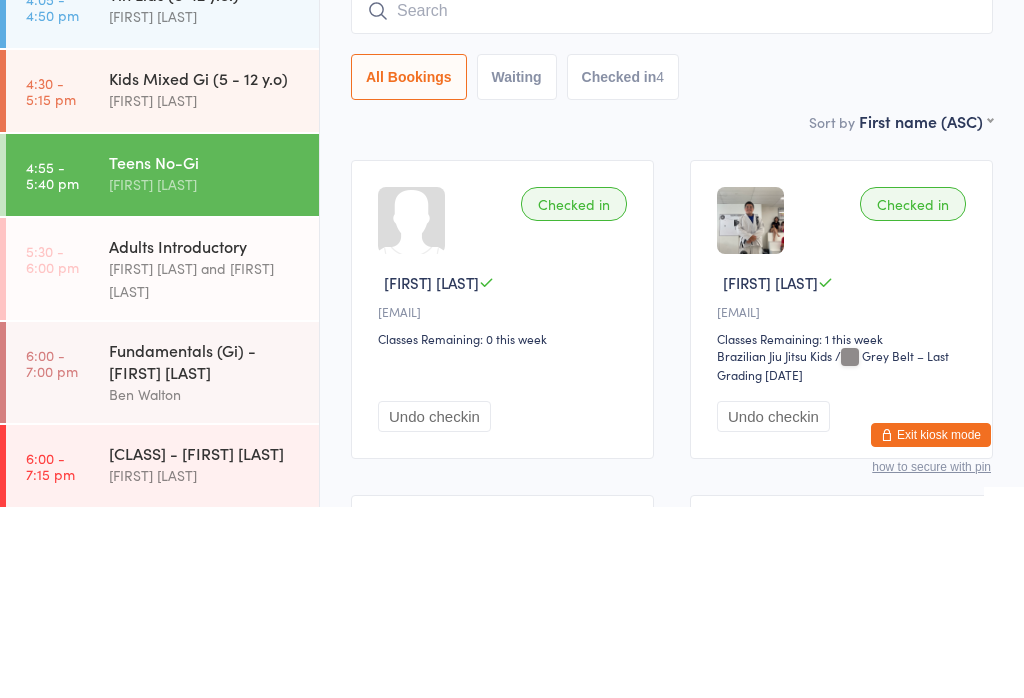 scroll, scrollTop: 191, scrollLeft: 0, axis: vertical 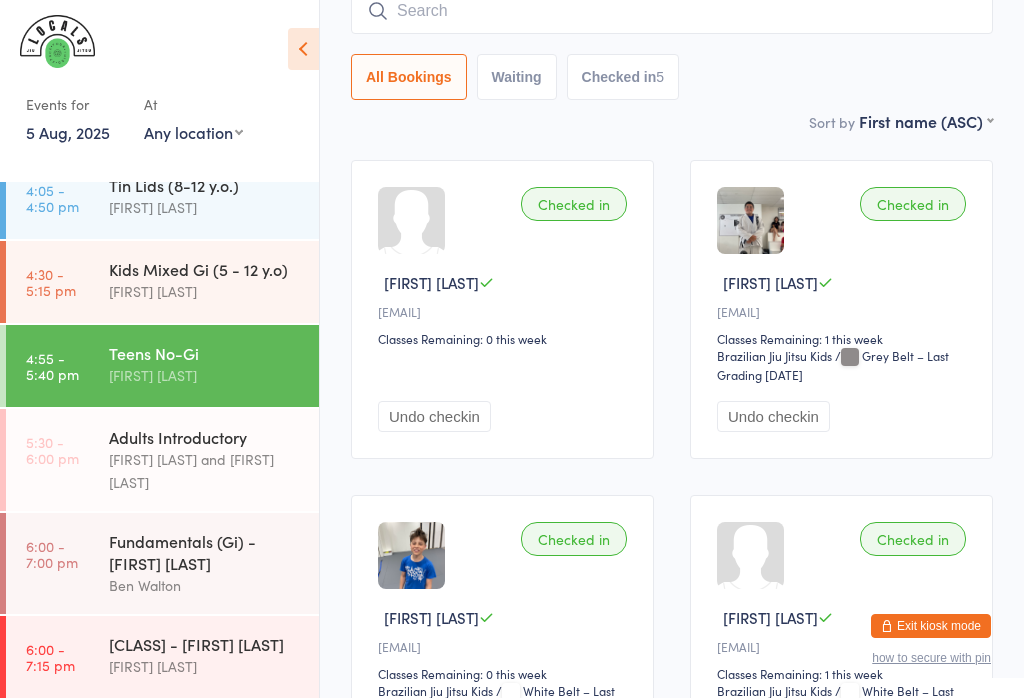click on "All Bookings Waiting  Checked in  5" at bounding box center [672, 44] 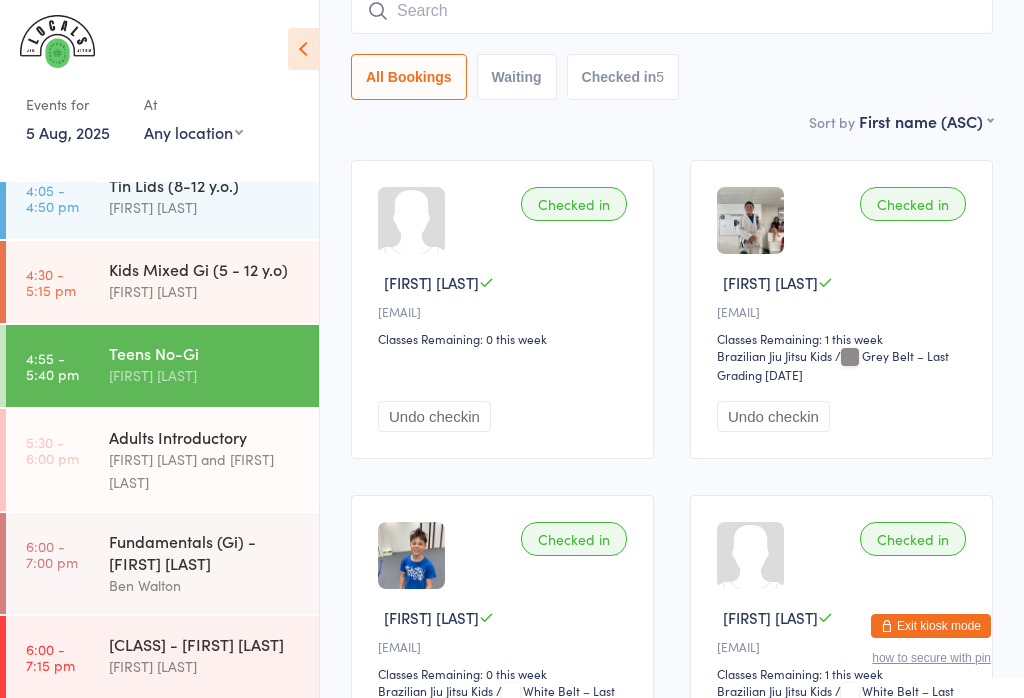 click at bounding box center [672, 11] 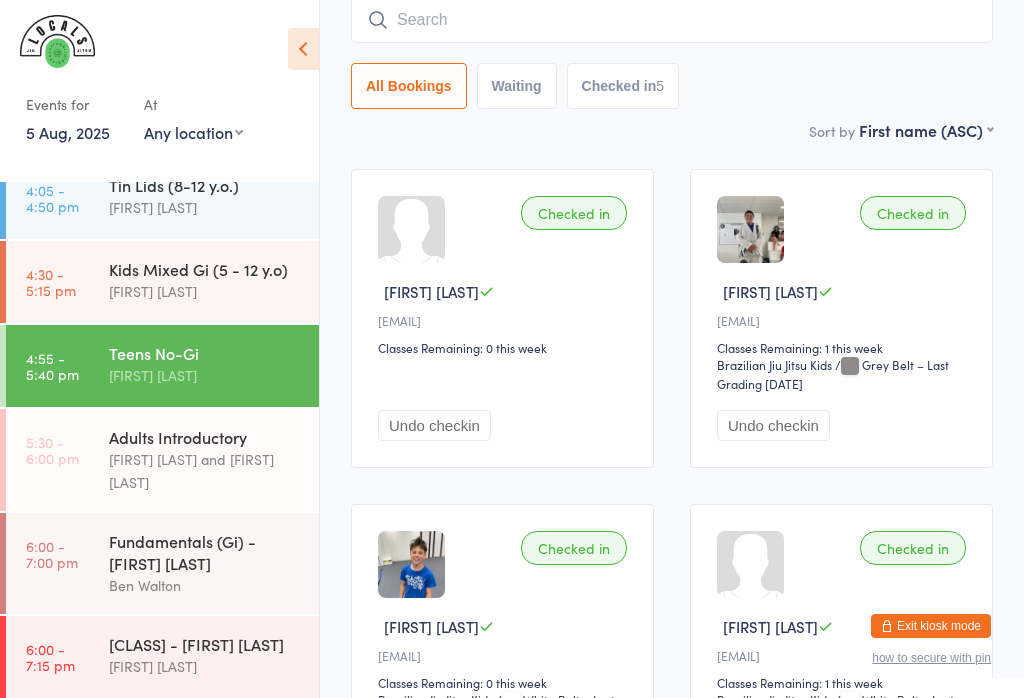scroll, scrollTop: 181, scrollLeft: 0, axis: vertical 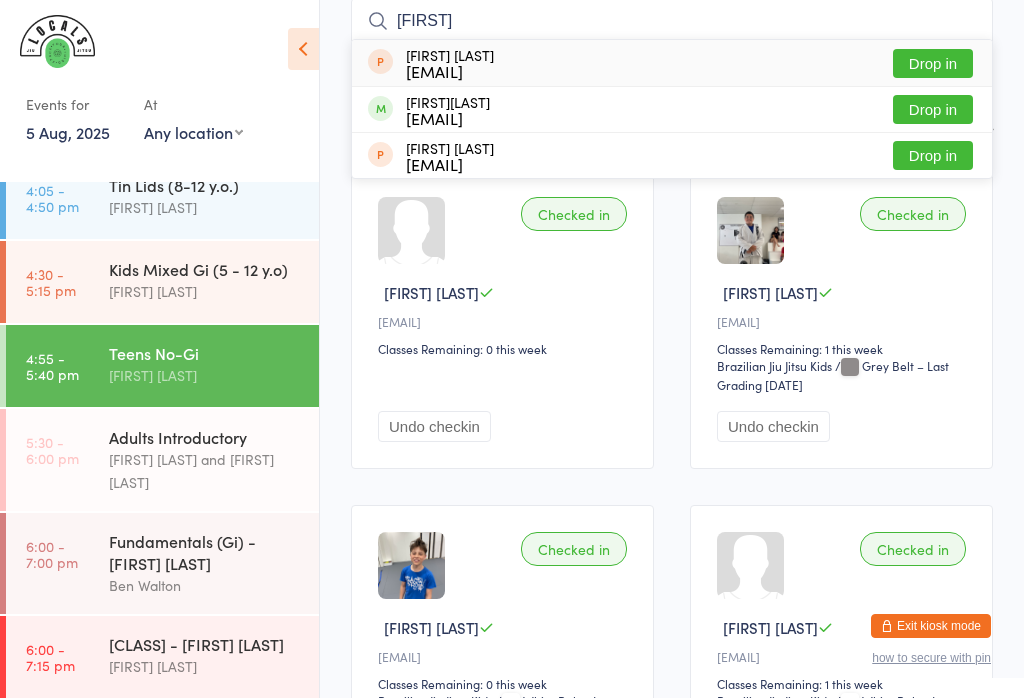 type on "[FIRST]" 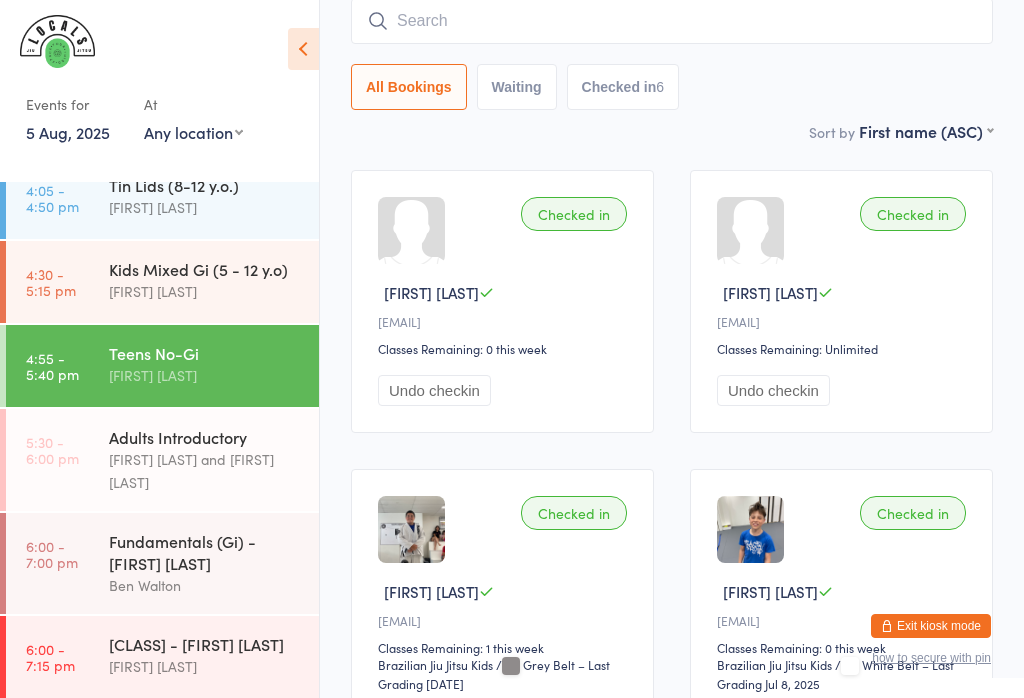 click at bounding box center (672, 21) 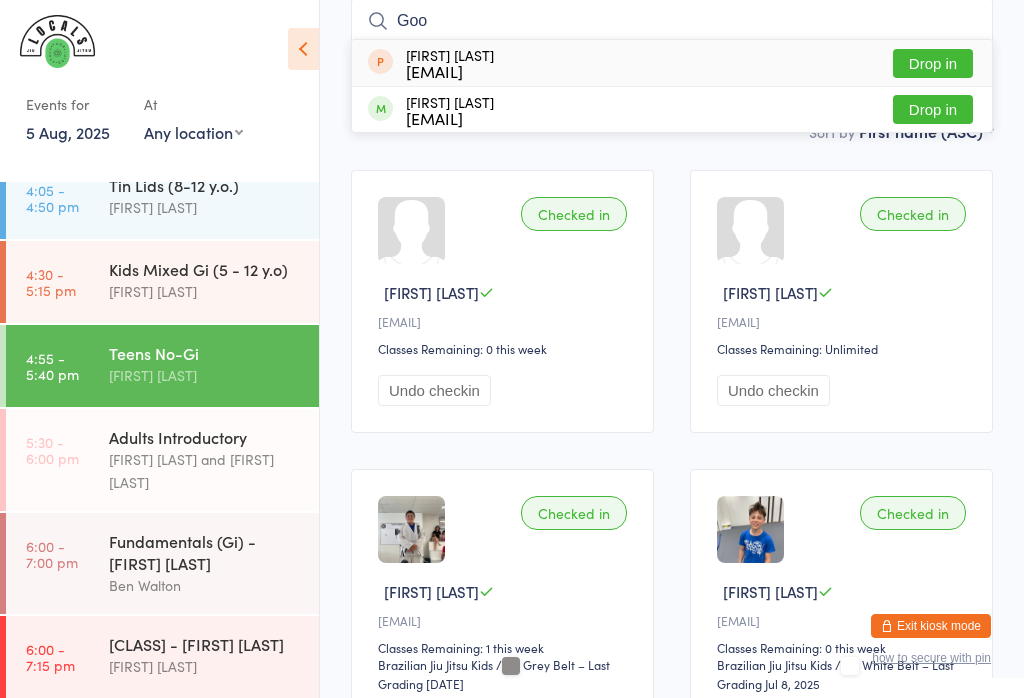 type on "Goo" 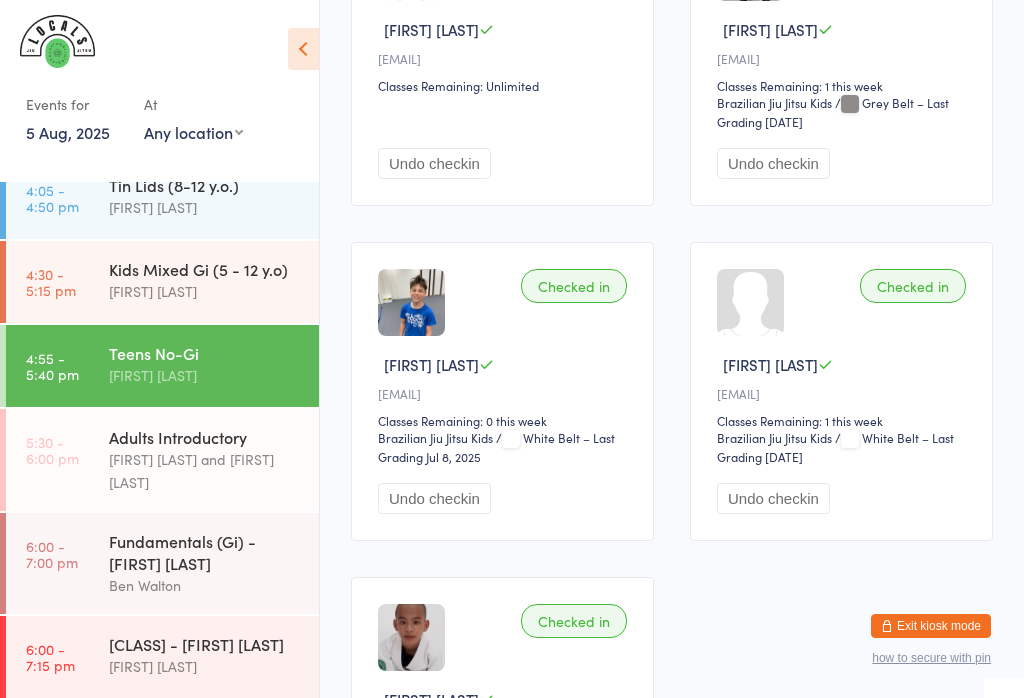 scroll, scrollTop: 1063, scrollLeft: 0, axis: vertical 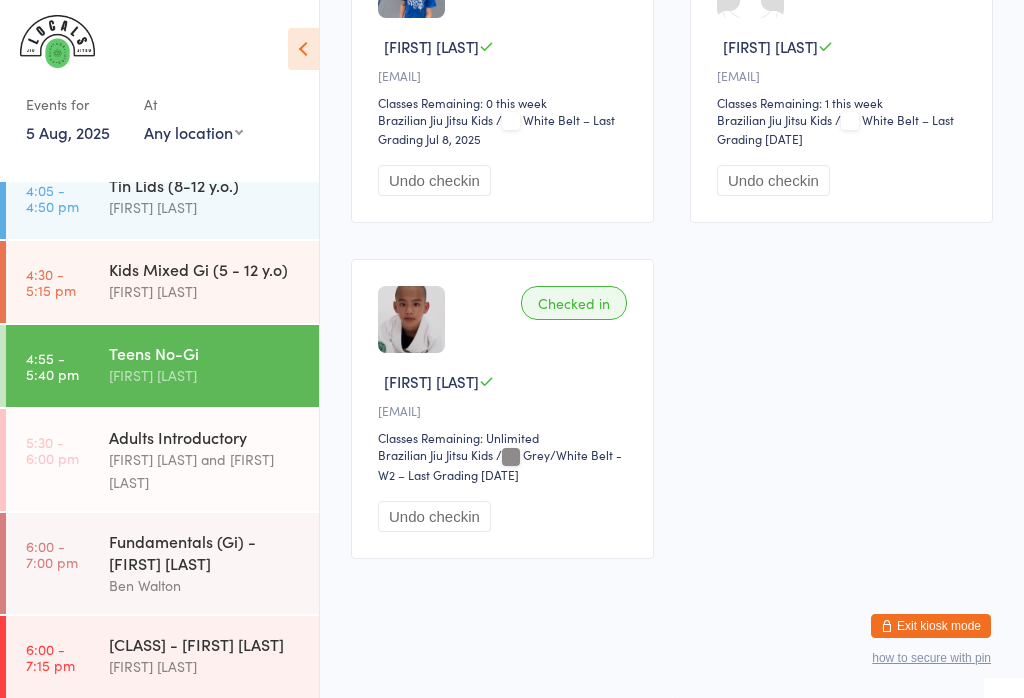 click on "[TIME] - [TIME] Adults All Levels Gi - [FIRST] [LAST] [FIRST] [LAST]" at bounding box center (162, 657) 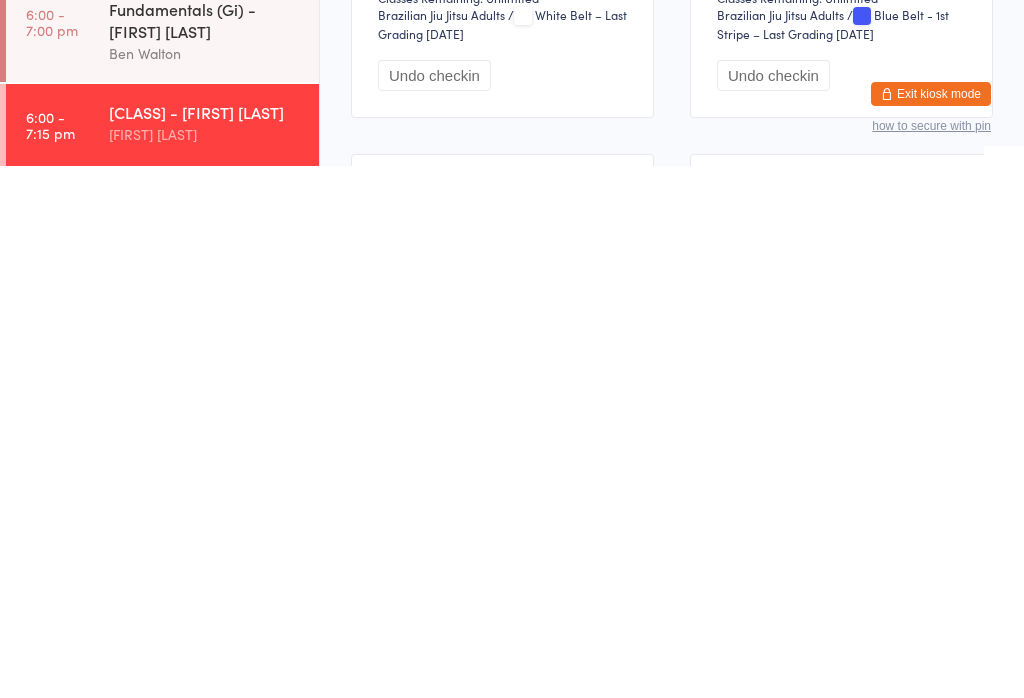 scroll, scrollTop: 758, scrollLeft: 0, axis: vertical 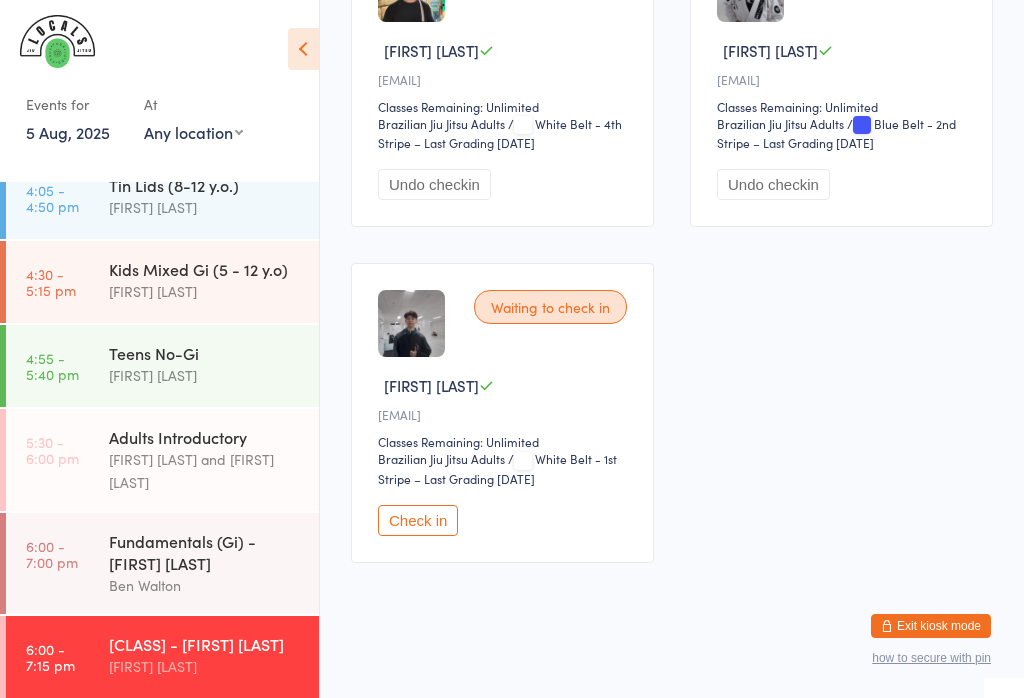 click on "Check in" at bounding box center [418, 520] 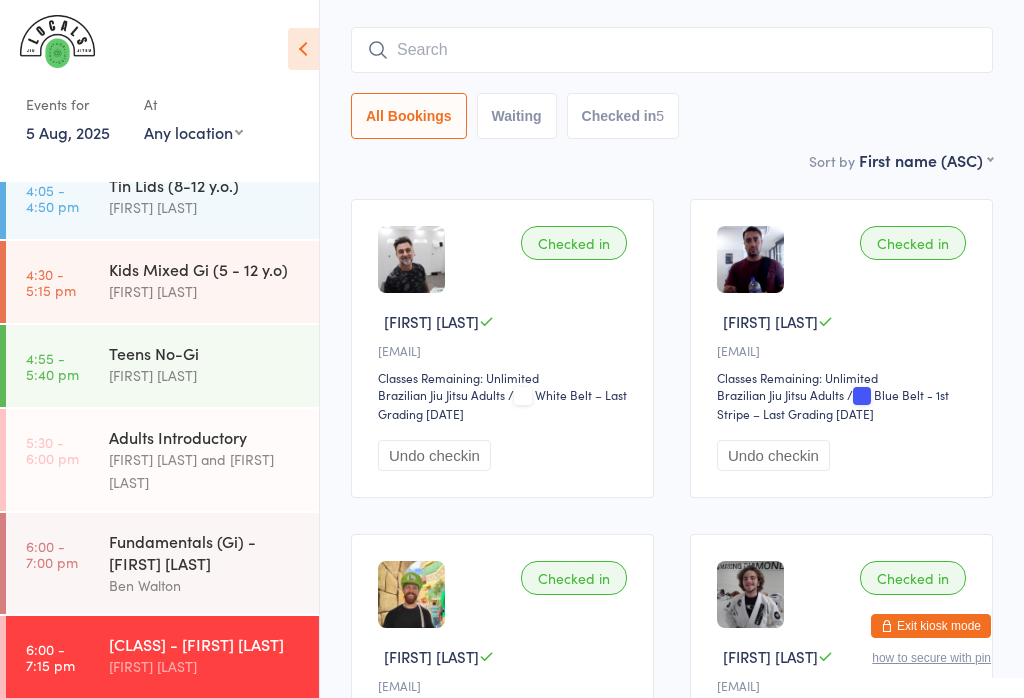 scroll, scrollTop: 0, scrollLeft: 0, axis: both 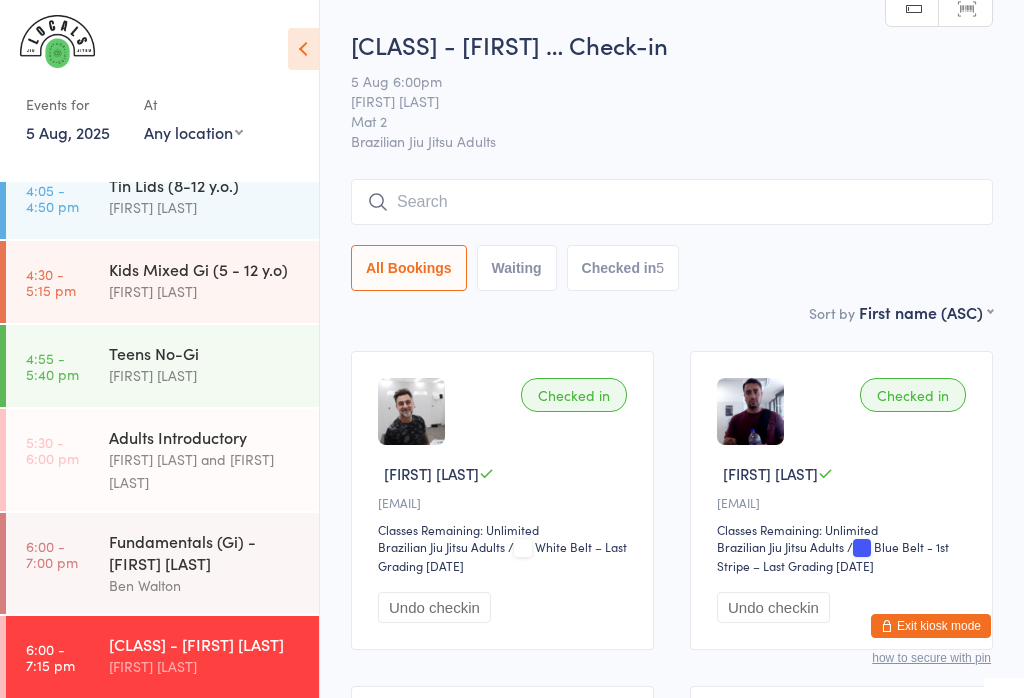 click at bounding box center [672, 202] 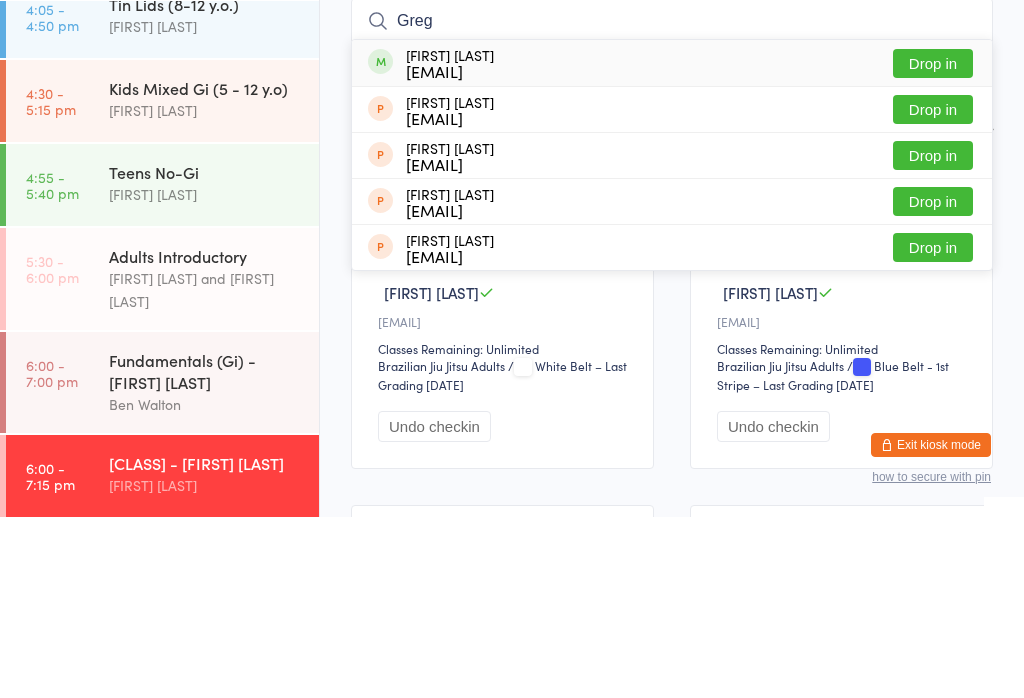type on "Greg" 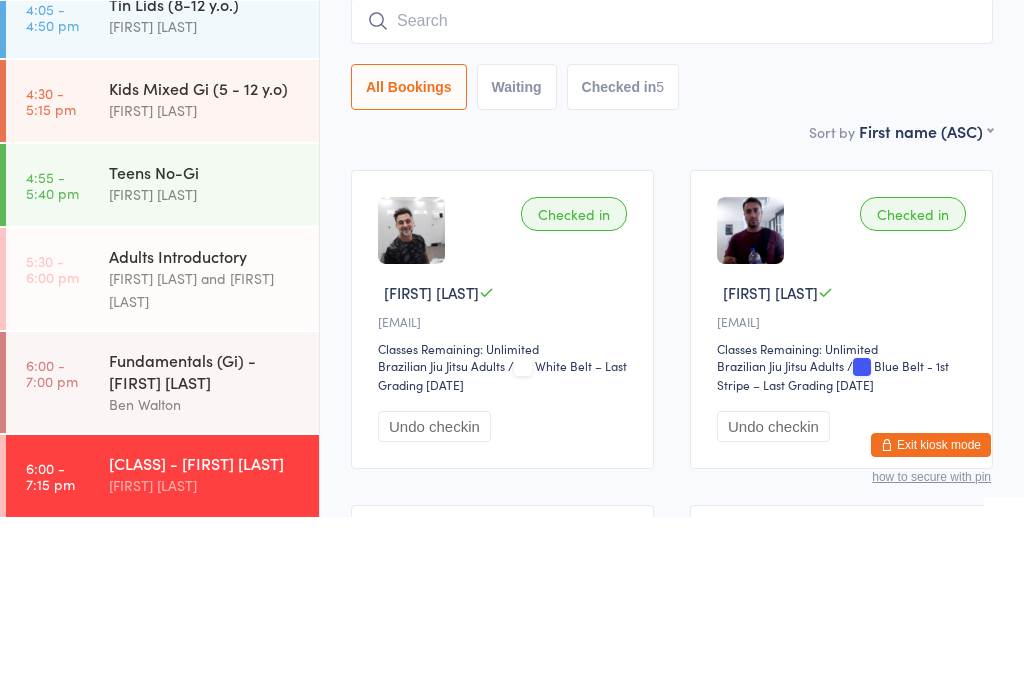 scroll, scrollTop: 181, scrollLeft: 0, axis: vertical 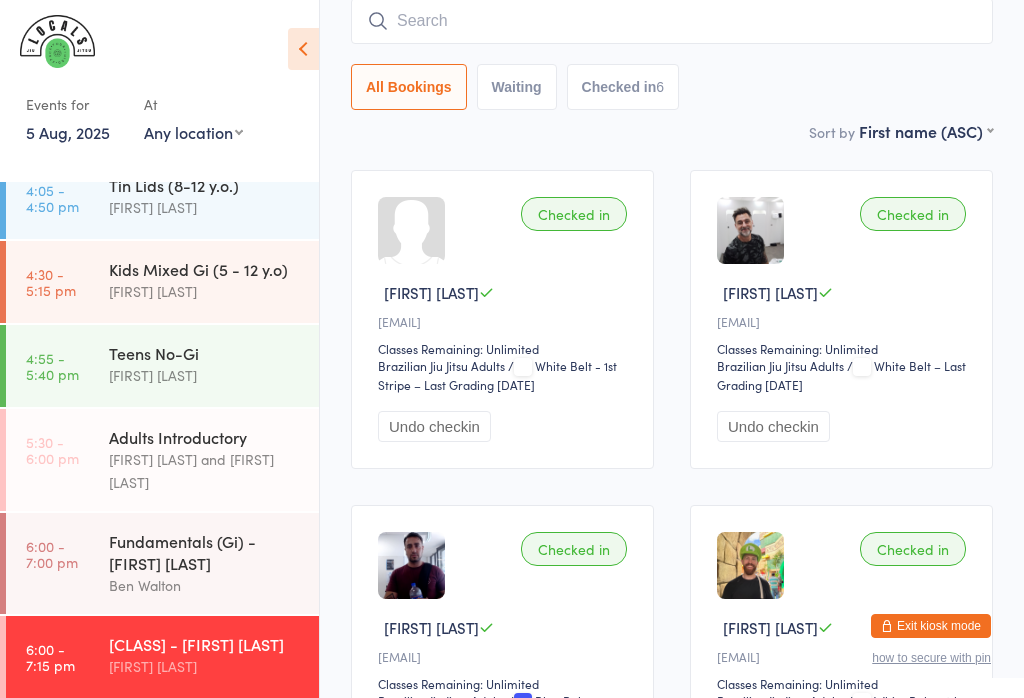 click at bounding box center (672, 21) 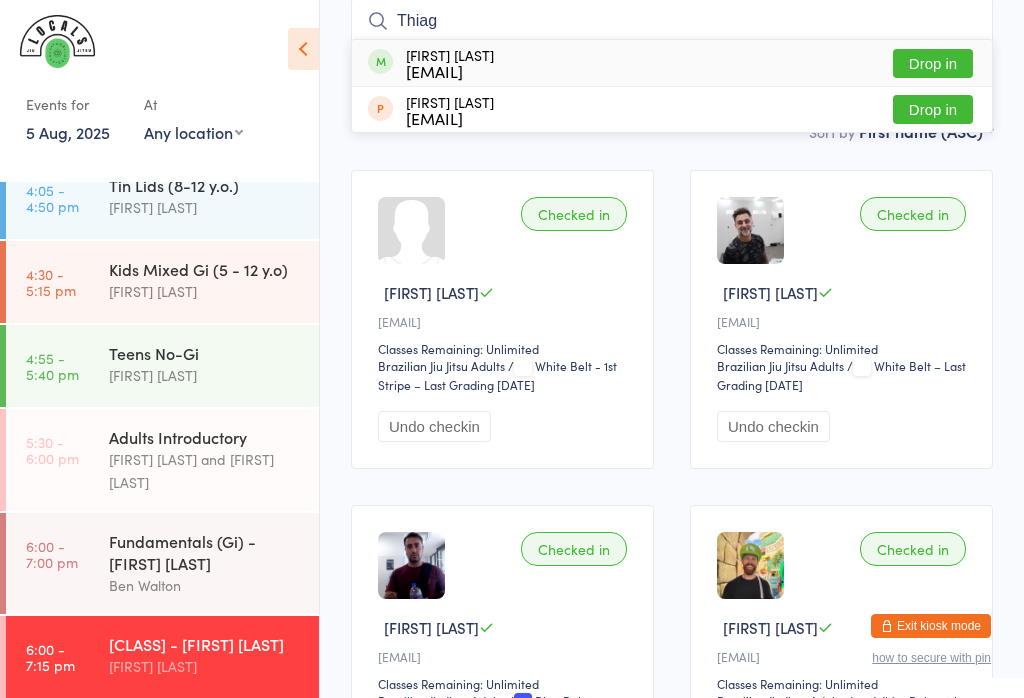 type on "Thiag" 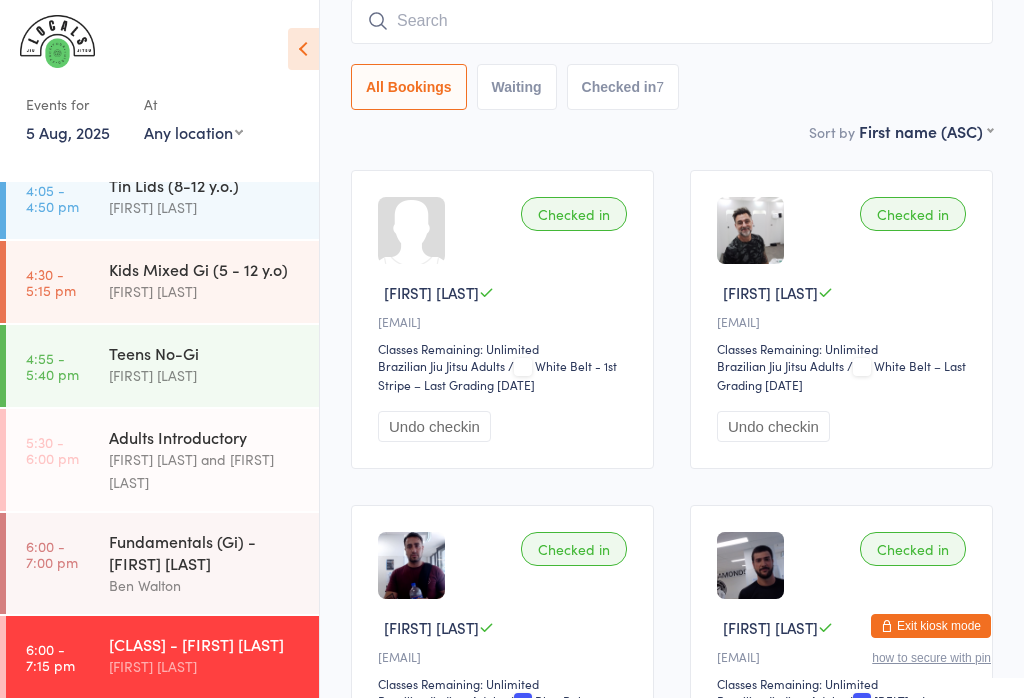 click on "Fundamentals (Gi) - [FIRST] [LAST]" at bounding box center [205, 552] 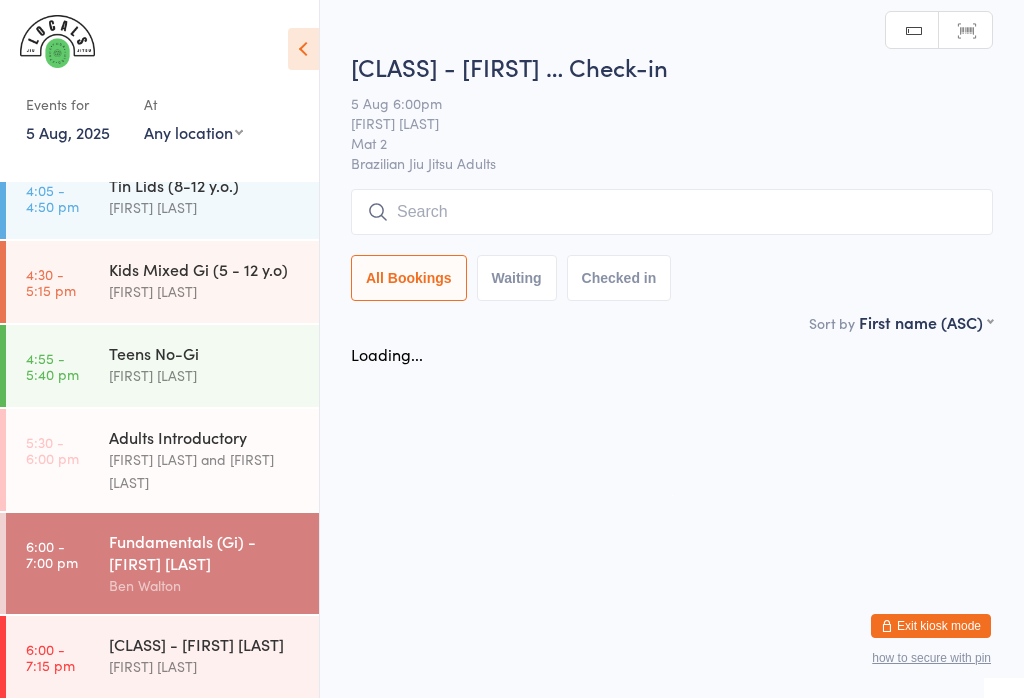 scroll, scrollTop: 0, scrollLeft: 0, axis: both 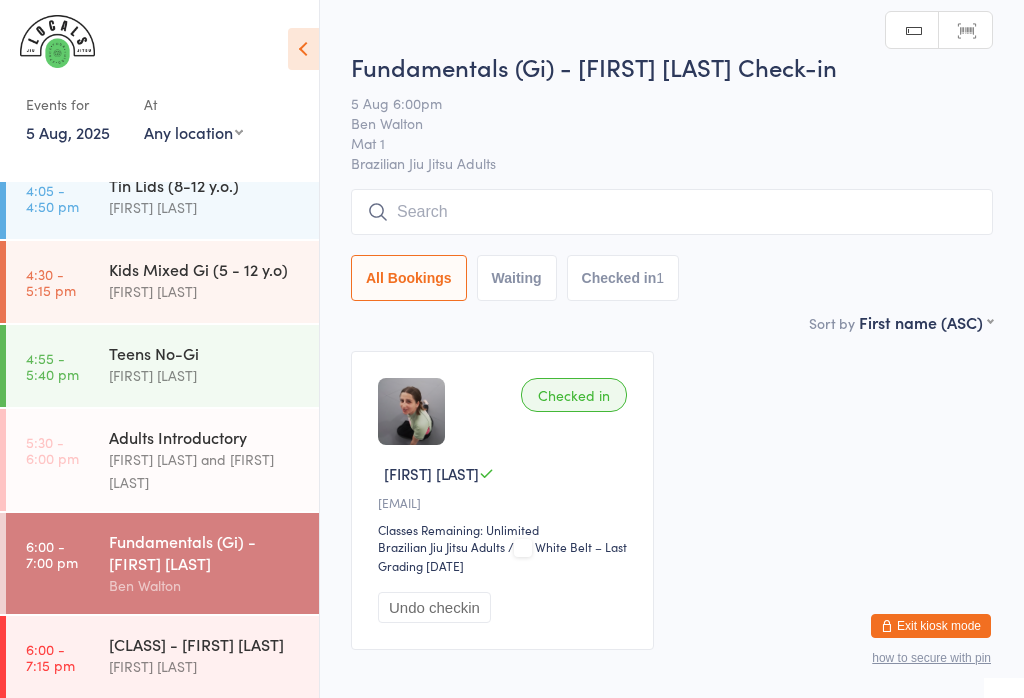 click at bounding box center (672, 212) 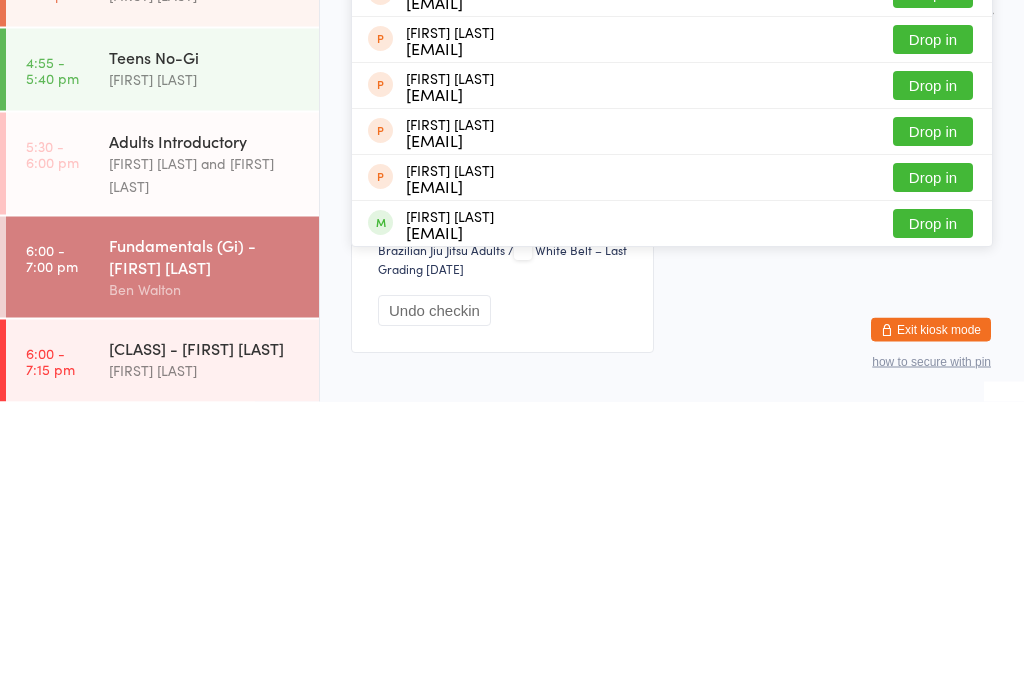 type on "Flo" 